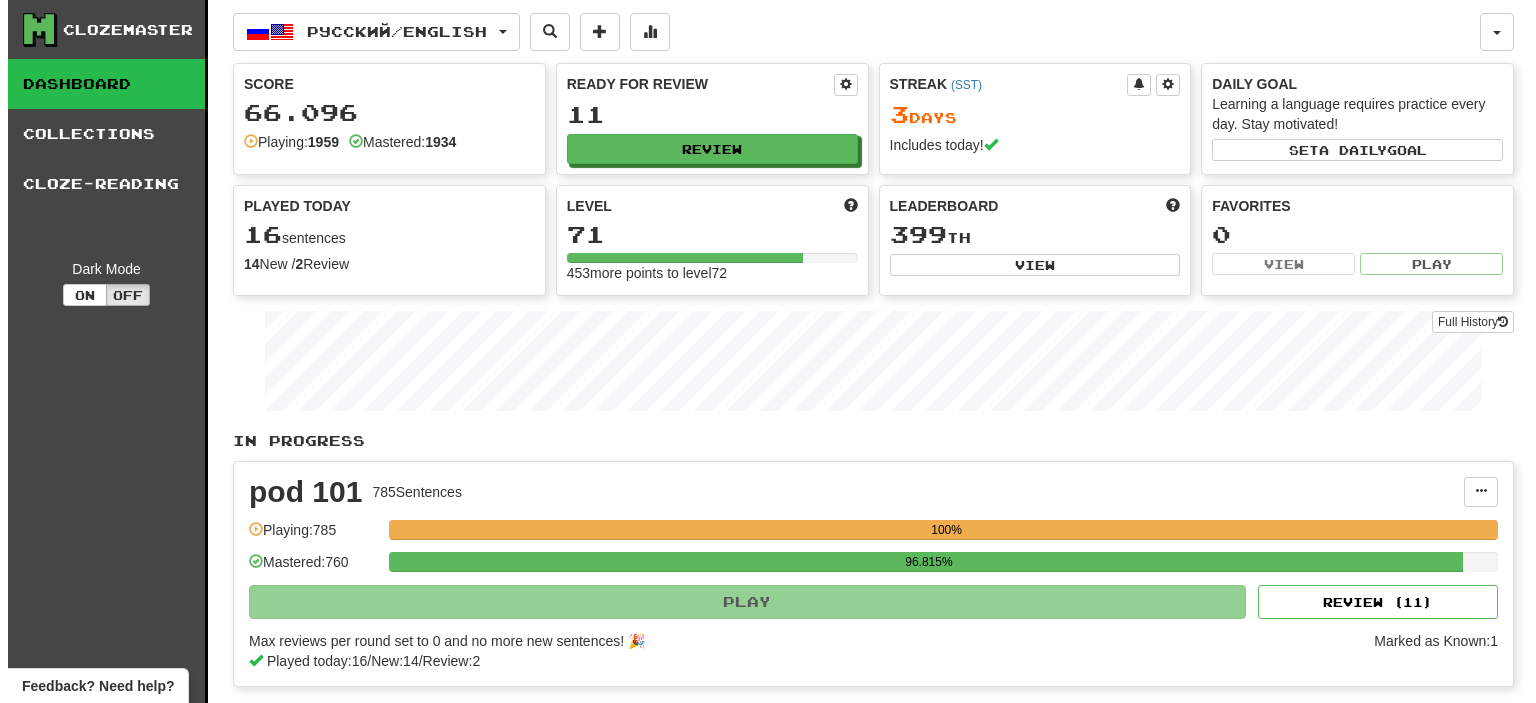 scroll, scrollTop: 0, scrollLeft: 0, axis: both 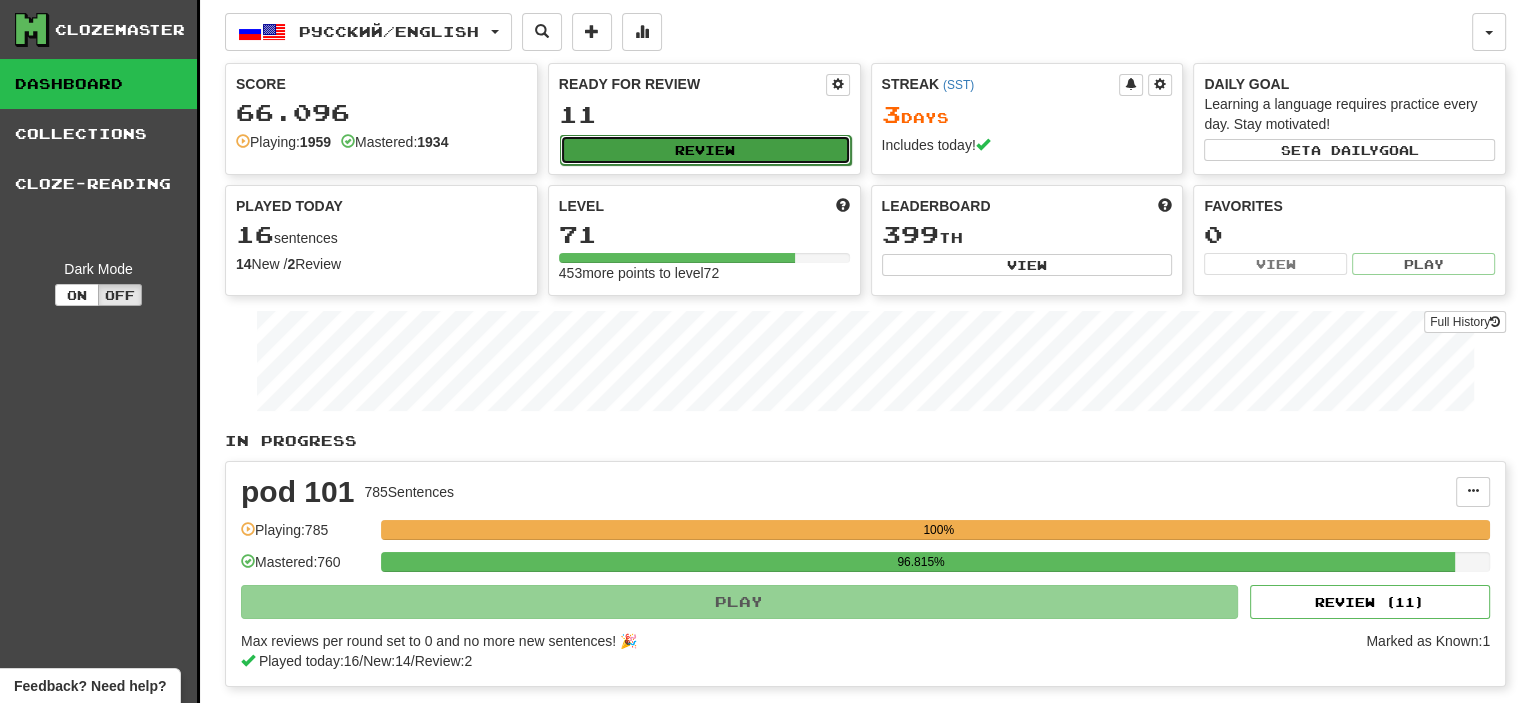 click on "Review" at bounding box center (705, 150) 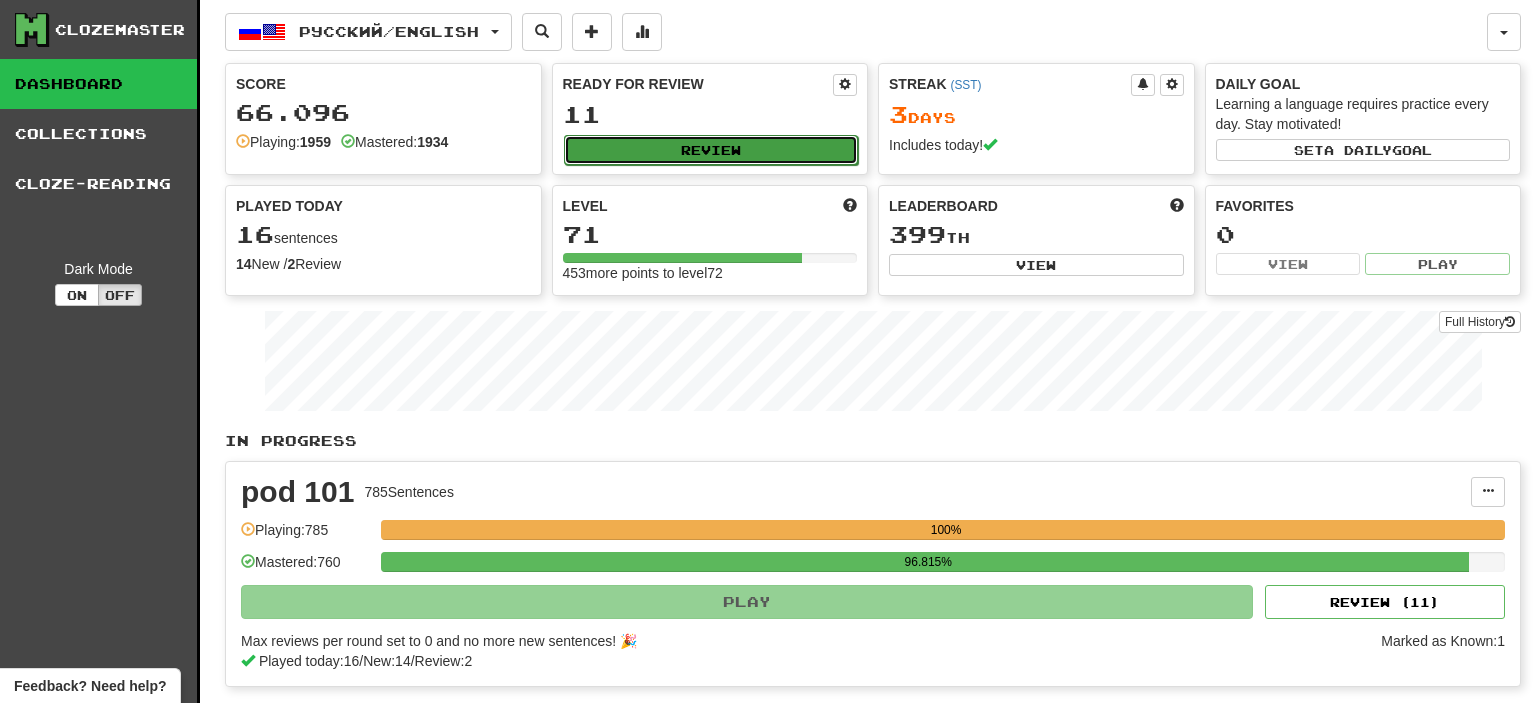 select on "**" 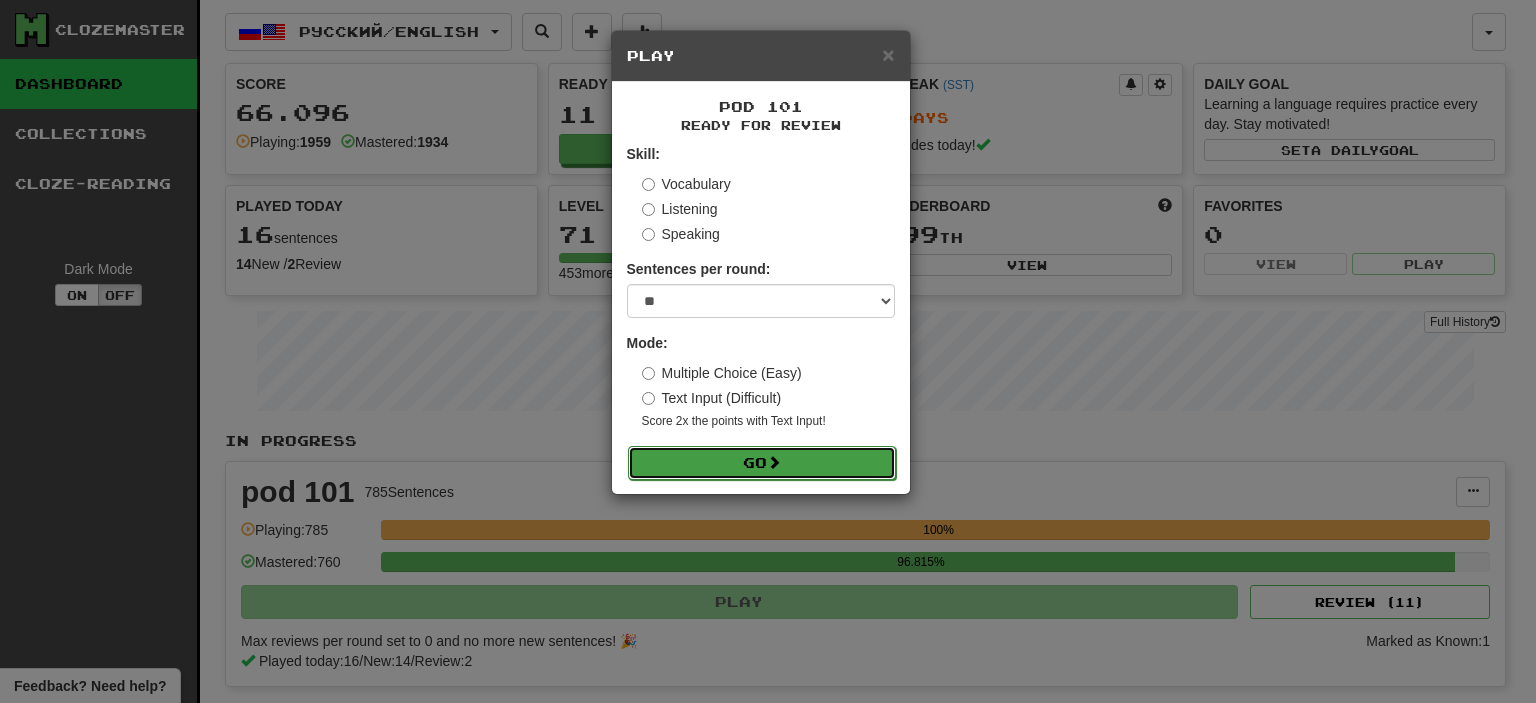 click at bounding box center [774, 462] 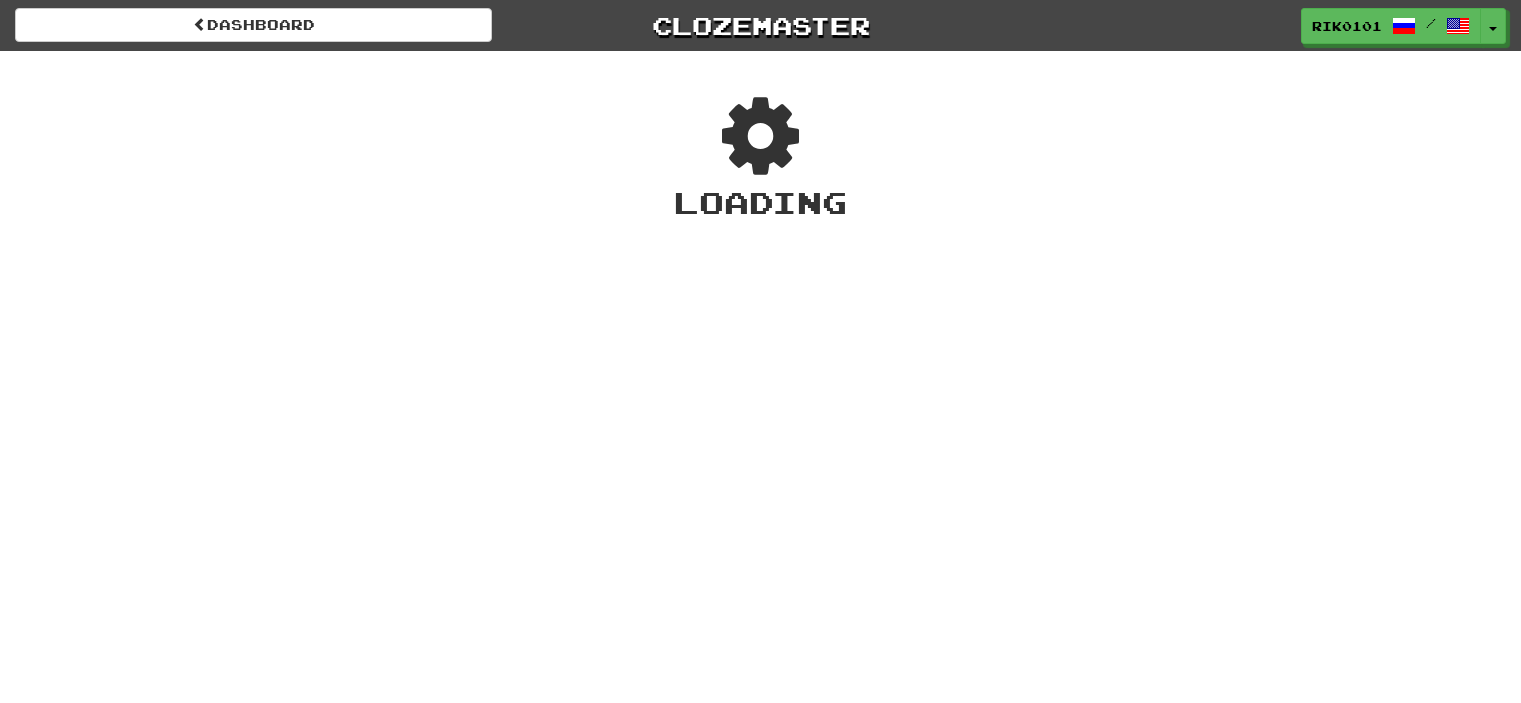 scroll, scrollTop: 0, scrollLeft: 0, axis: both 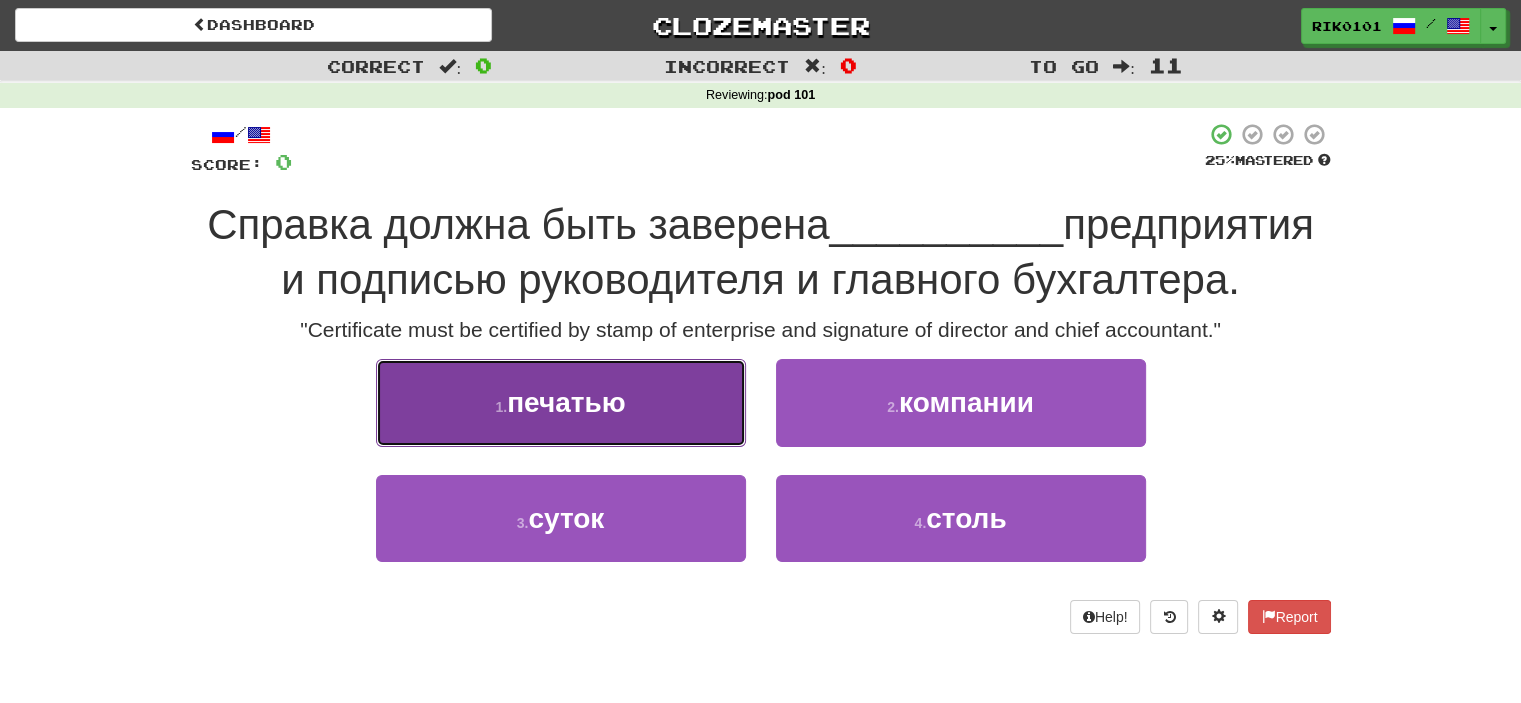 click on "1 .  печатью" at bounding box center (561, 402) 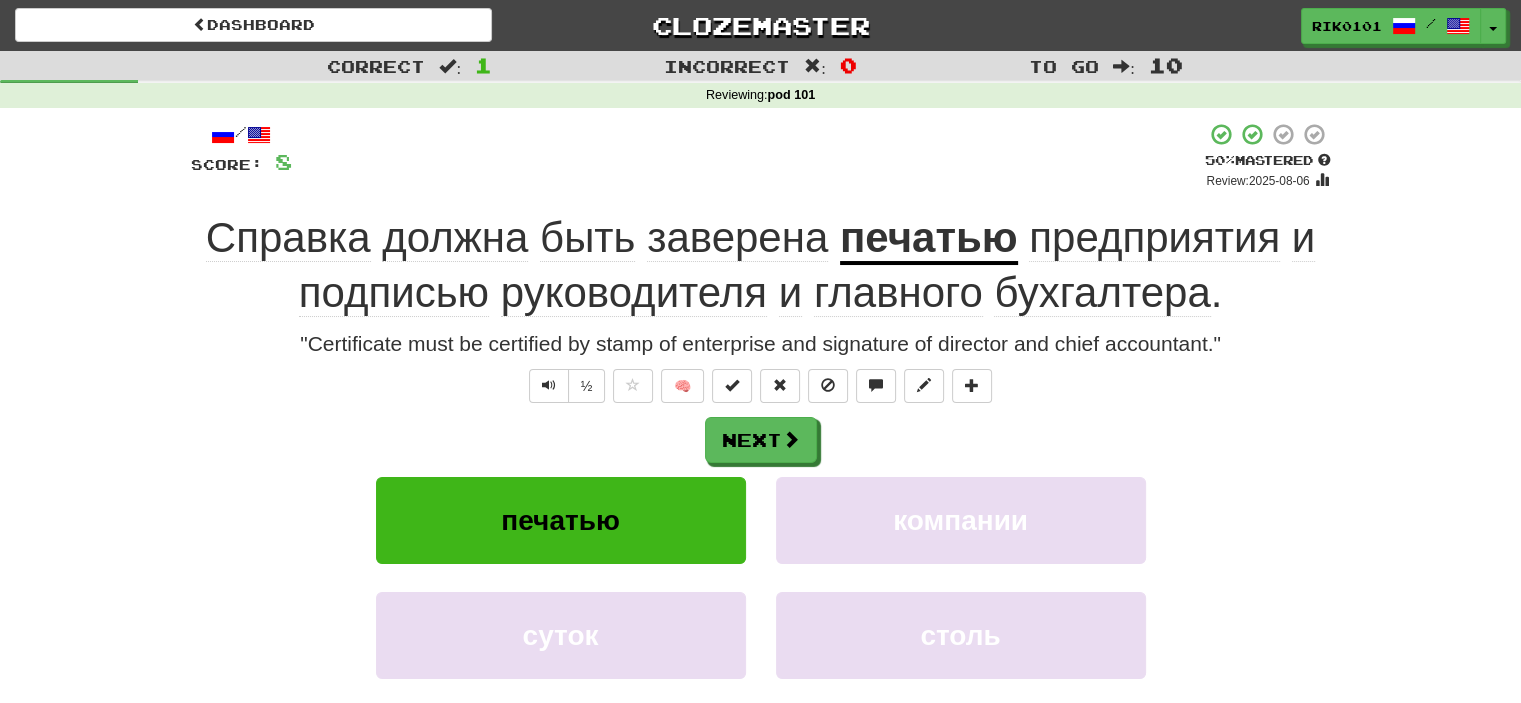 click on "предприятия" at bounding box center [1154, 238] 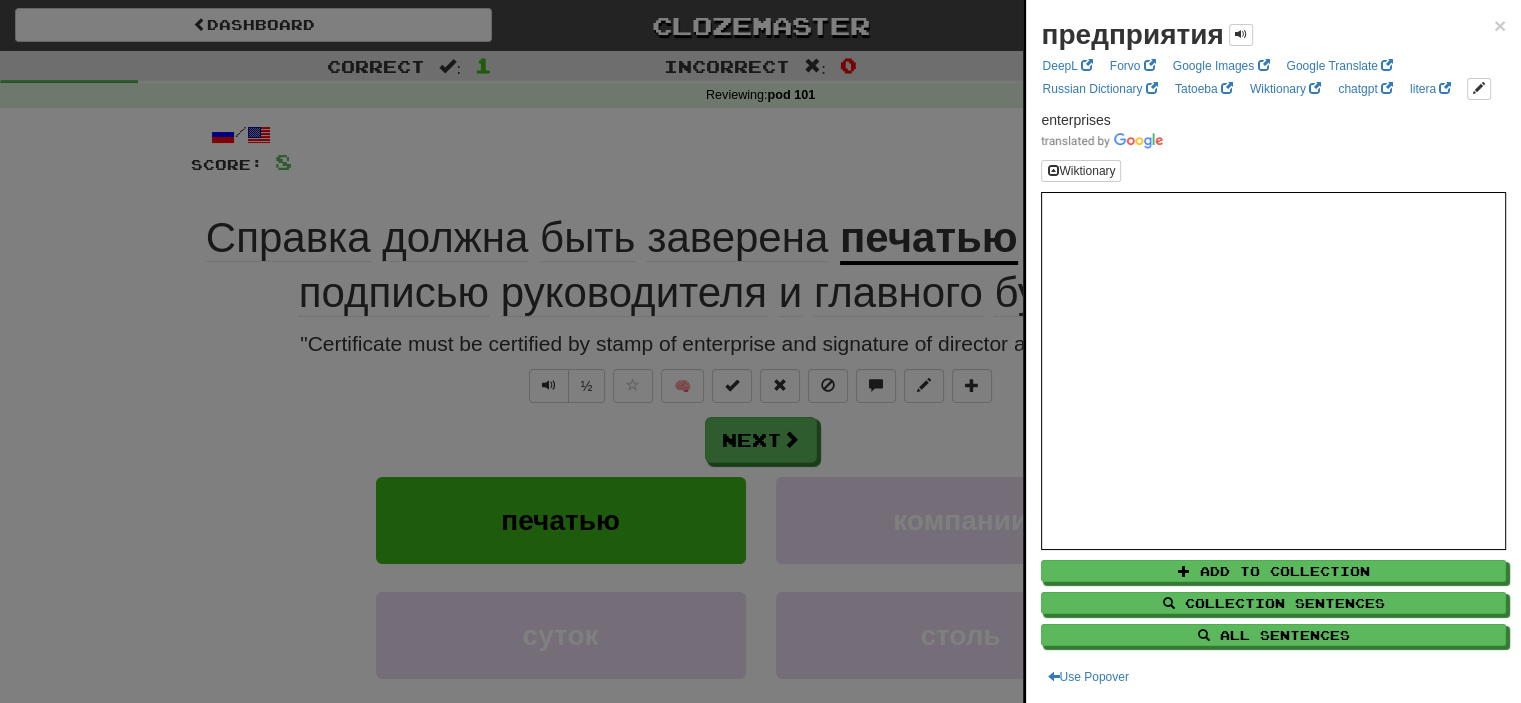 click at bounding box center [760, 351] 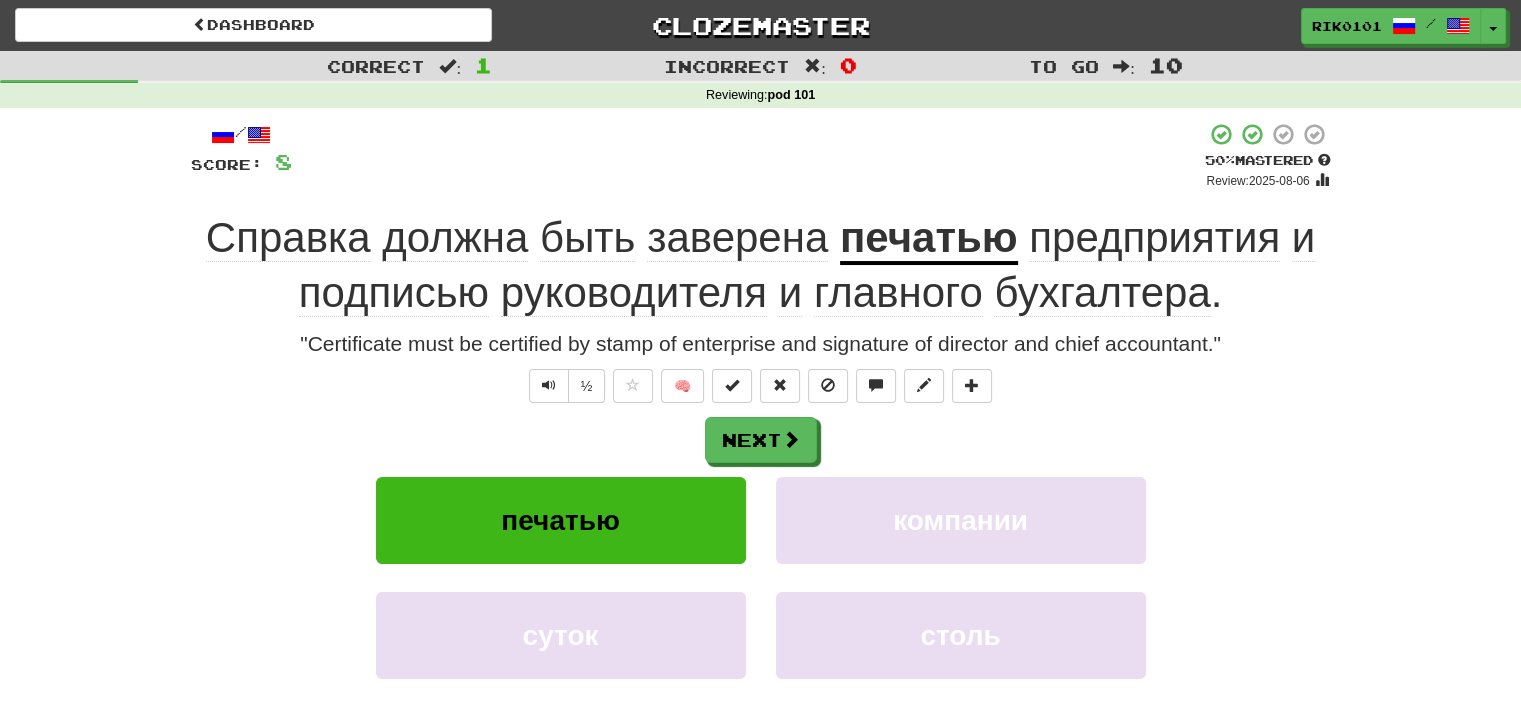 click on "подписью" at bounding box center [394, 293] 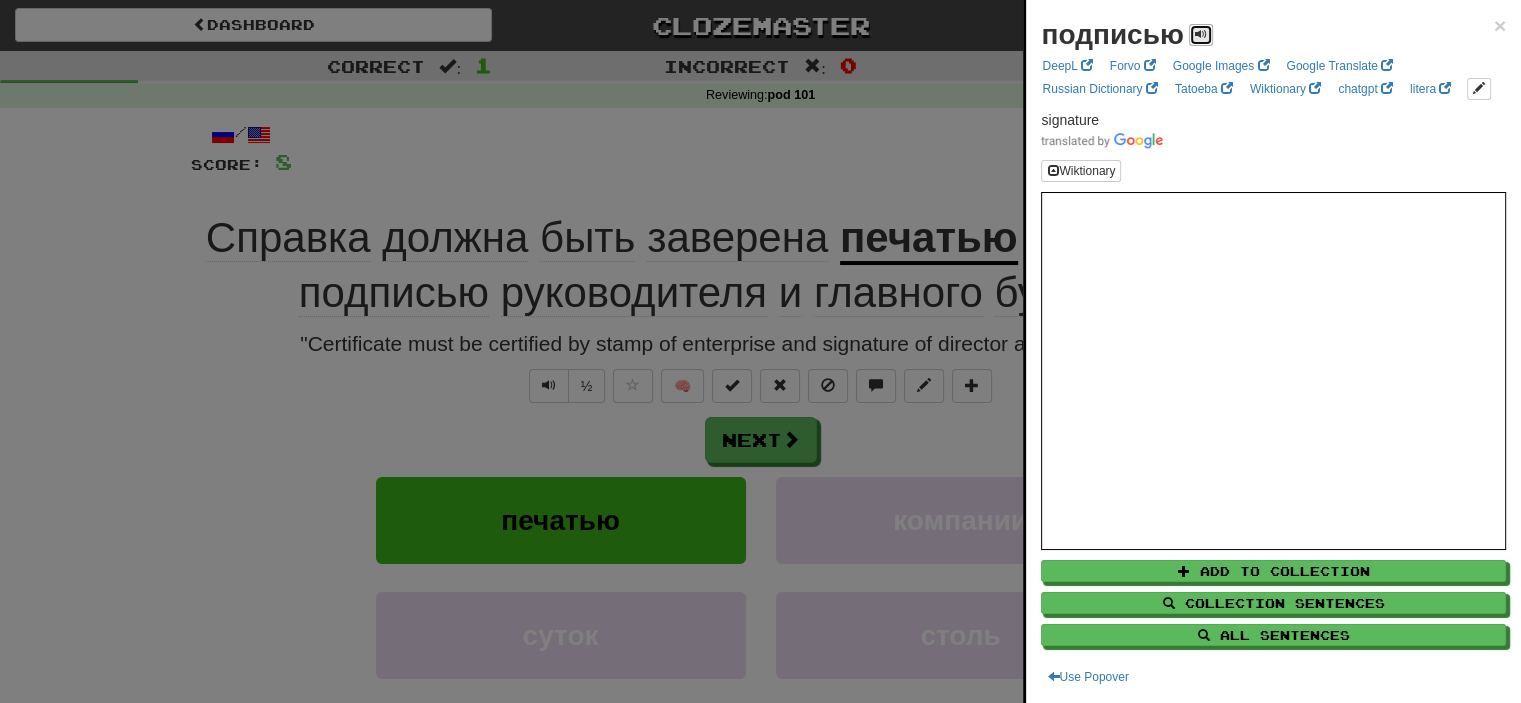 click at bounding box center [1201, 34] 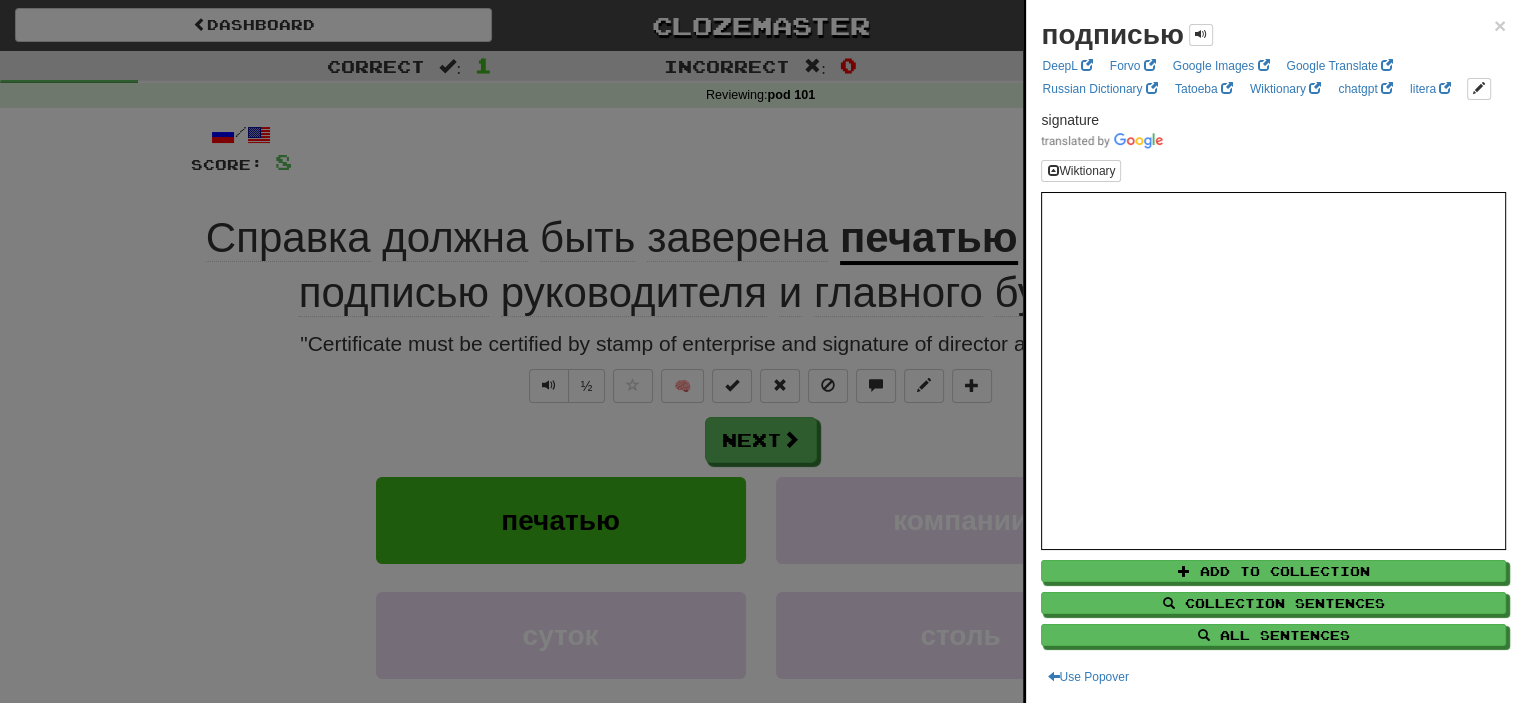click at bounding box center [760, 351] 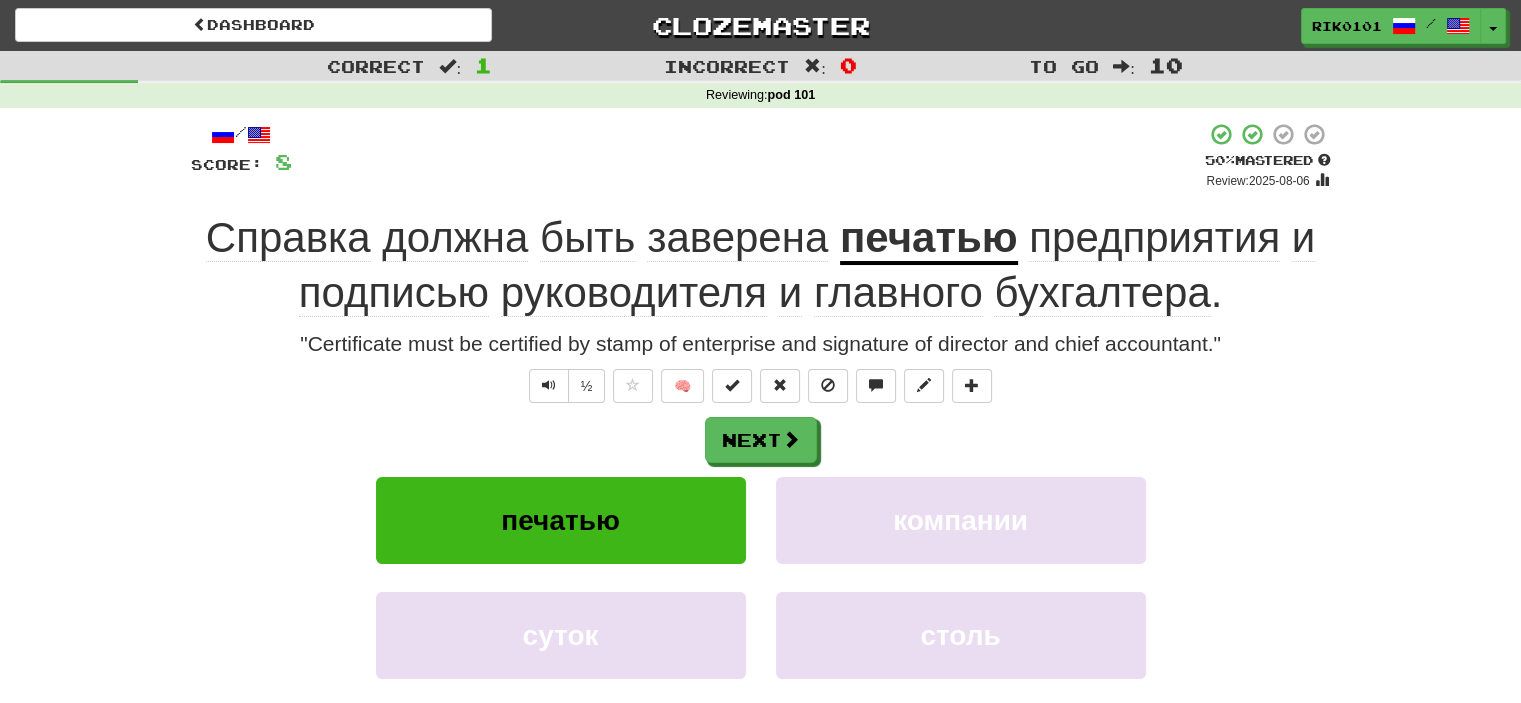 click on "бухгалтера" at bounding box center [1102, 293] 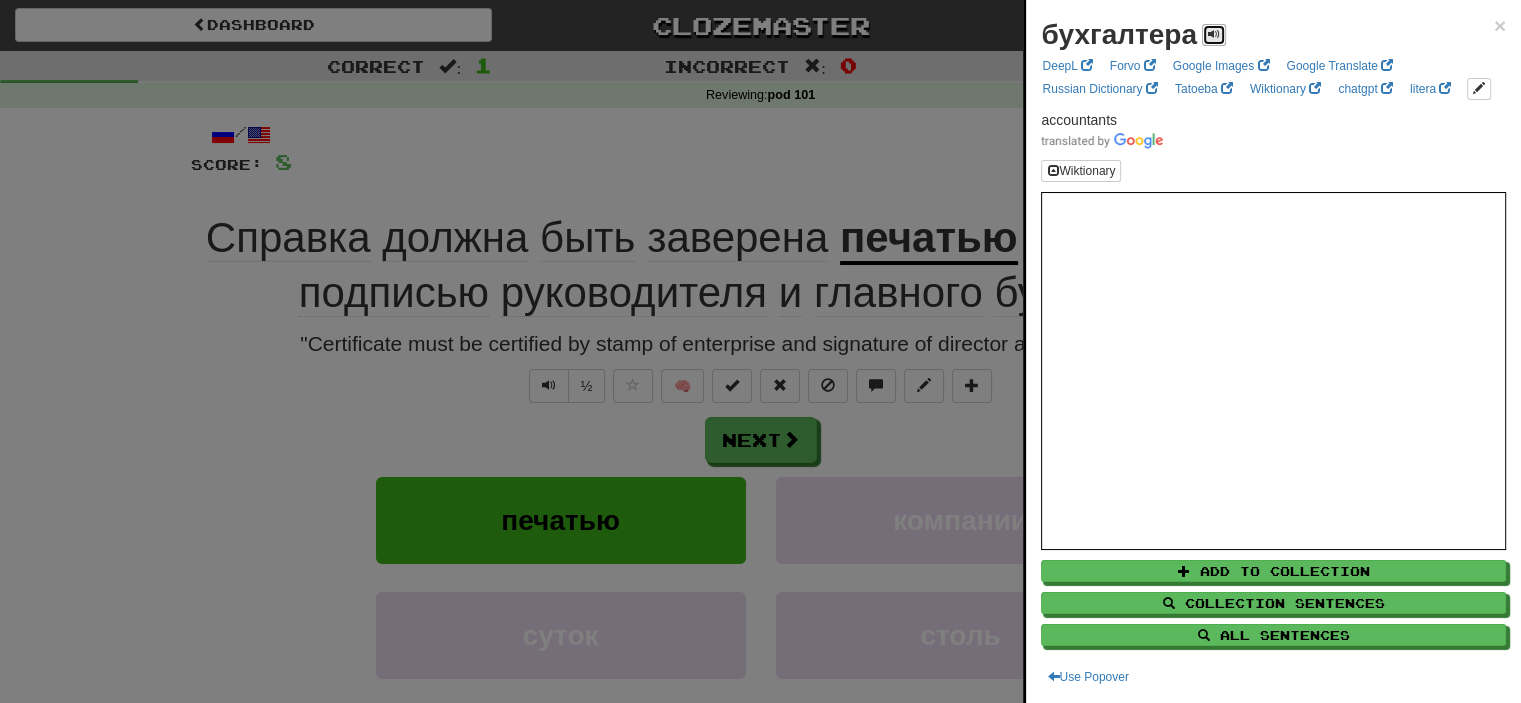 click at bounding box center (1214, 34) 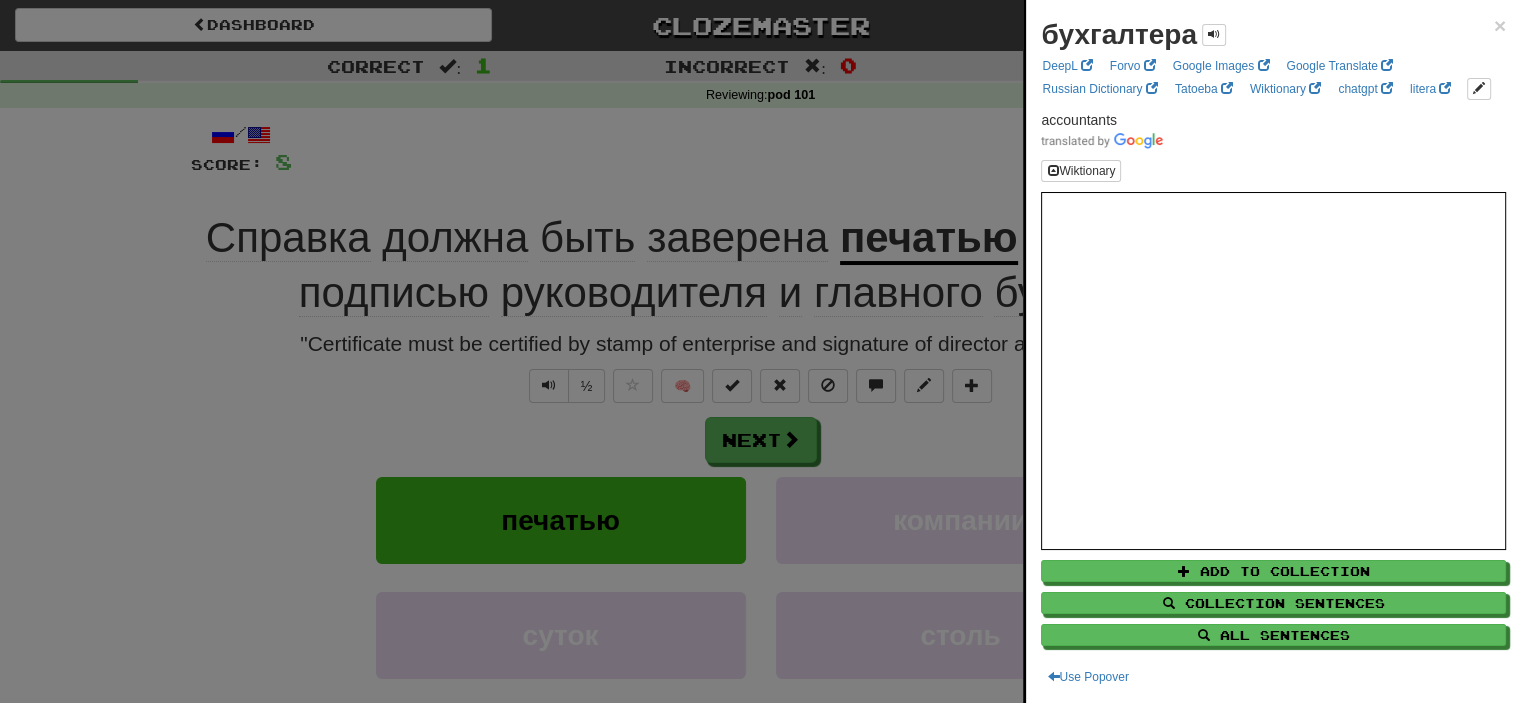 click at bounding box center [760, 351] 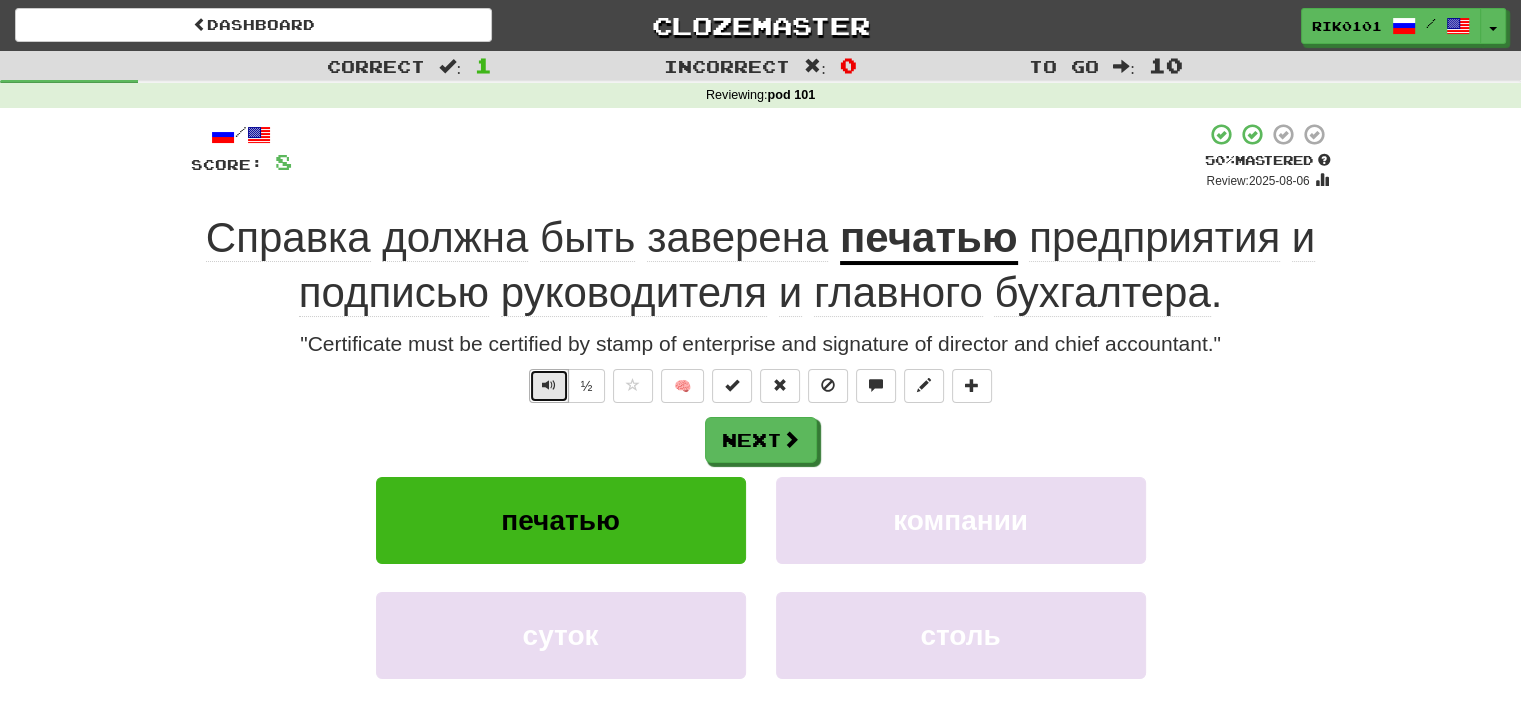 click at bounding box center [549, 386] 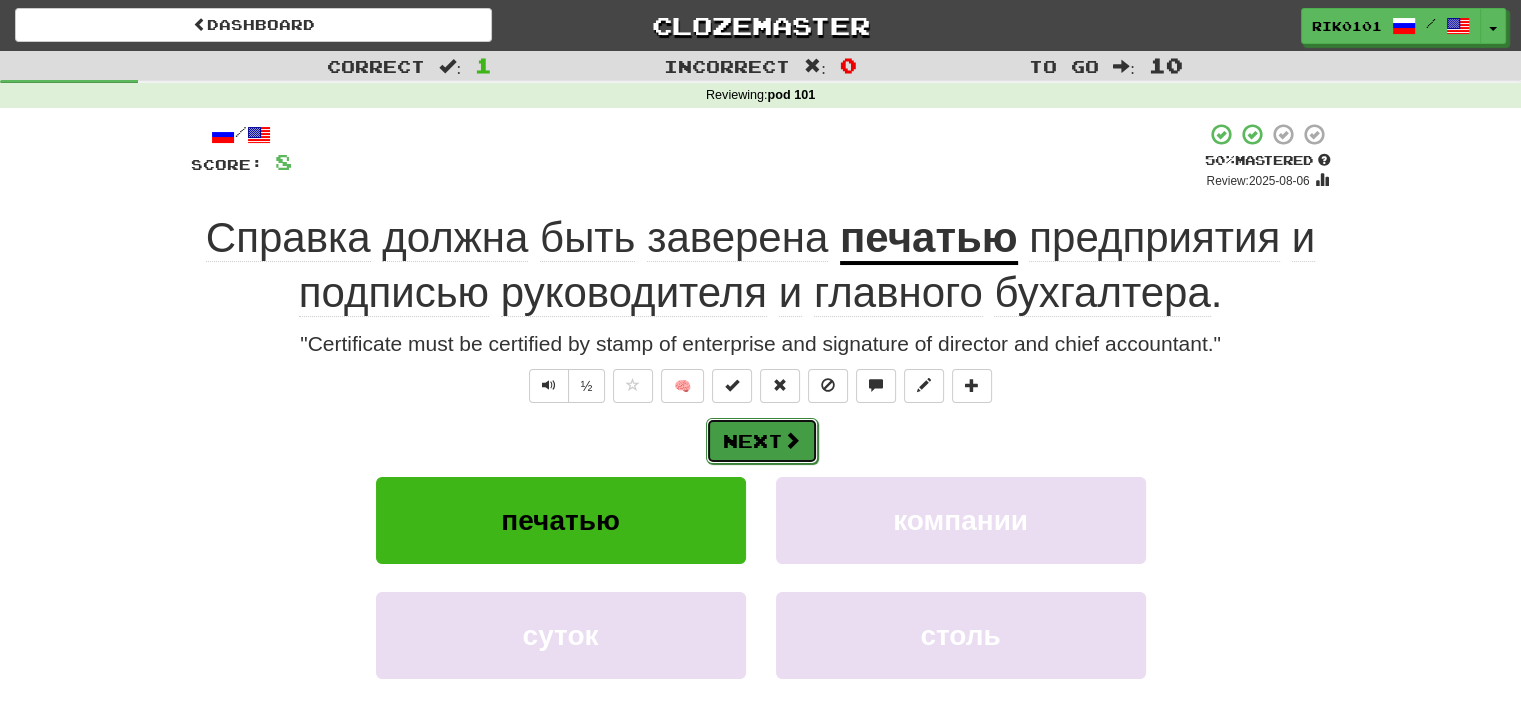 click on "Next" at bounding box center (762, 441) 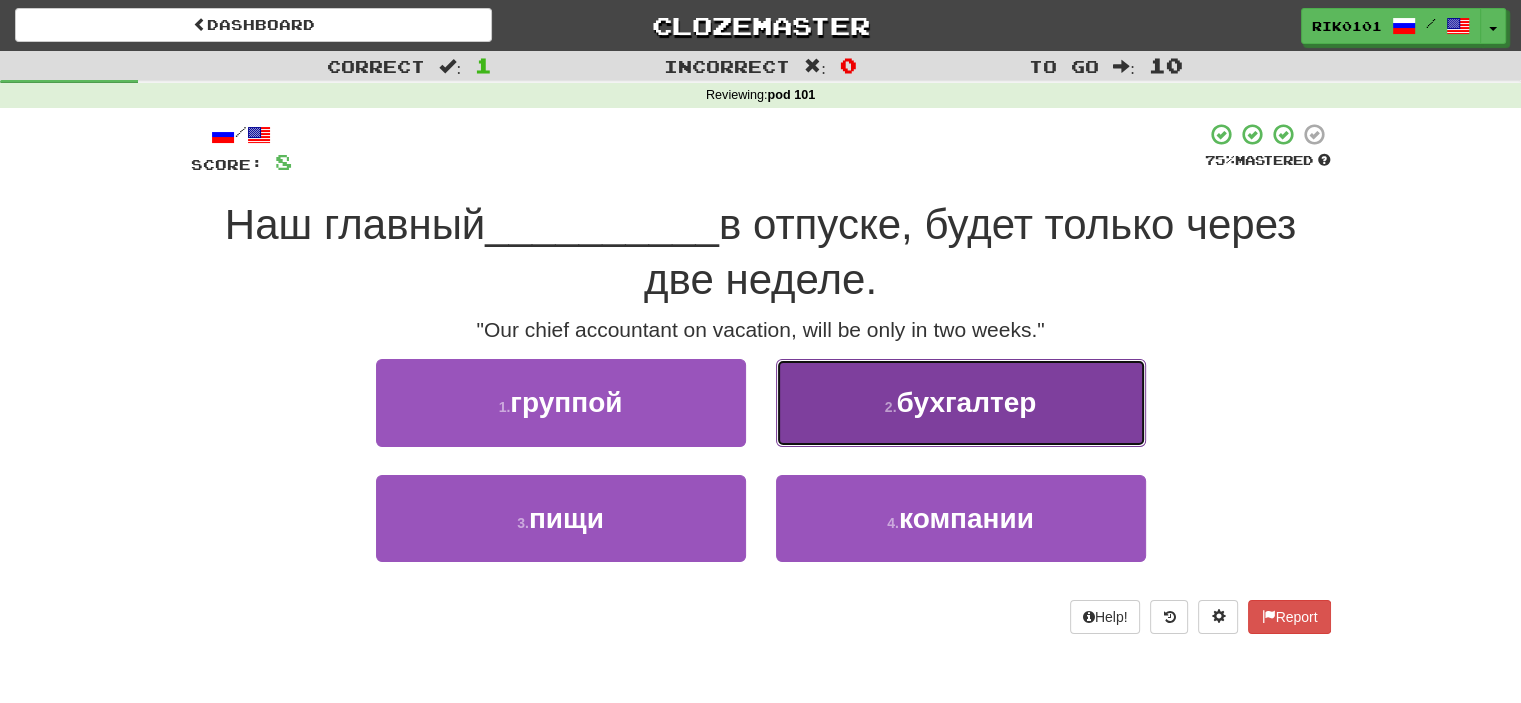 click on "бухгалтер" at bounding box center [966, 402] 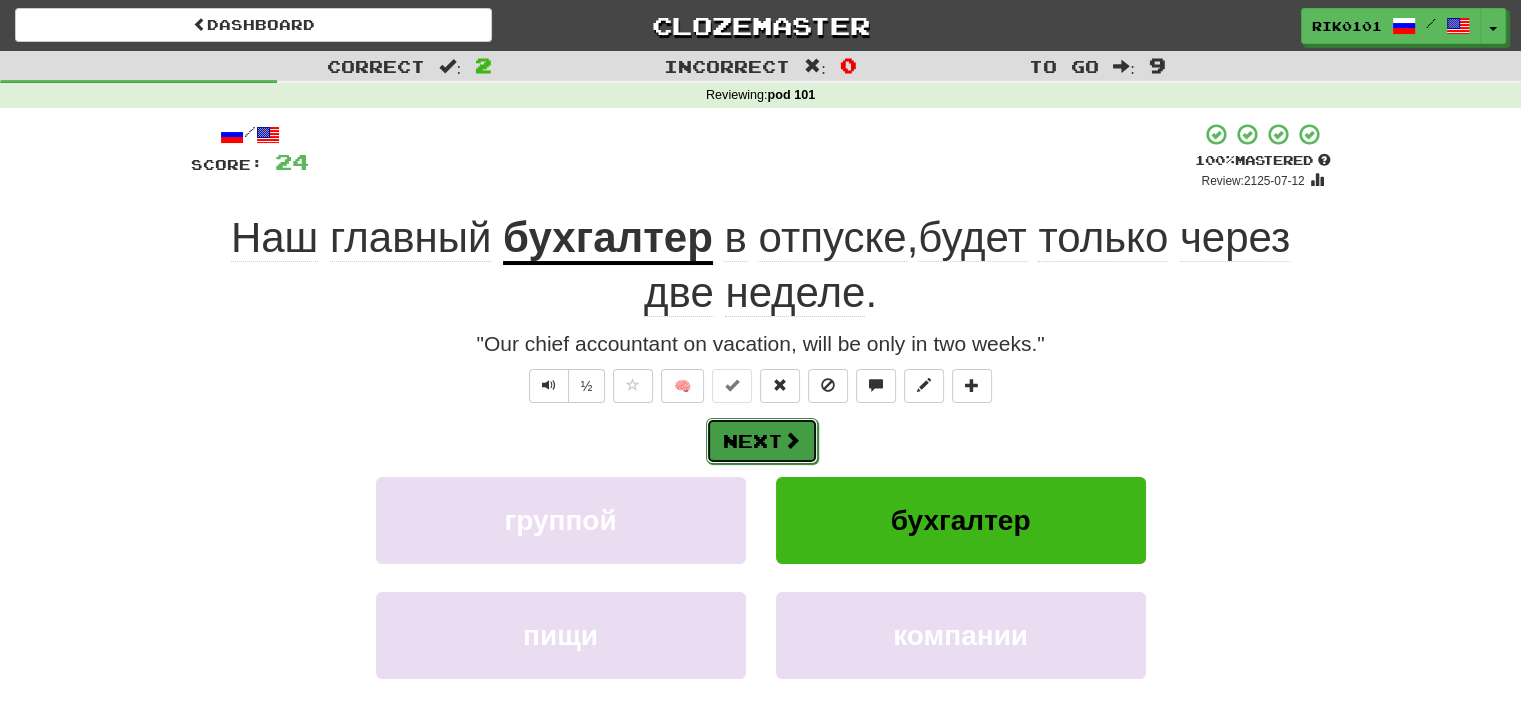 click on "Next" at bounding box center [762, 441] 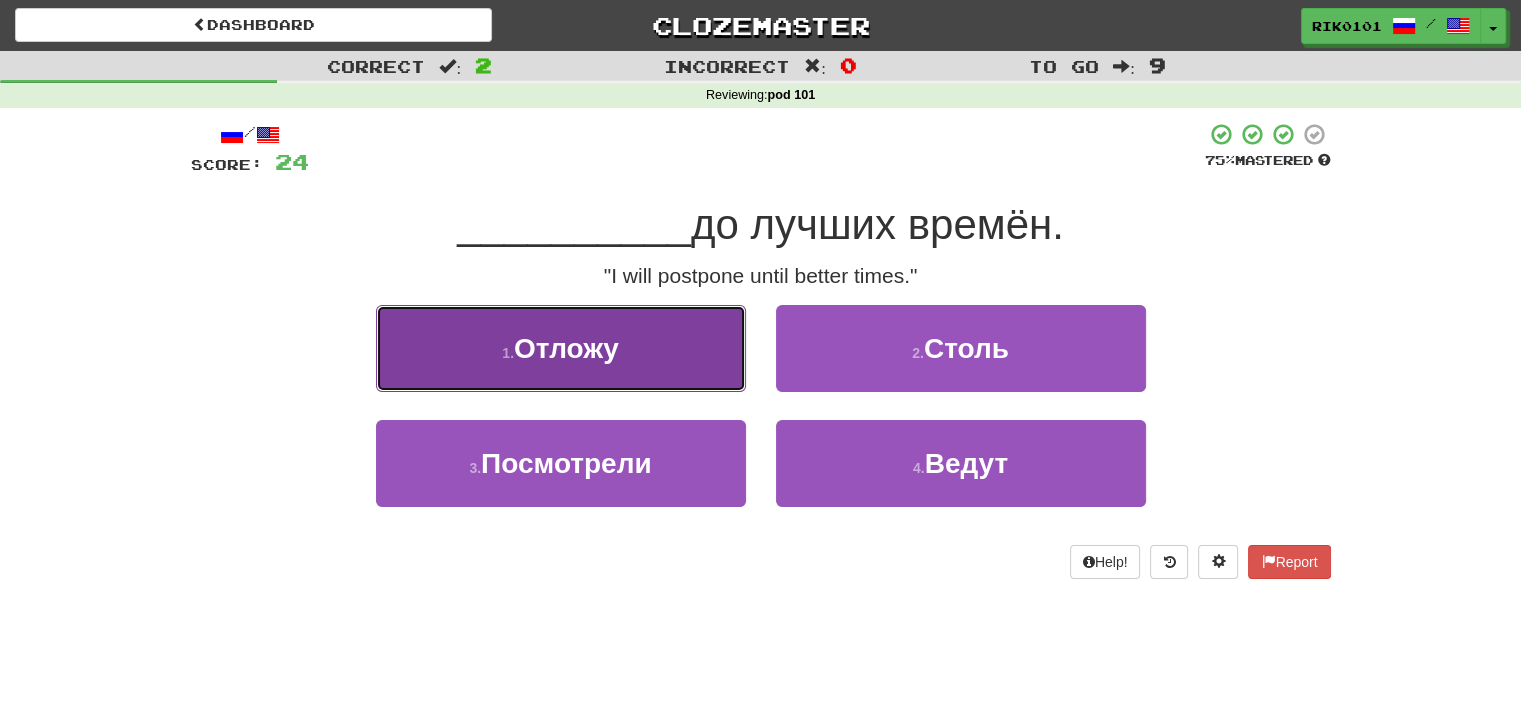 click on "Отложу" at bounding box center [566, 348] 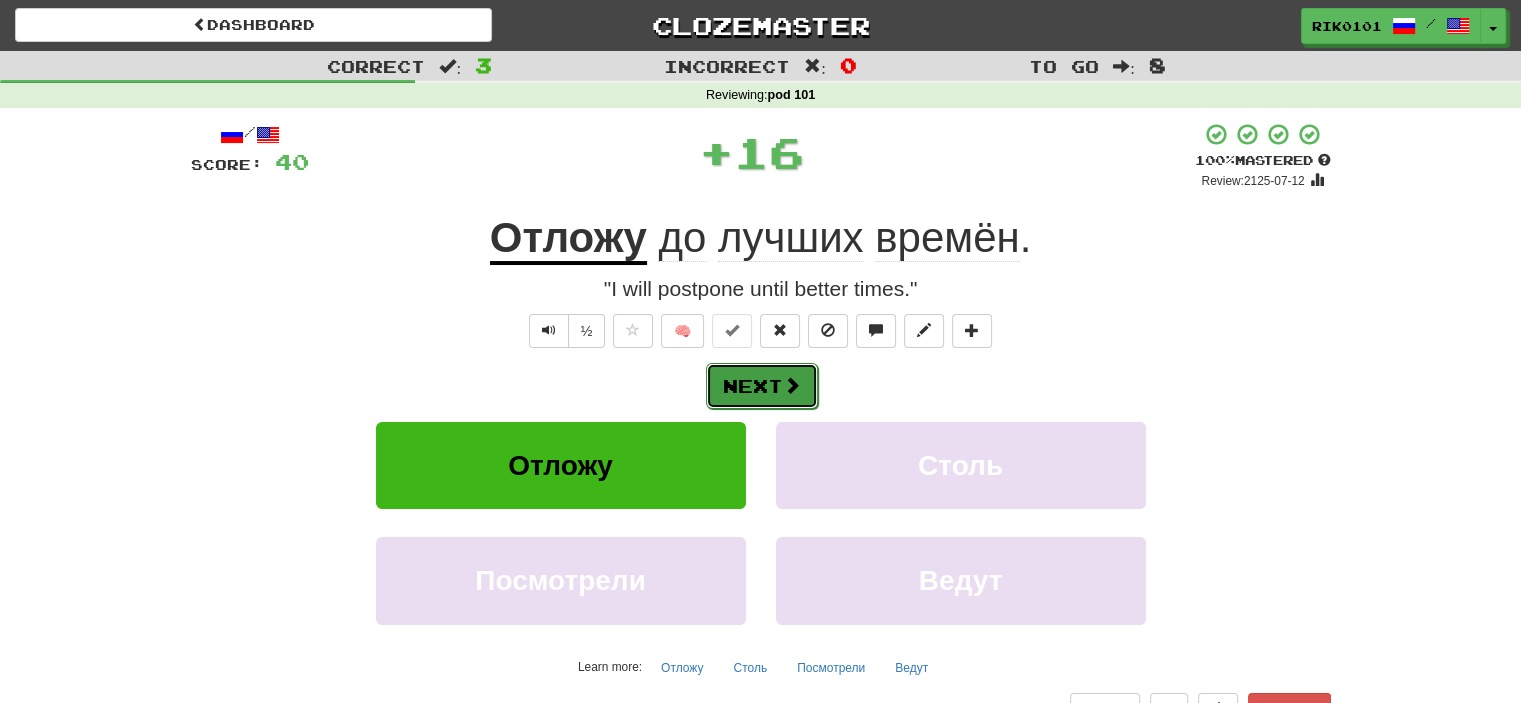 click on "Next" at bounding box center (762, 386) 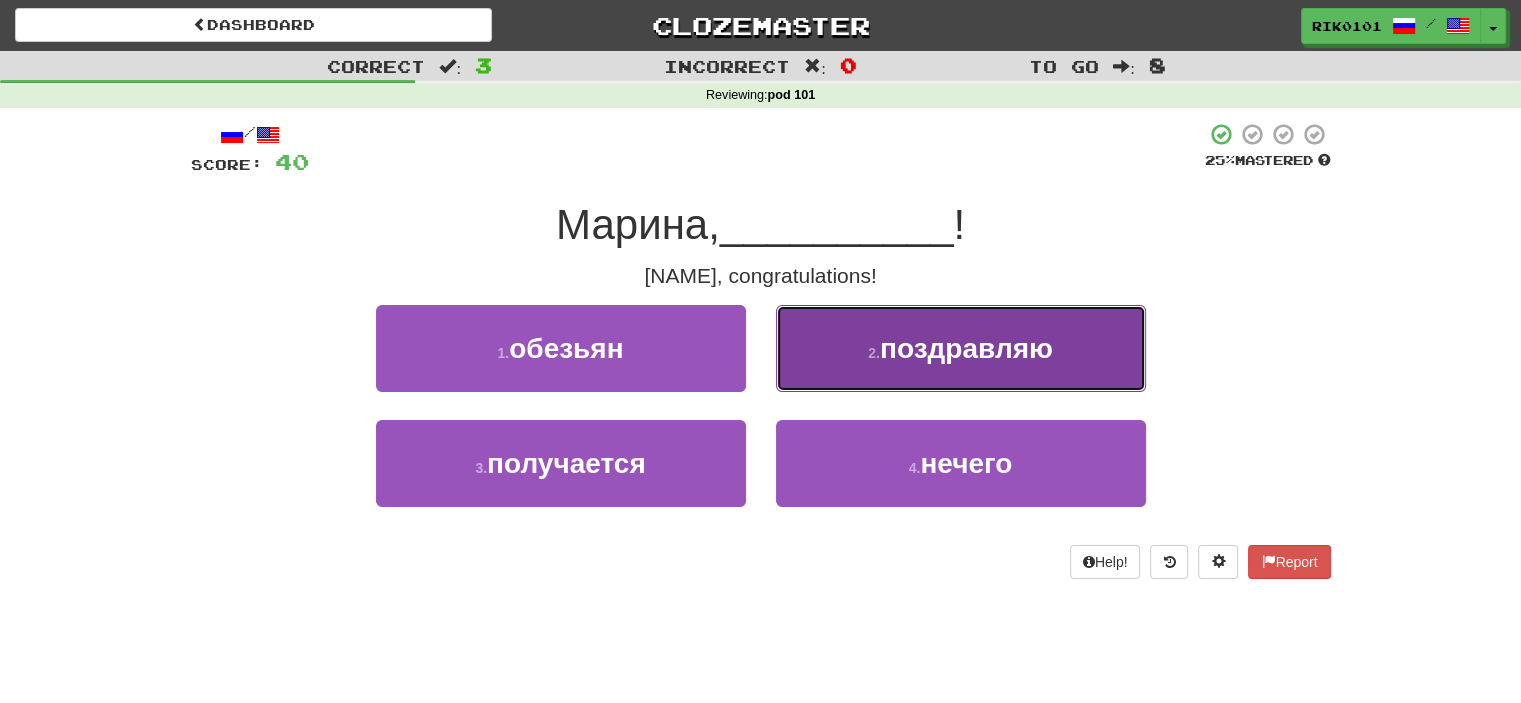 click on "2 .  поздравляю" at bounding box center [961, 348] 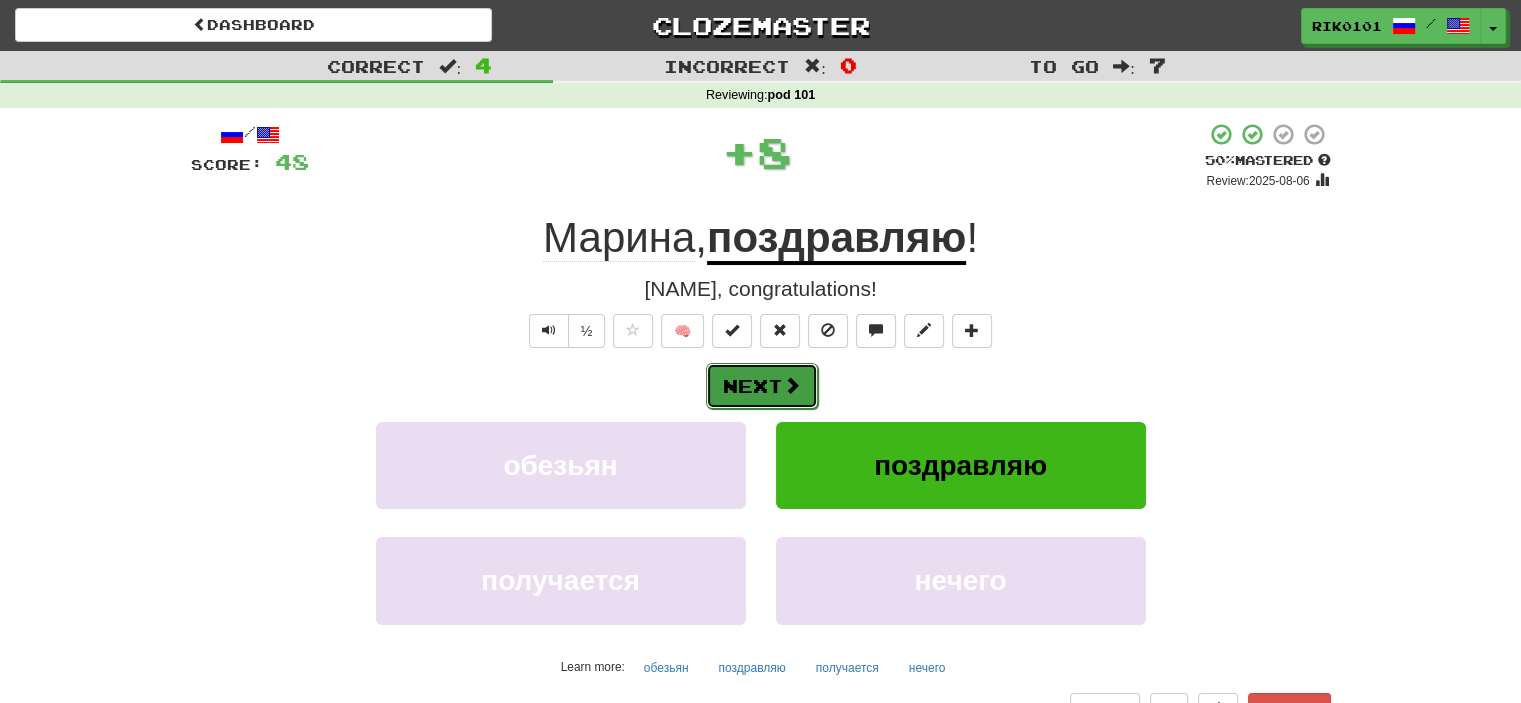 click on "Next" at bounding box center [762, 386] 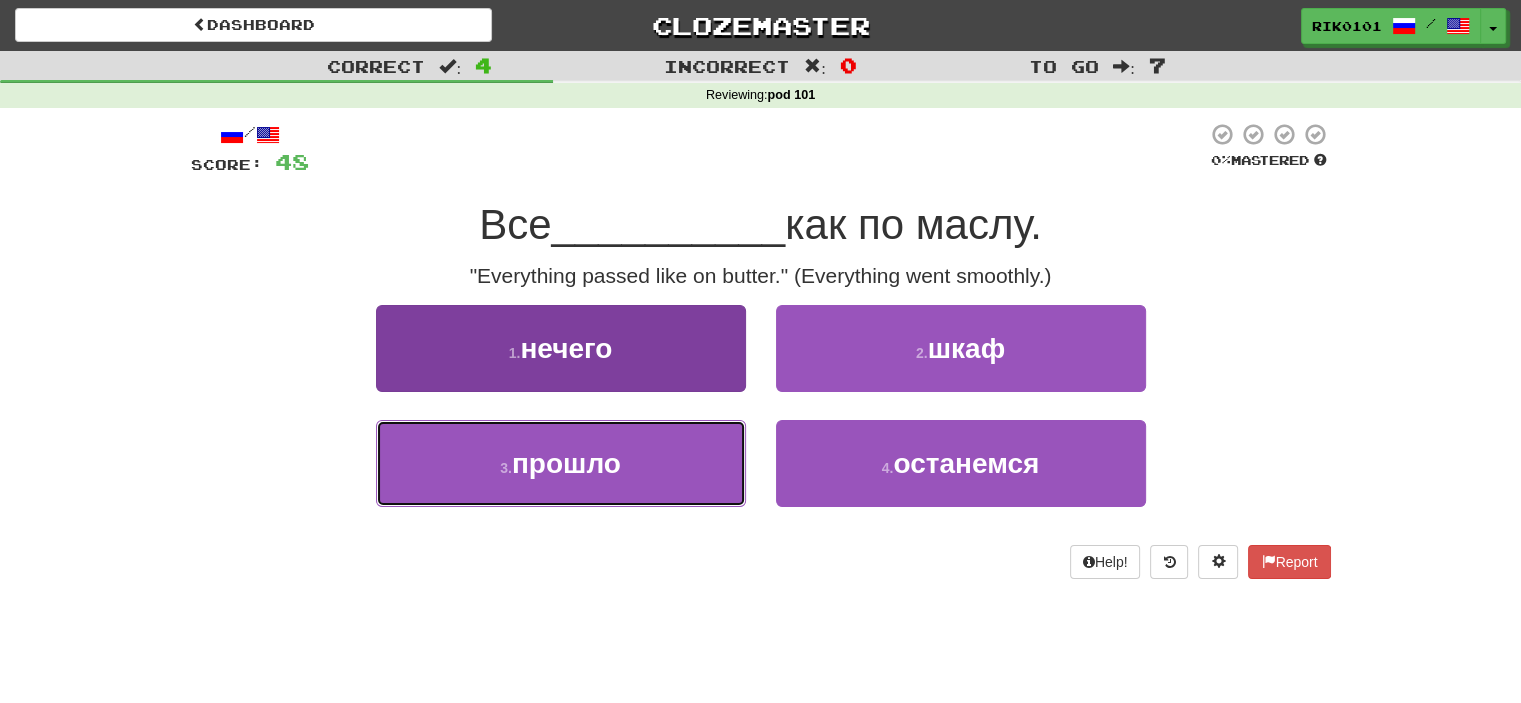 click on "3 .  прошло" at bounding box center [561, 463] 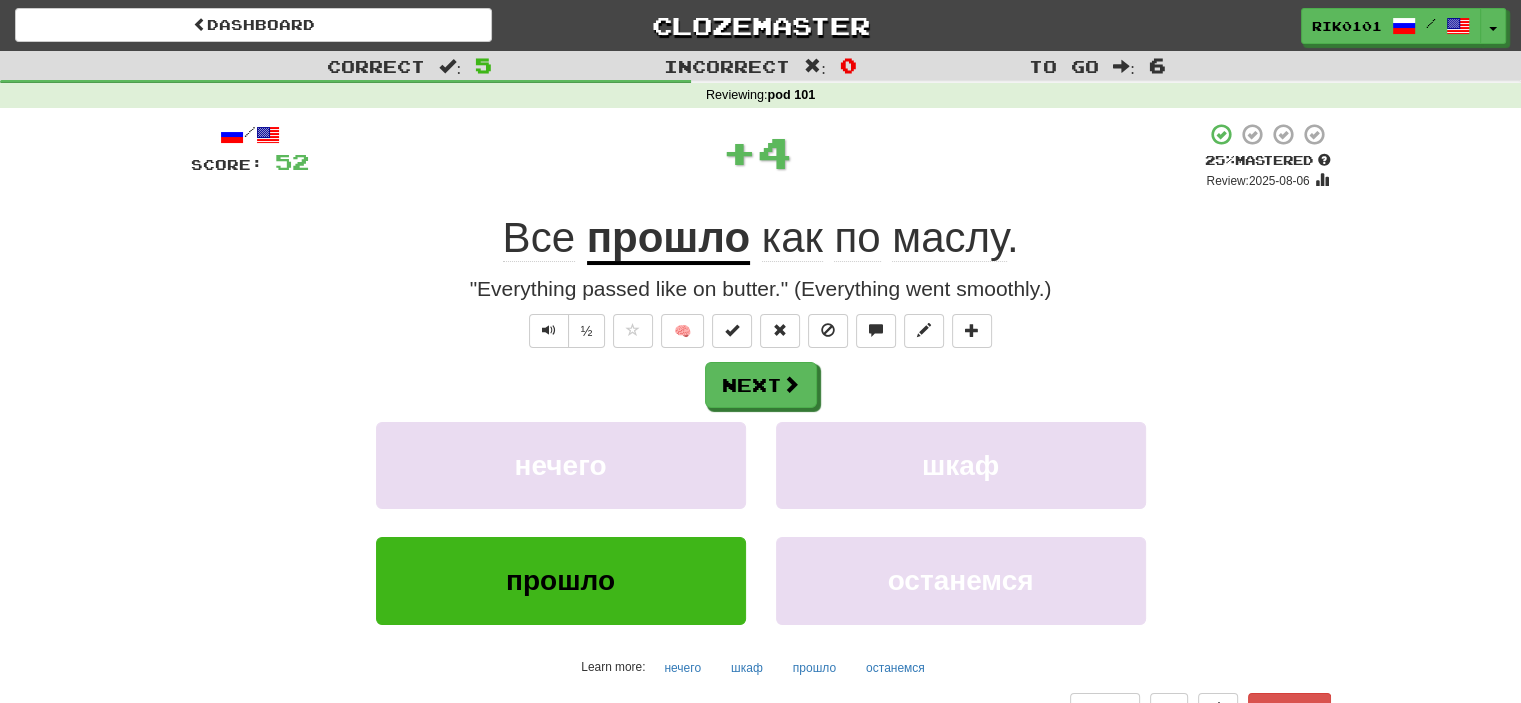 click on "прошло" at bounding box center (668, 239) 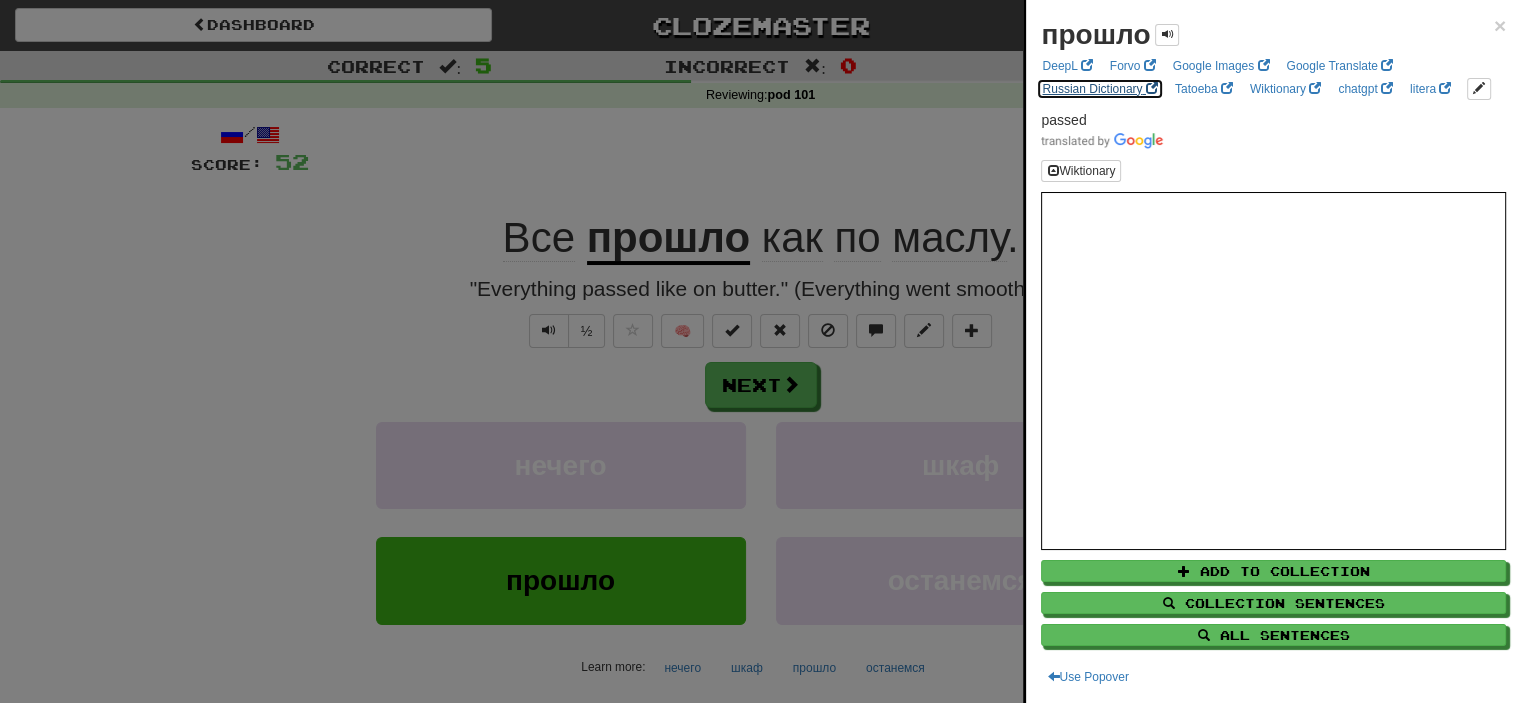 click on "Russian Dictionary" at bounding box center [1099, 89] 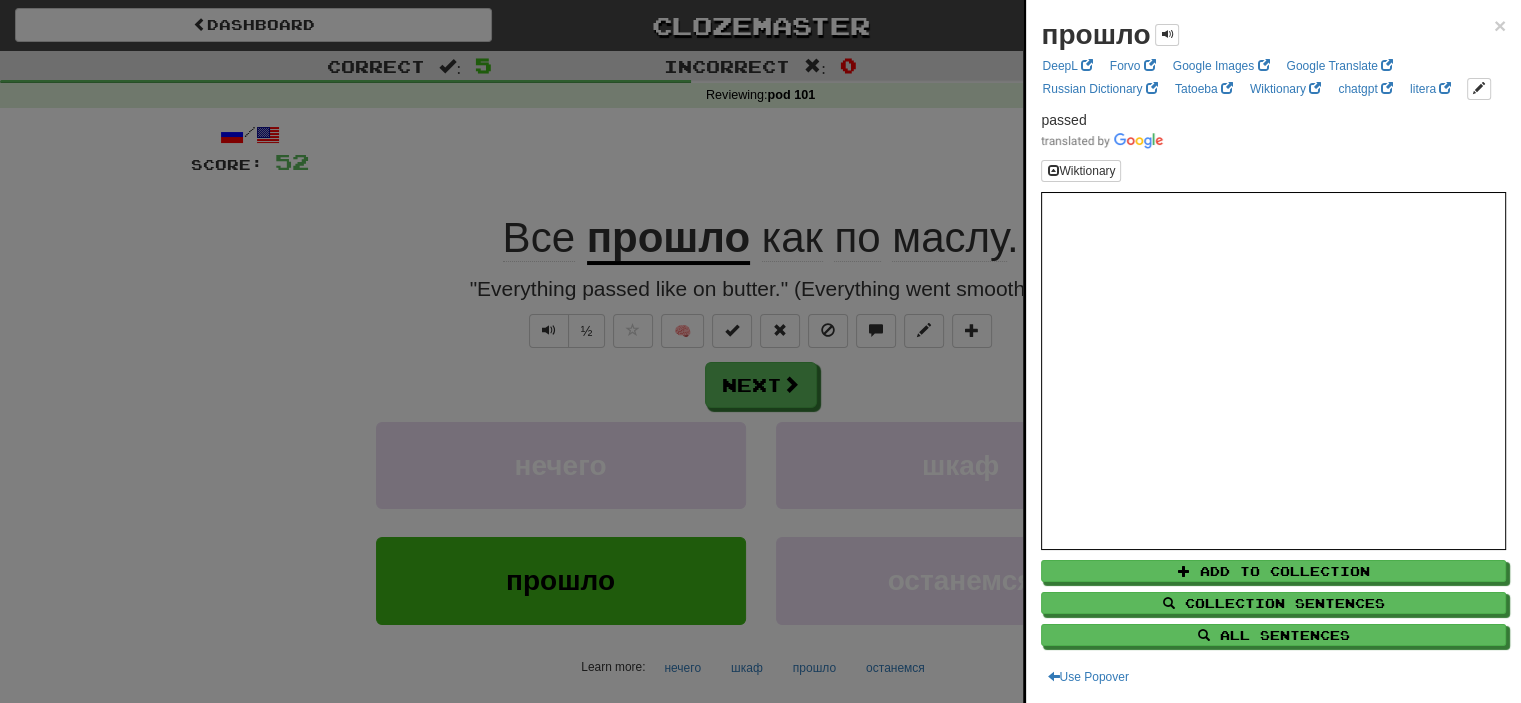 click at bounding box center [760, 351] 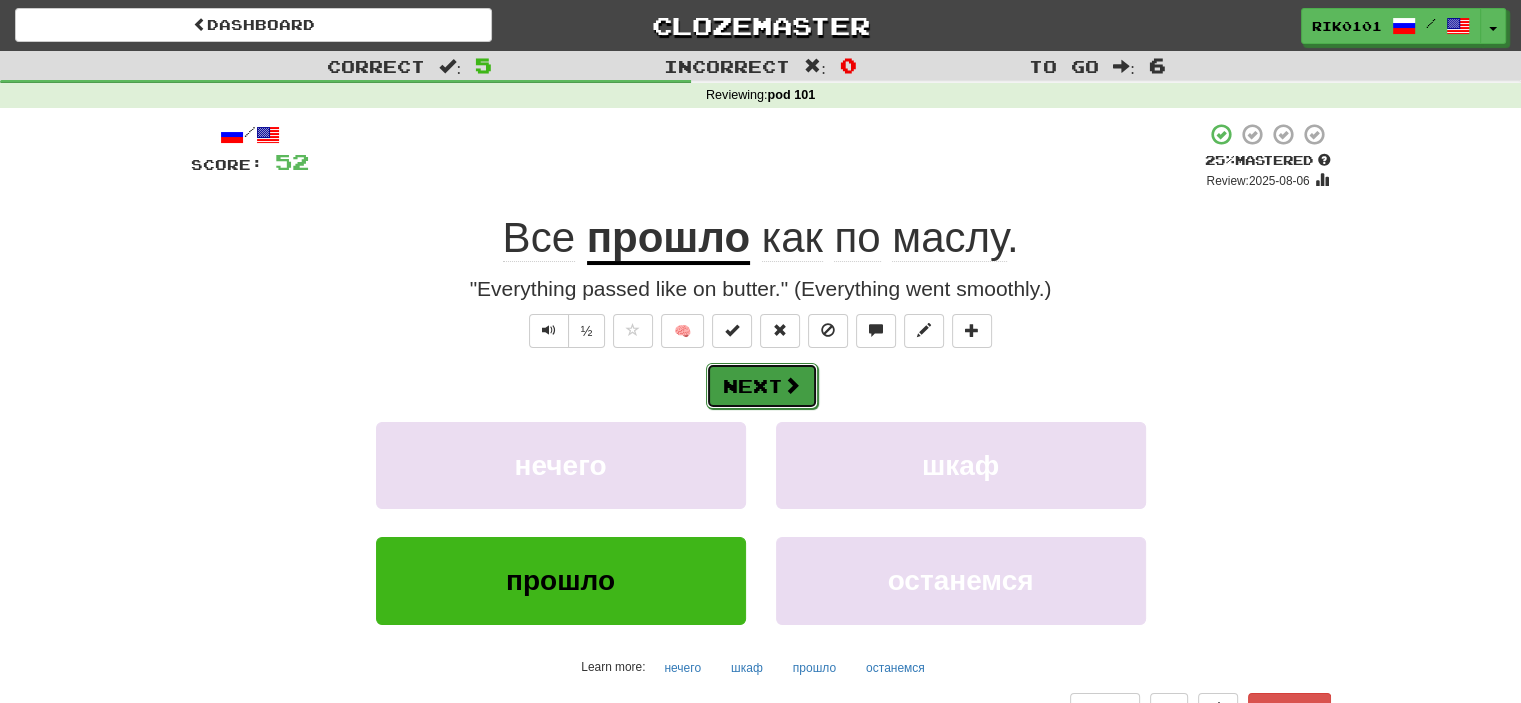 click on "Next" at bounding box center (762, 386) 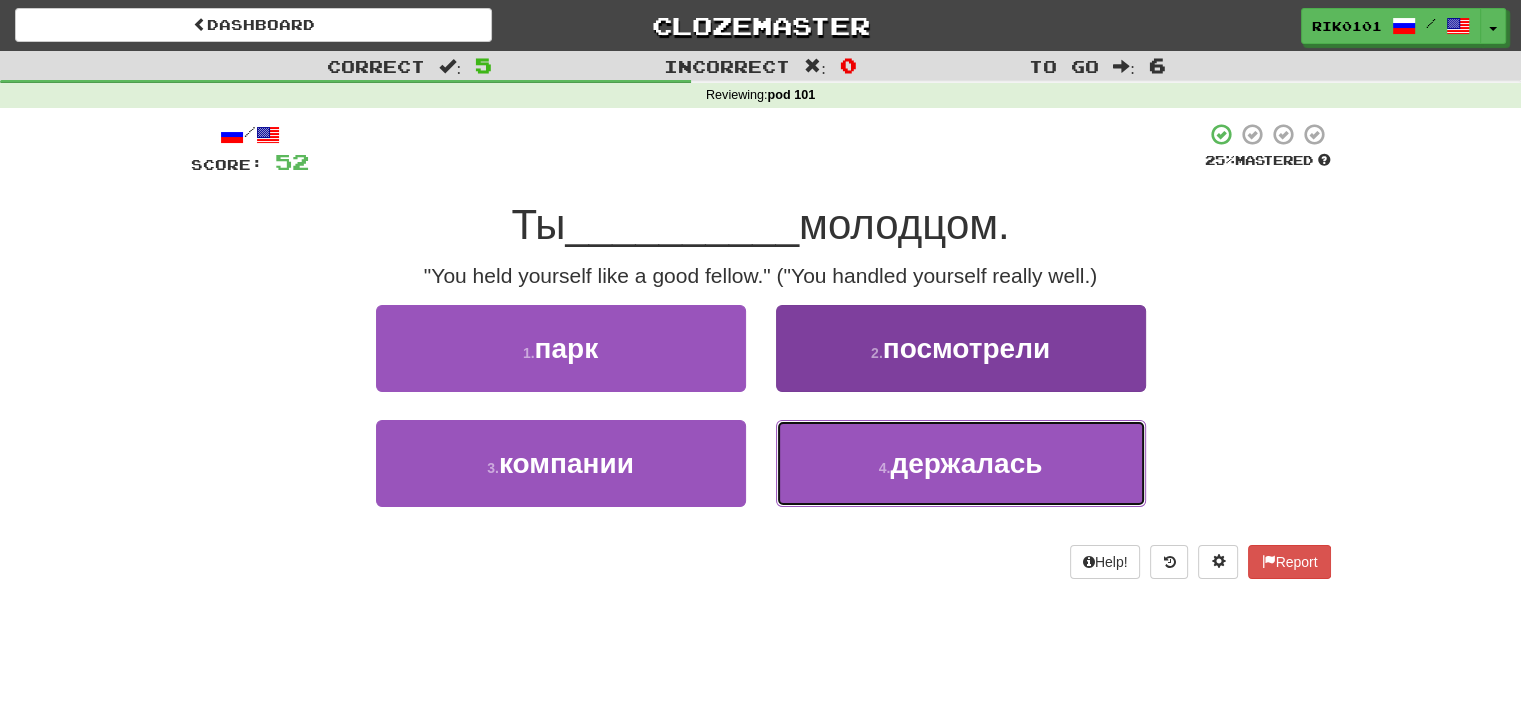 click on "держалась" at bounding box center (966, 463) 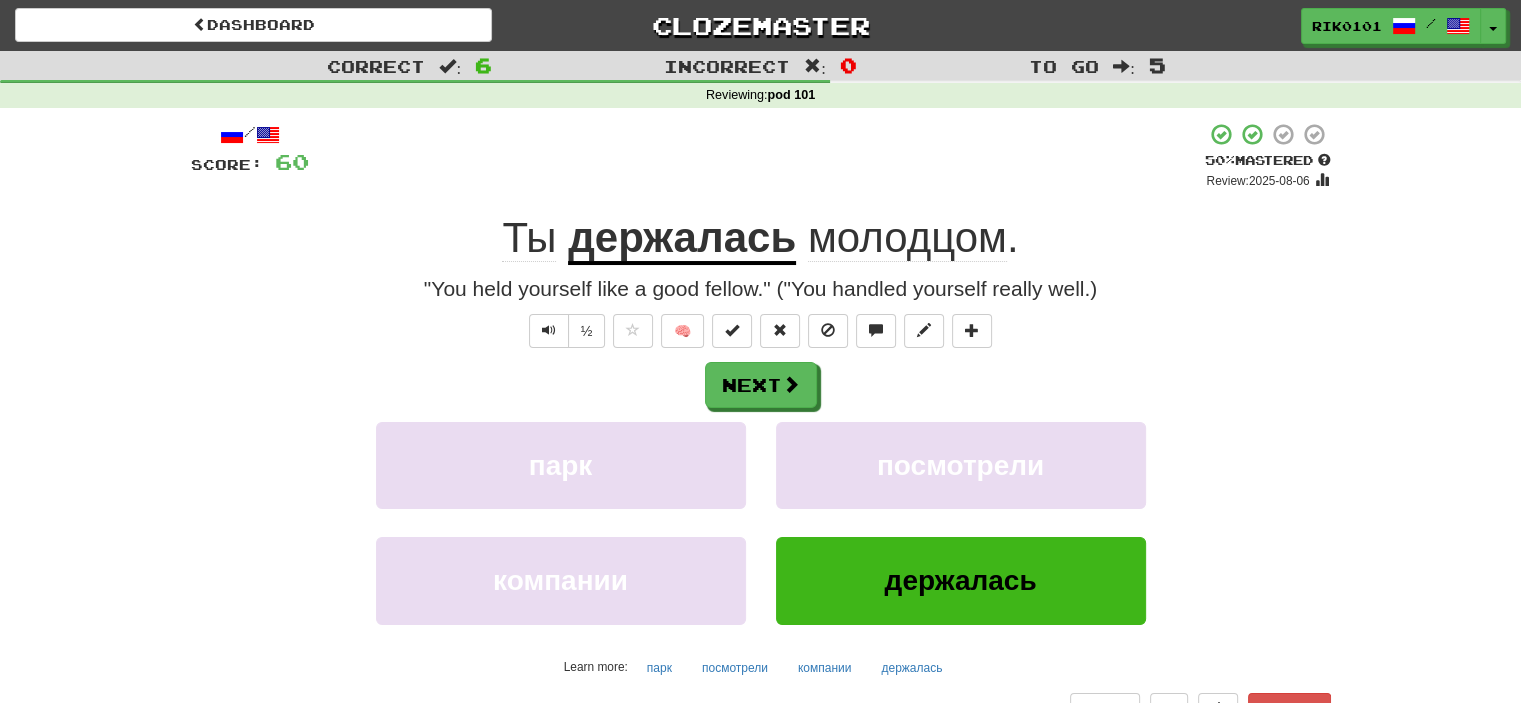 drag, startPoint x: 758, startPoint y: 240, endPoint x: 716, endPoint y: 239, distance: 42.0119 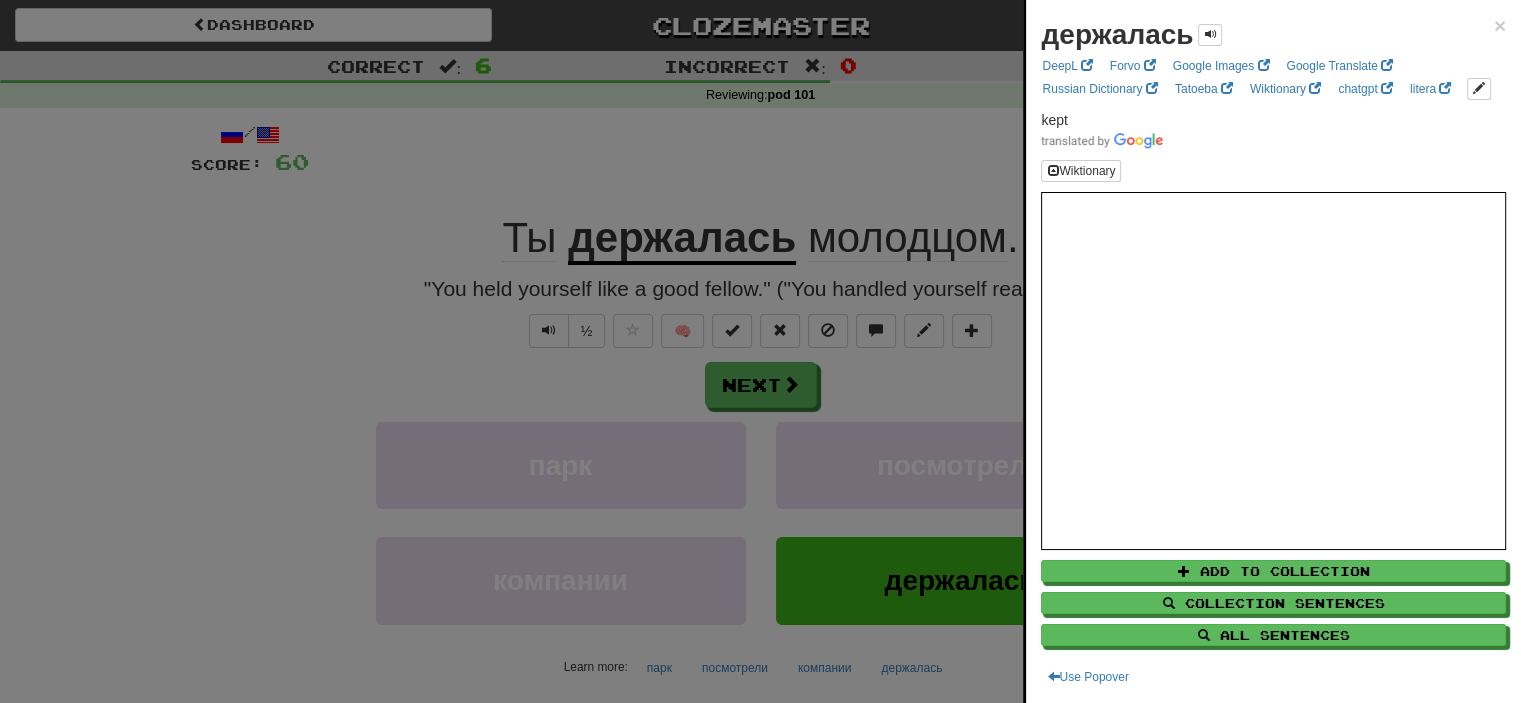 click at bounding box center [760, 351] 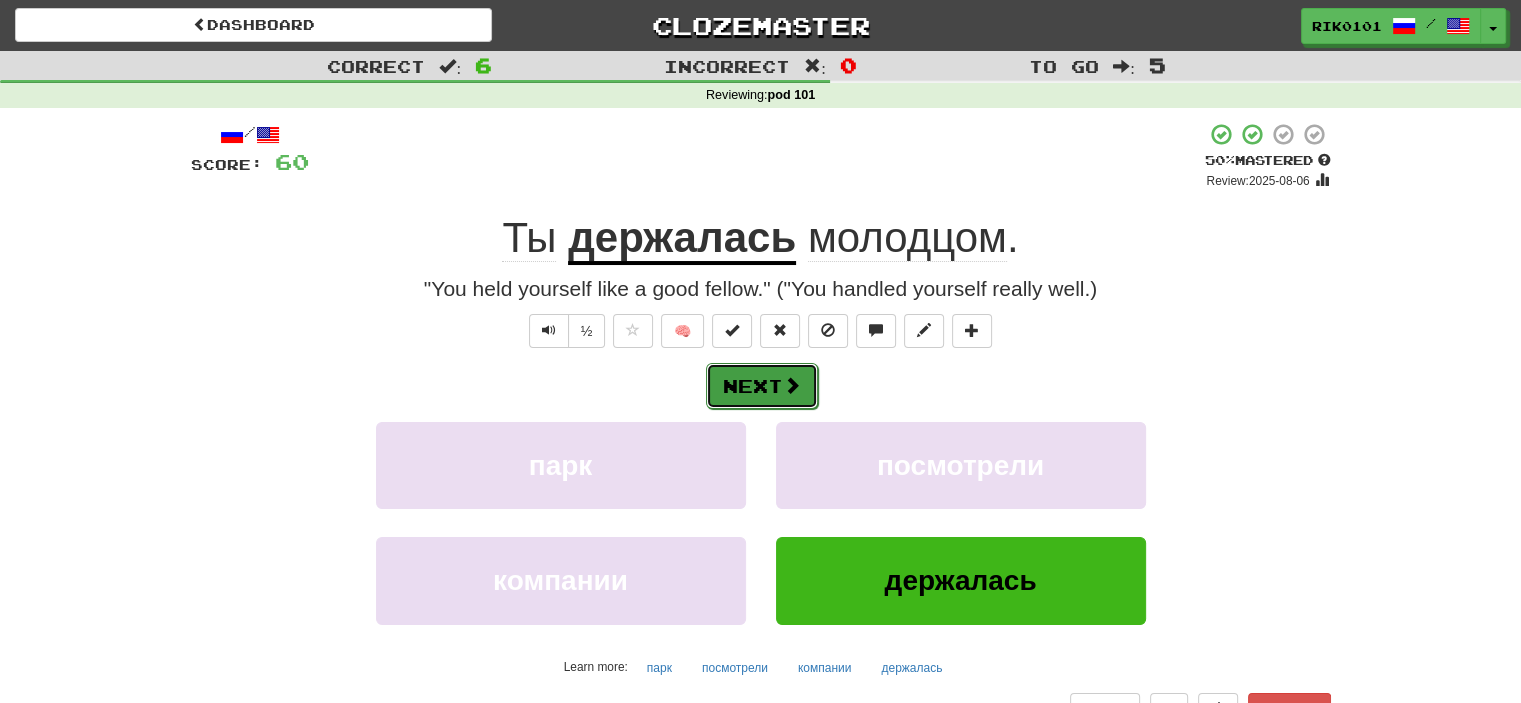 click on "Next" at bounding box center [762, 386] 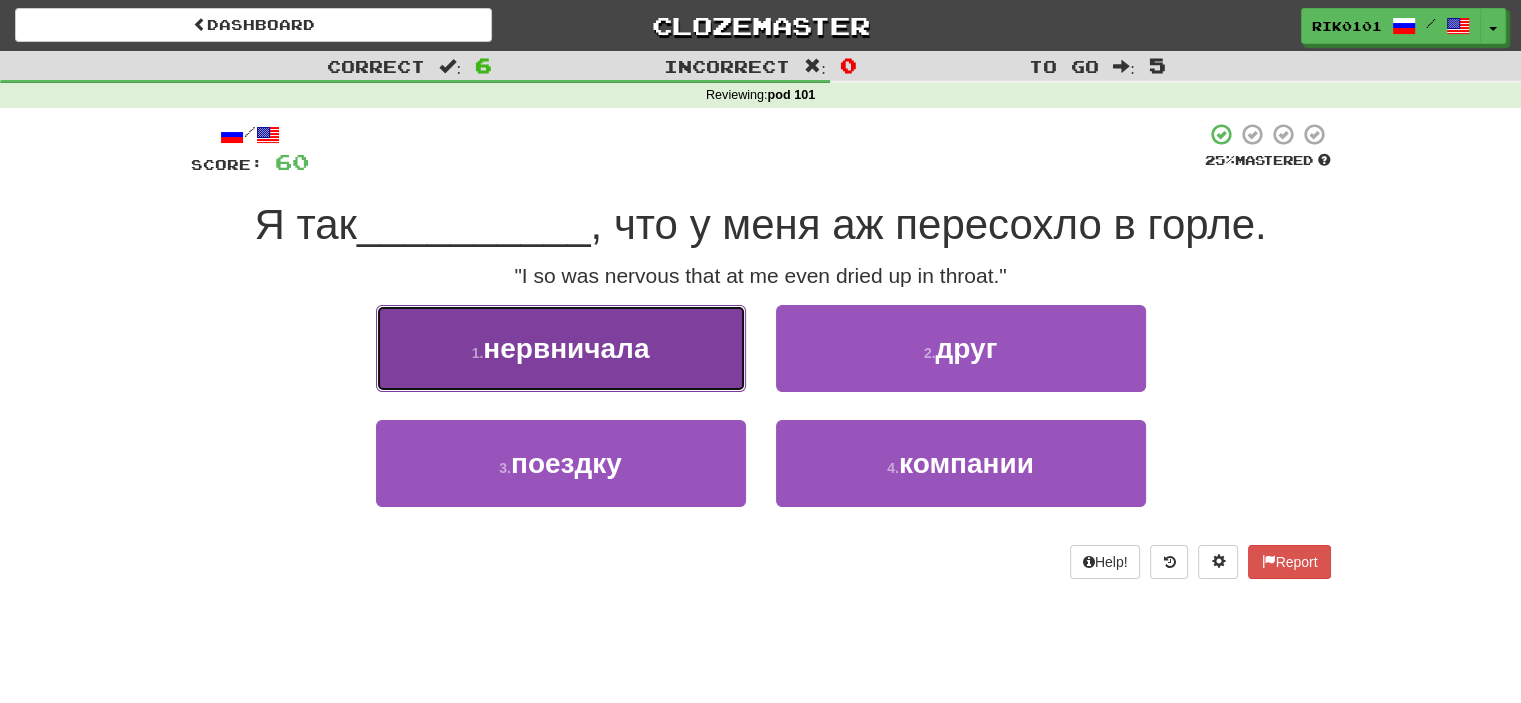 click on "нервничала" at bounding box center (566, 348) 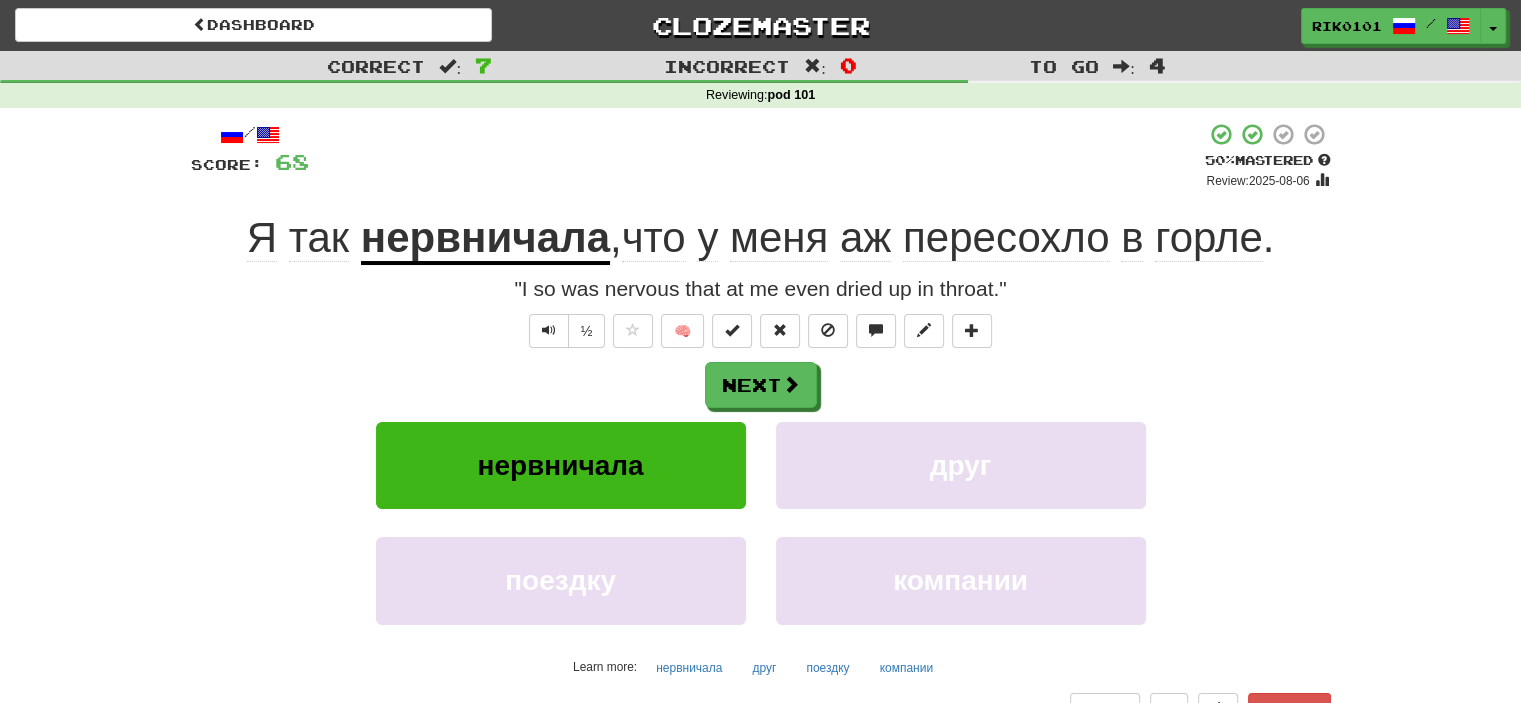click on "нервничала" at bounding box center [485, 239] 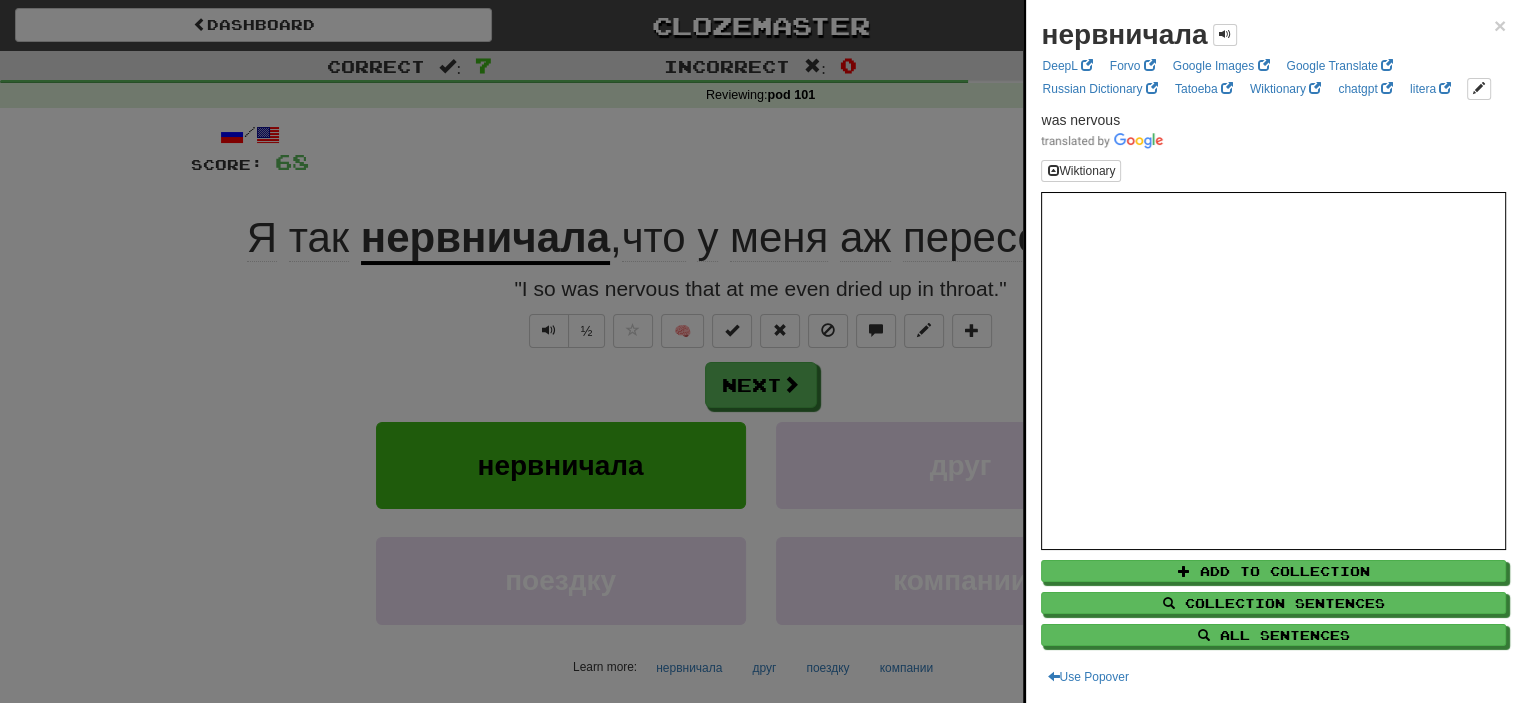 click at bounding box center (760, 351) 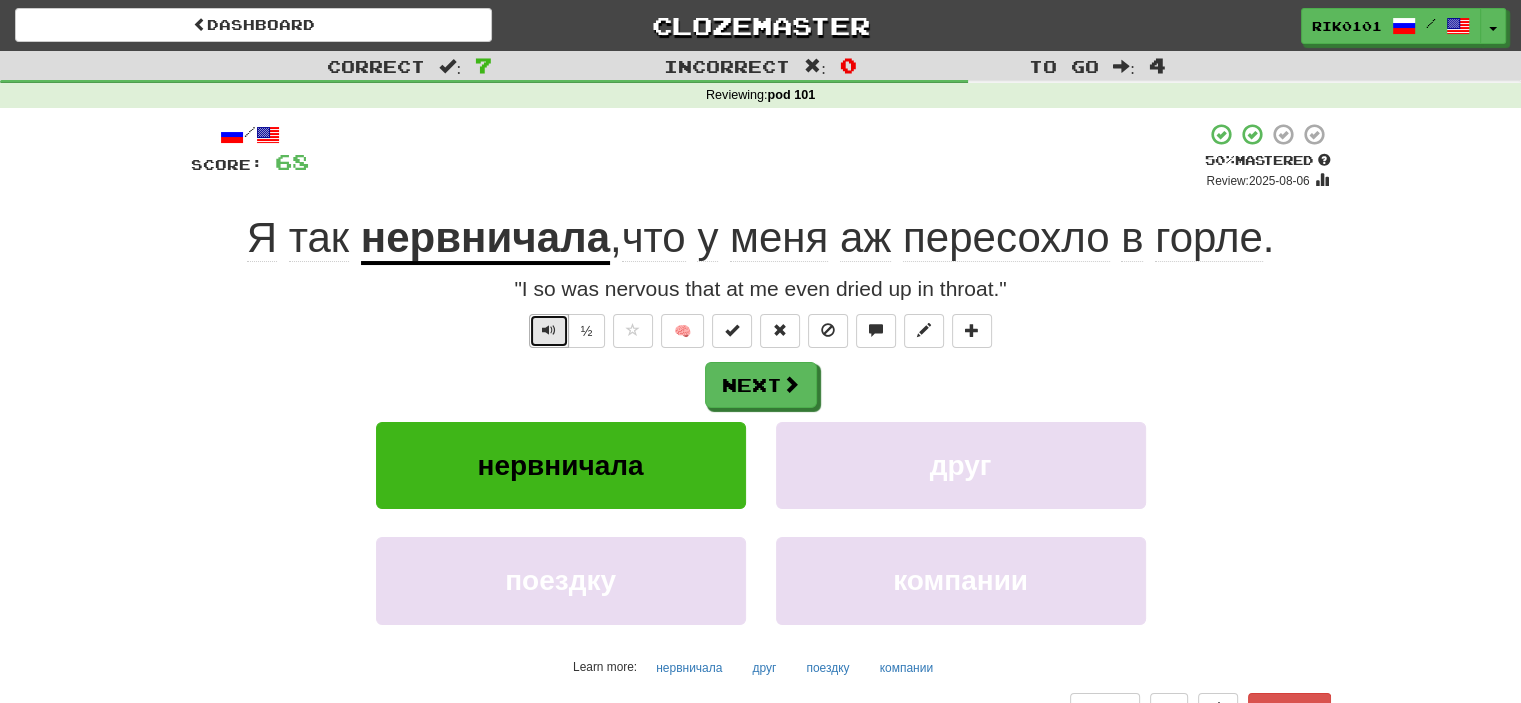 click at bounding box center (549, 331) 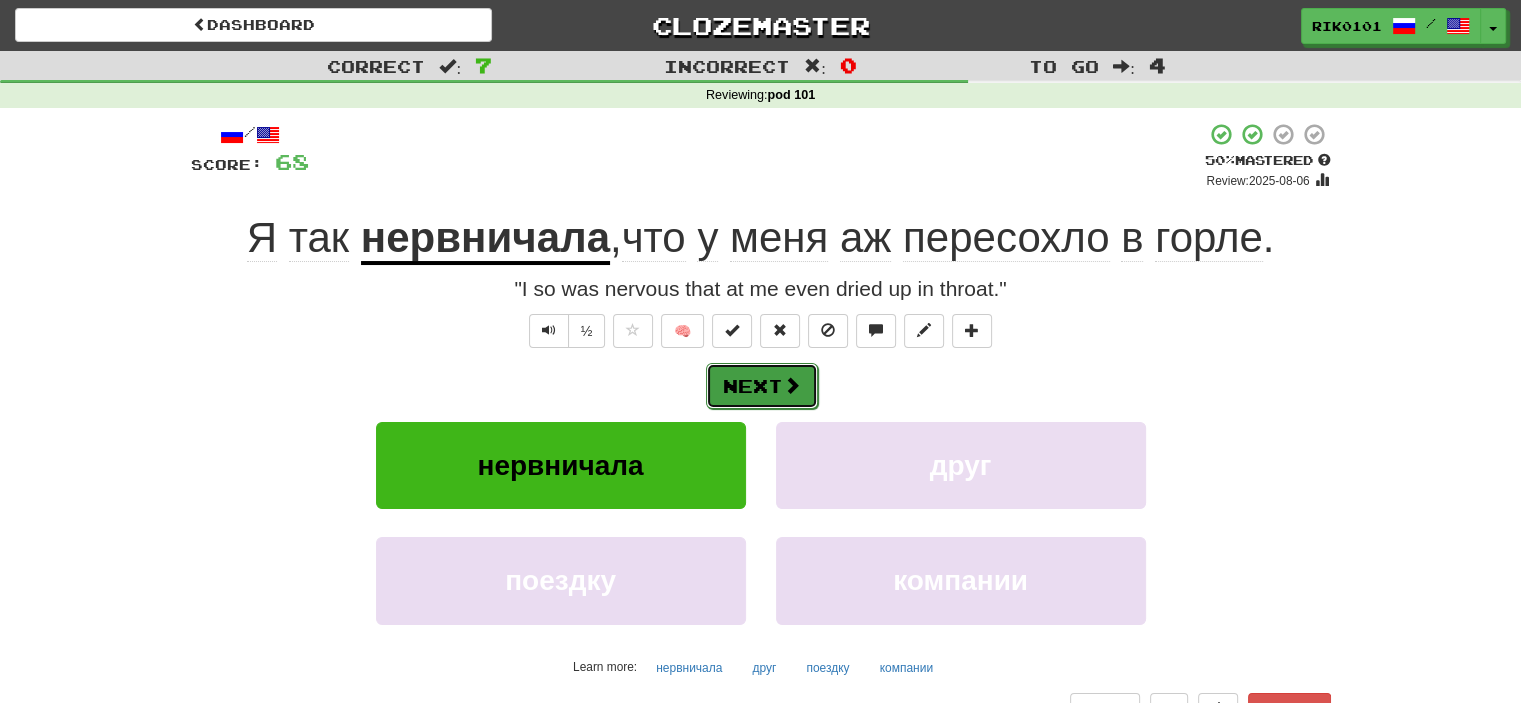 click on "Next" at bounding box center (762, 386) 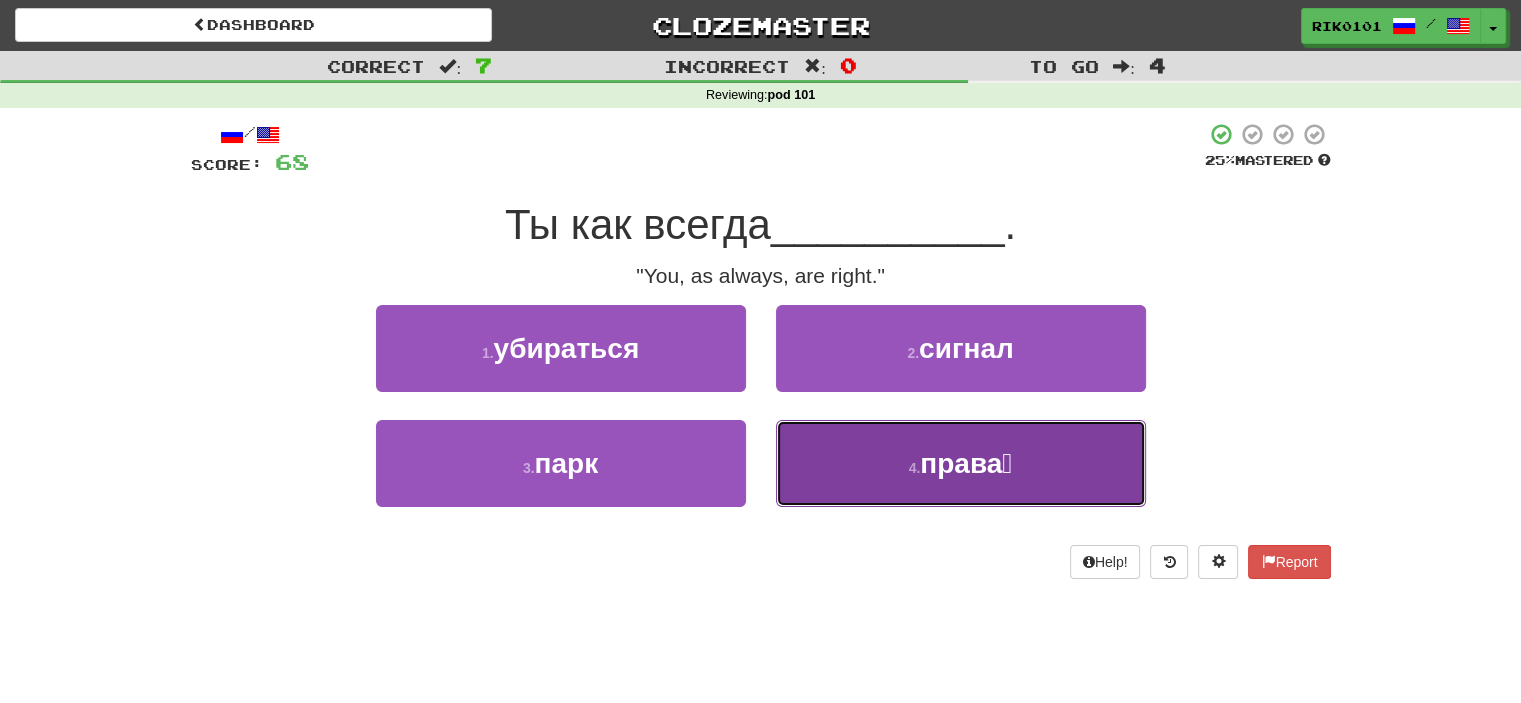 click on "4 .  права́" at bounding box center [961, 463] 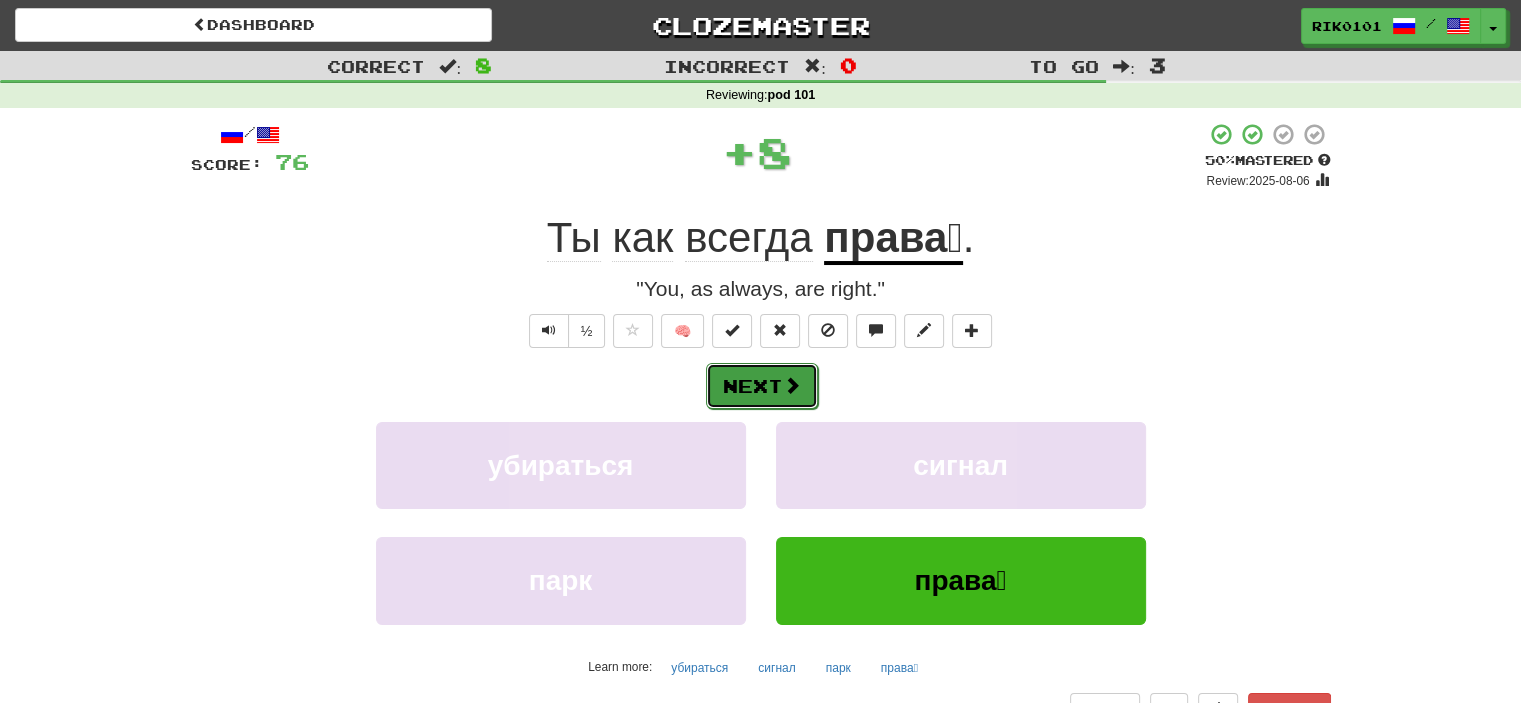 click at bounding box center [792, 385] 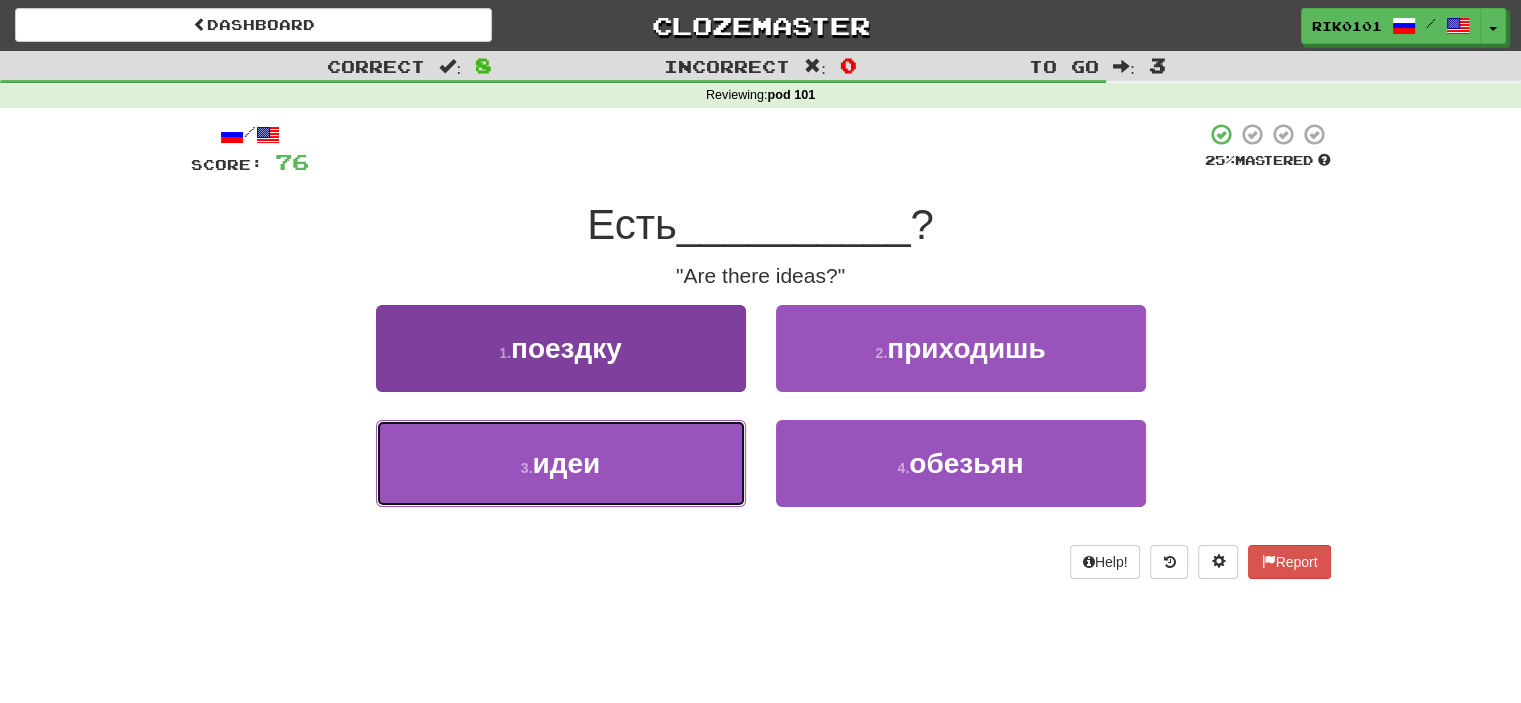 click on "3 .  идеи" at bounding box center (561, 463) 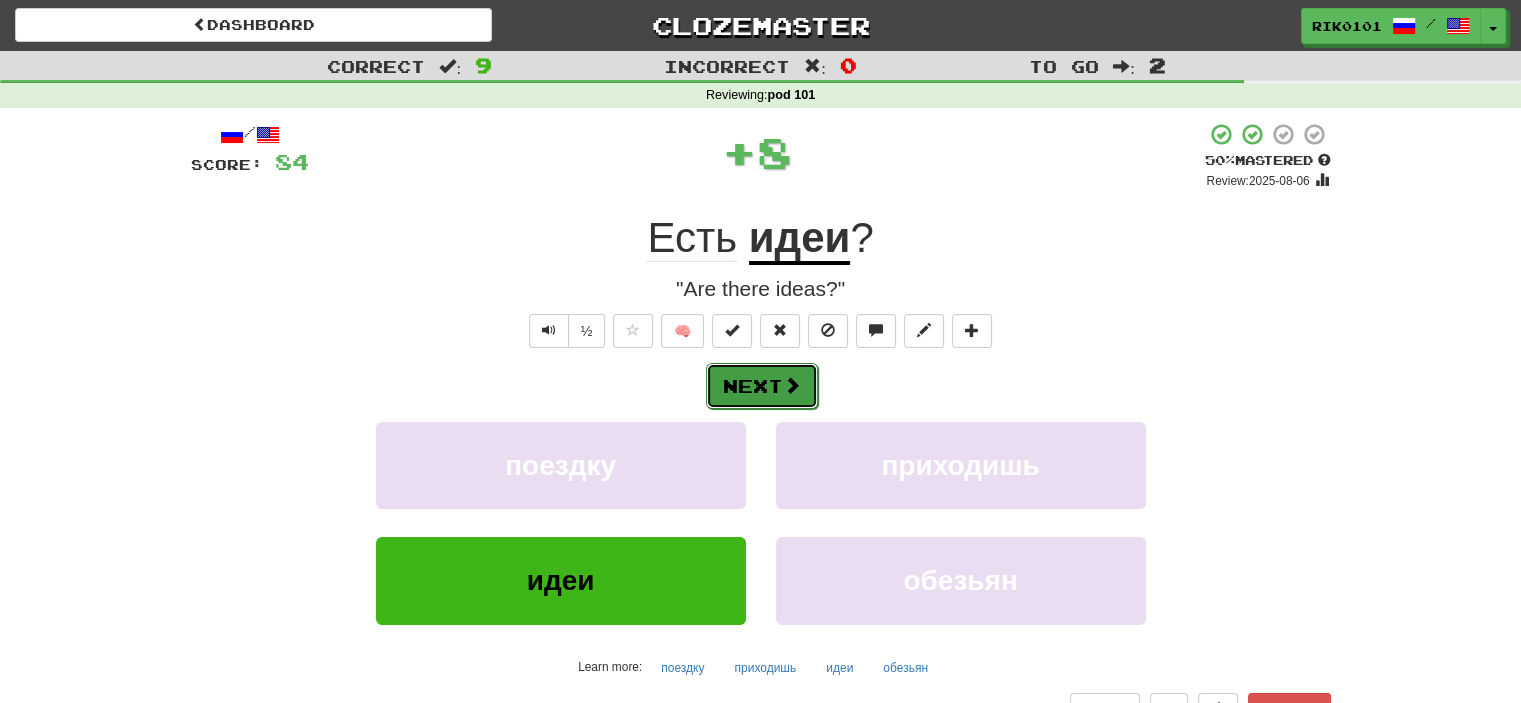 click on "Next" at bounding box center (762, 386) 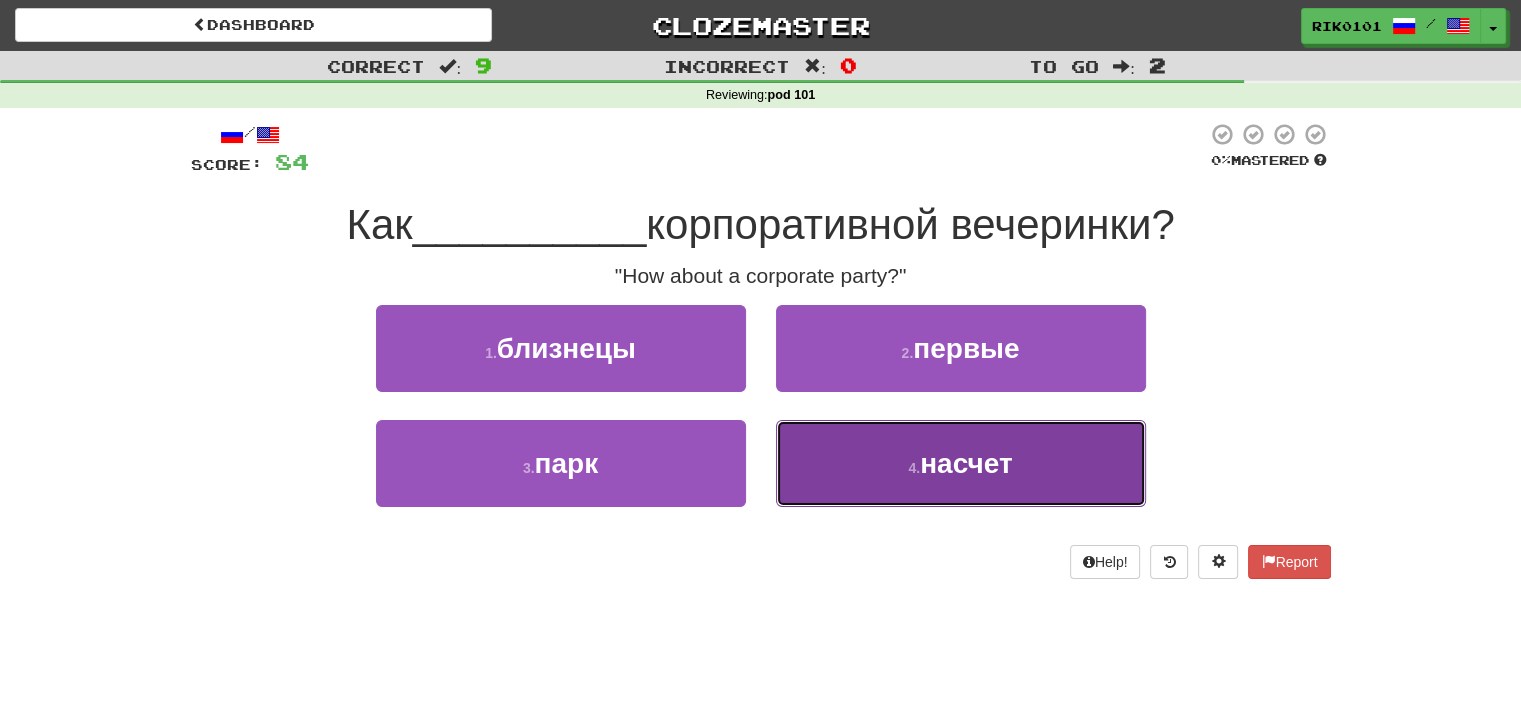 click on "4 .  насчет" at bounding box center (961, 463) 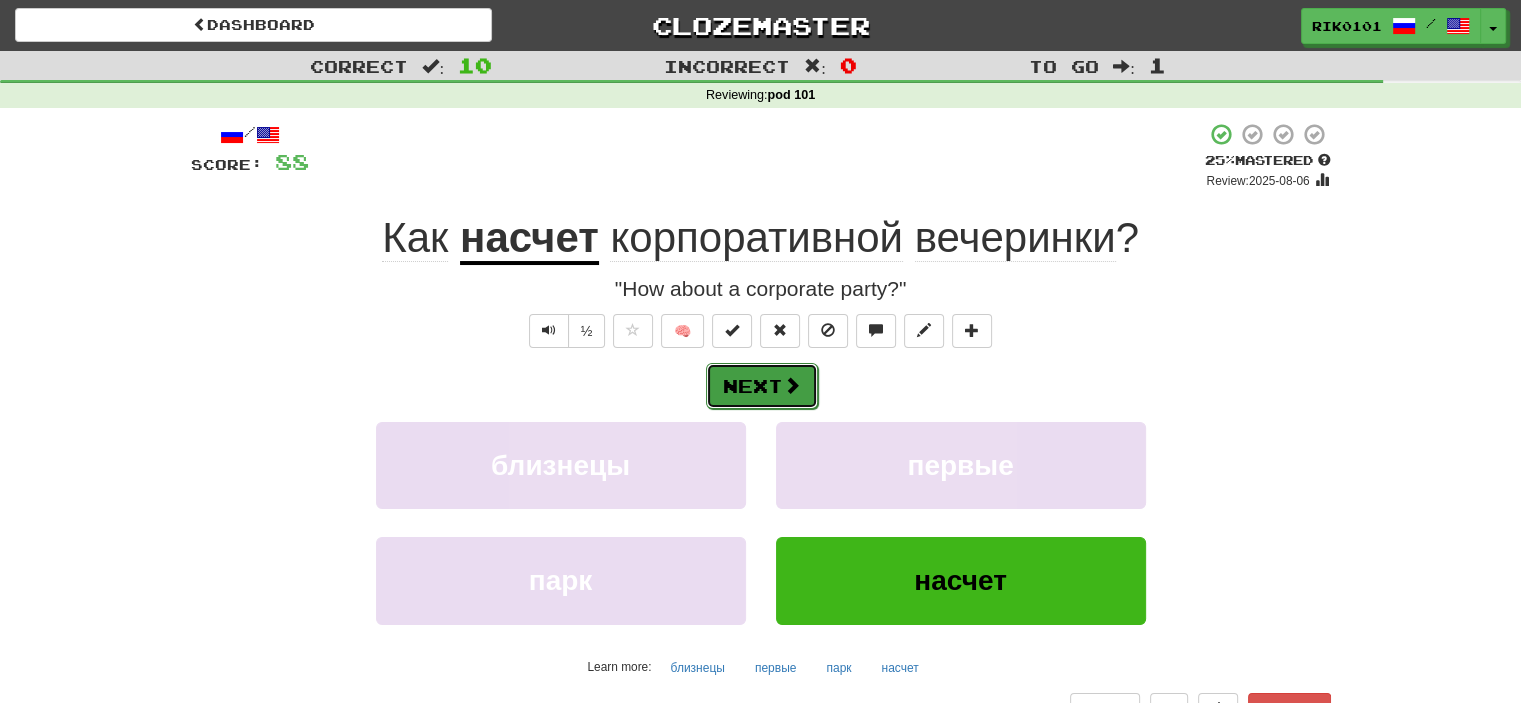 click at bounding box center [792, 385] 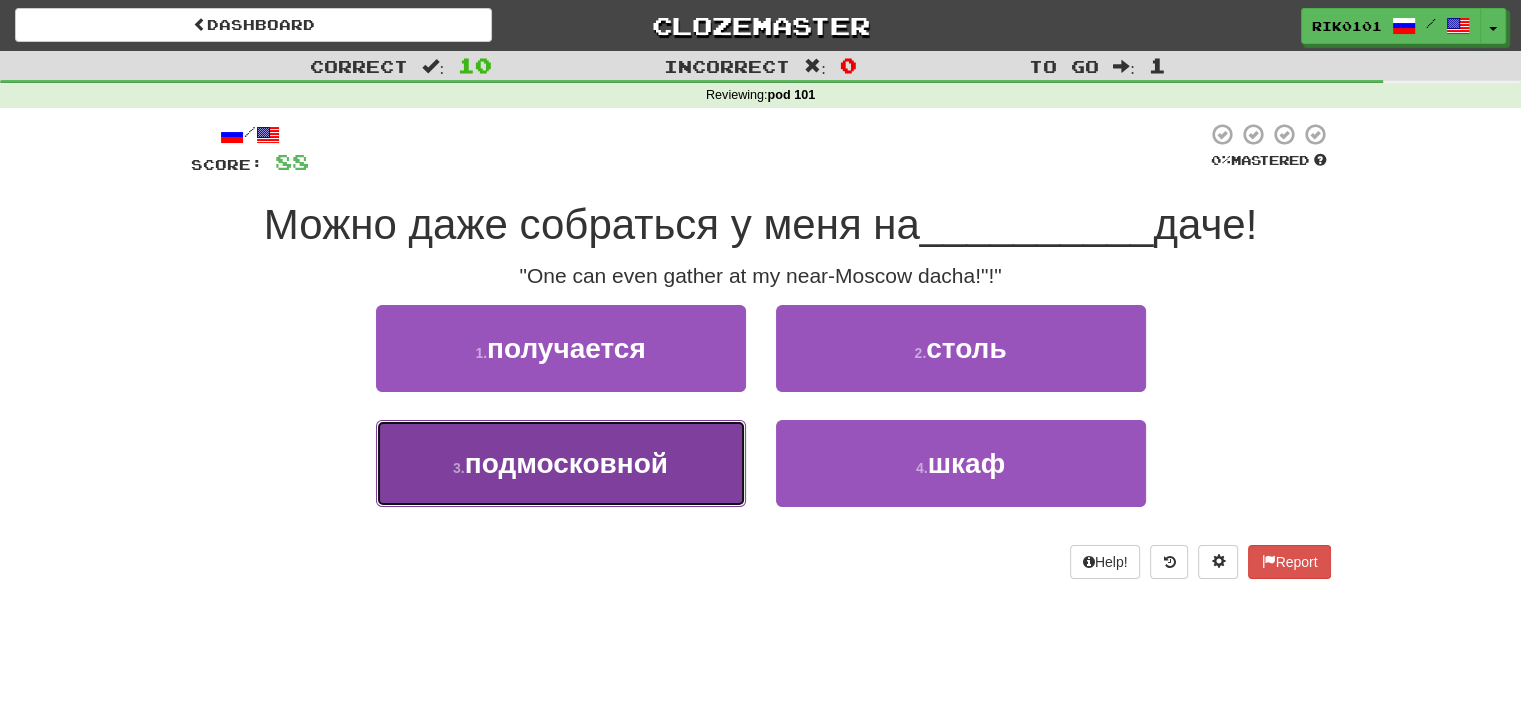 click on "подмосковной" at bounding box center [566, 463] 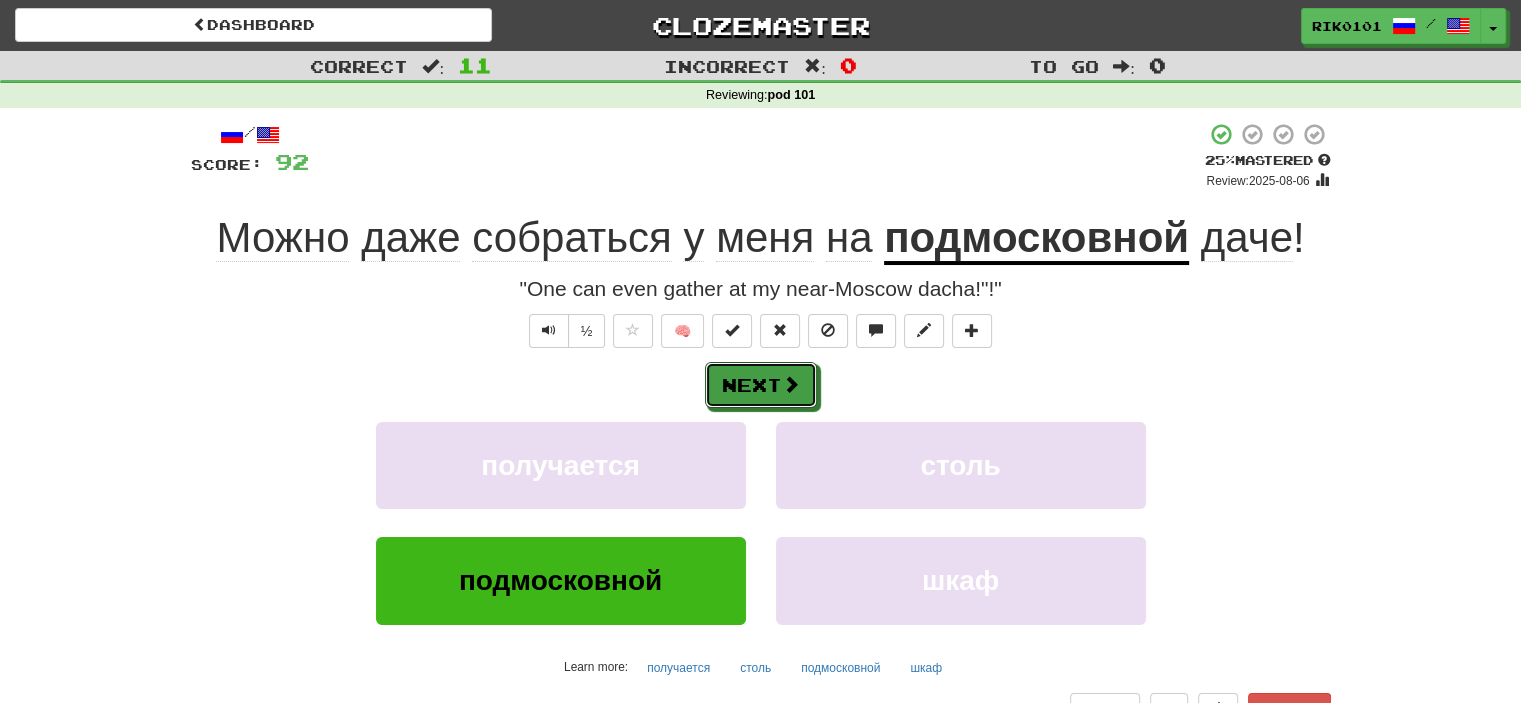 click at bounding box center [791, 384] 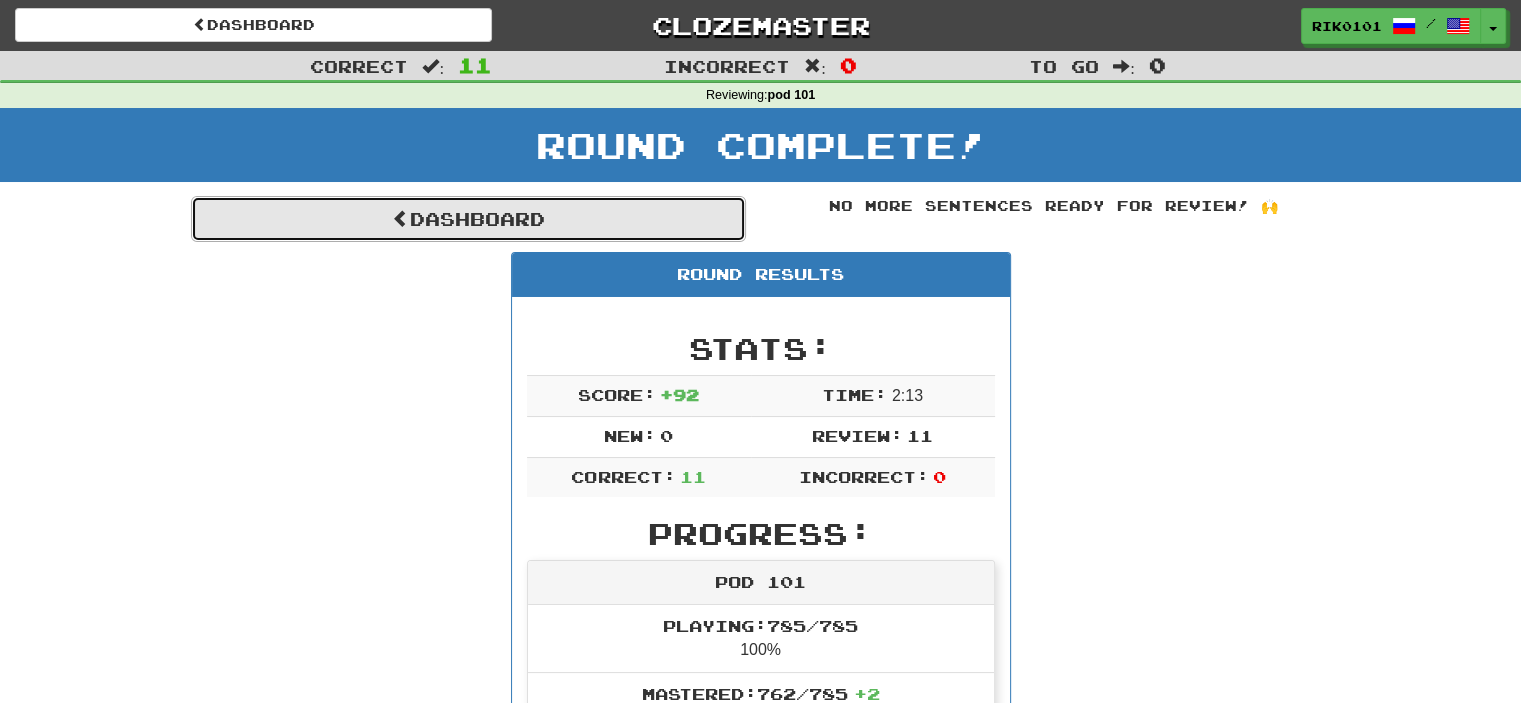 click on "Dashboard" at bounding box center [468, 219] 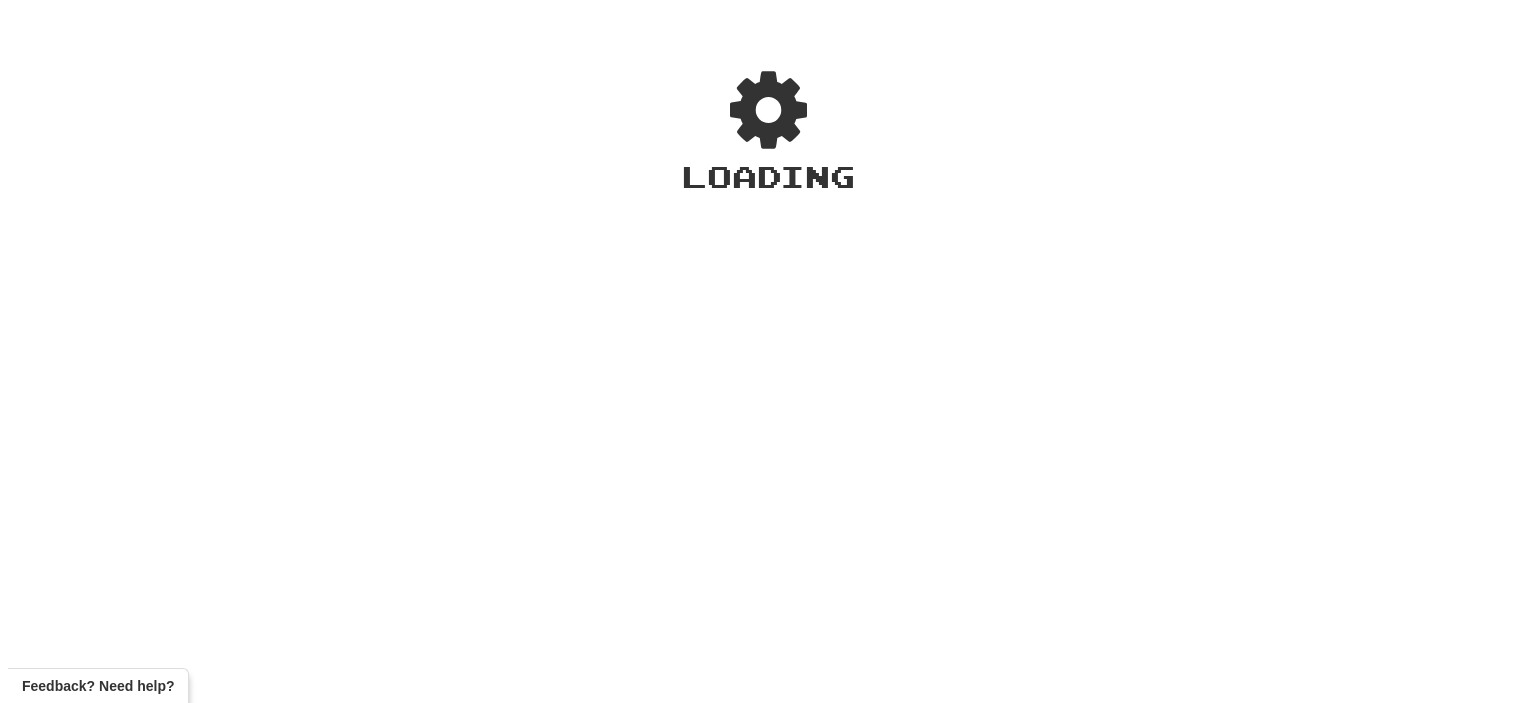 scroll, scrollTop: 0, scrollLeft: 0, axis: both 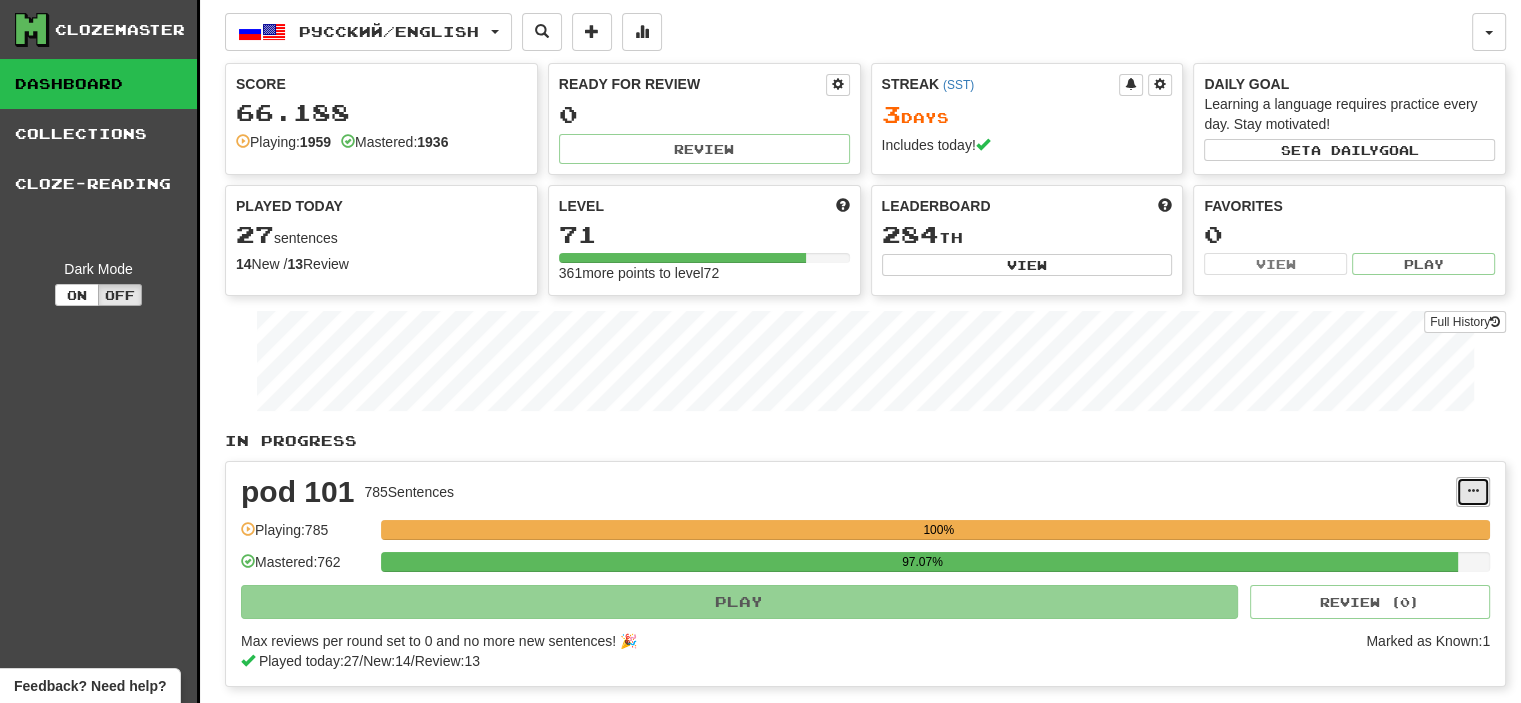 click at bounding box center (1473, 492) 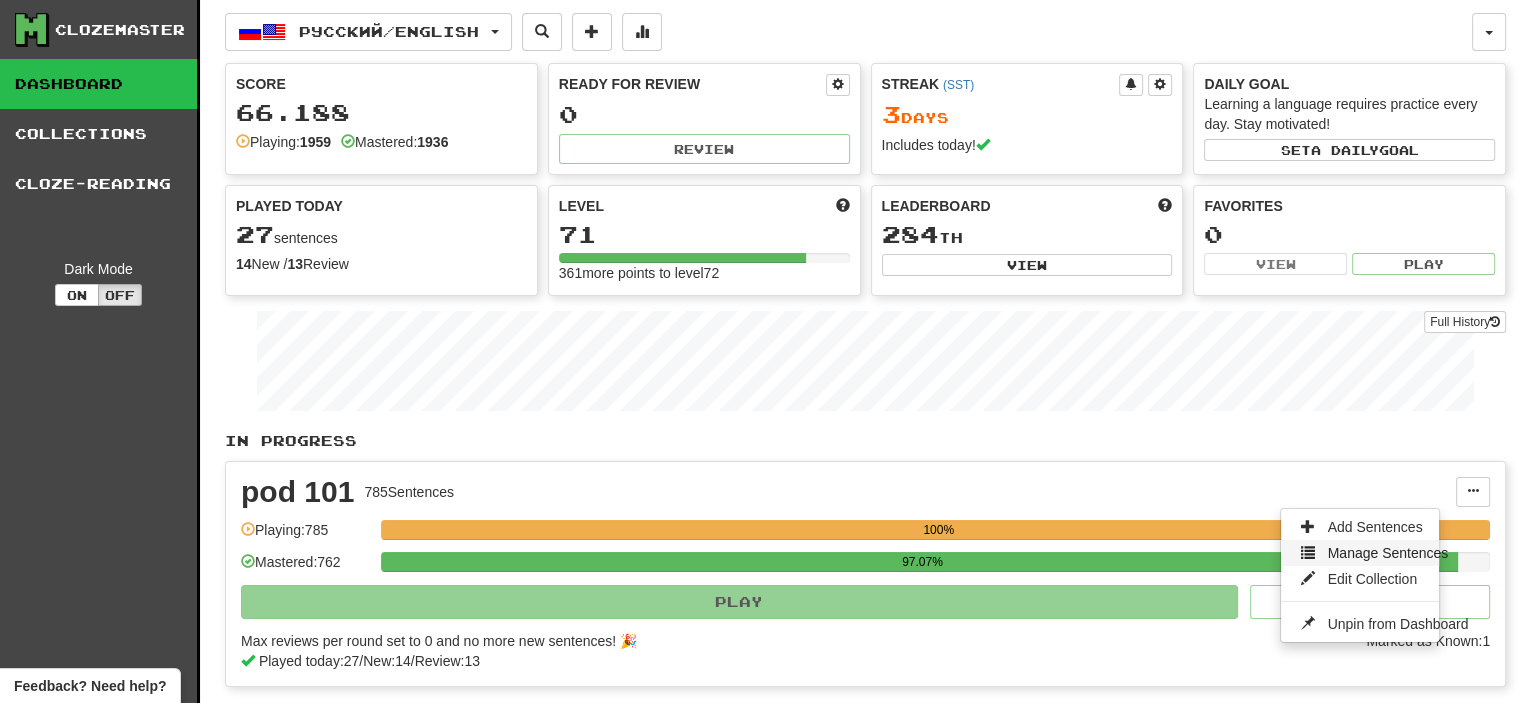 click on "Manage Sentences" at bounding box center [1388, 553] 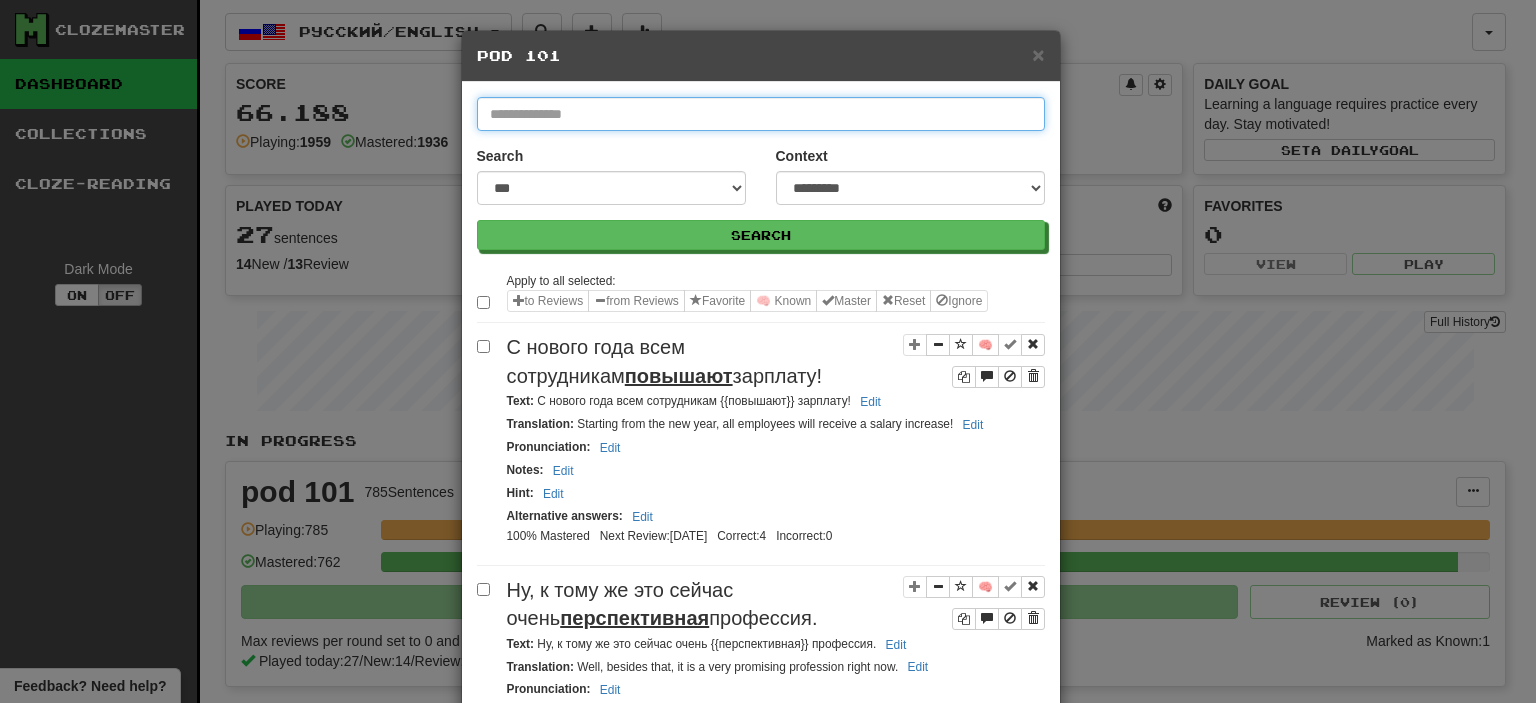 click at bounding box center (761, 114) 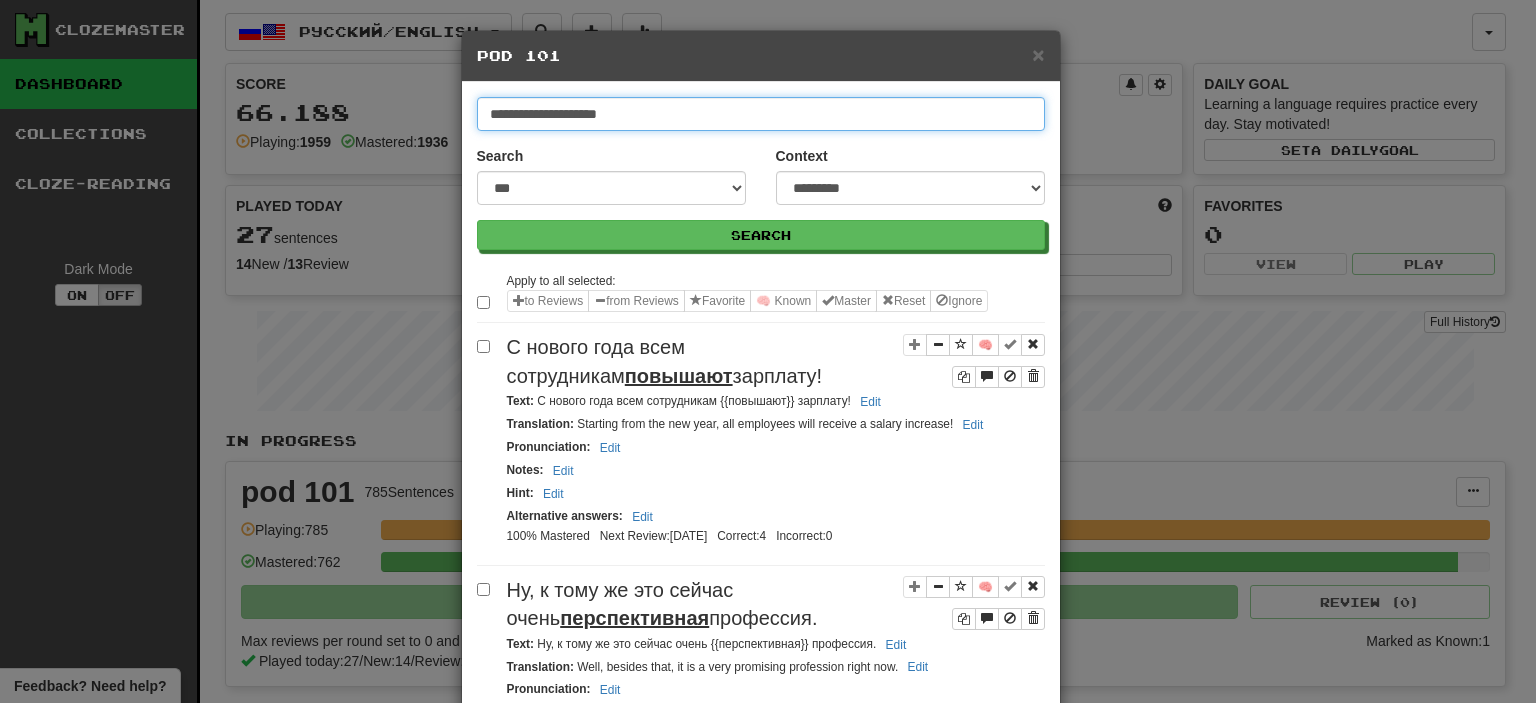 type on "**********" 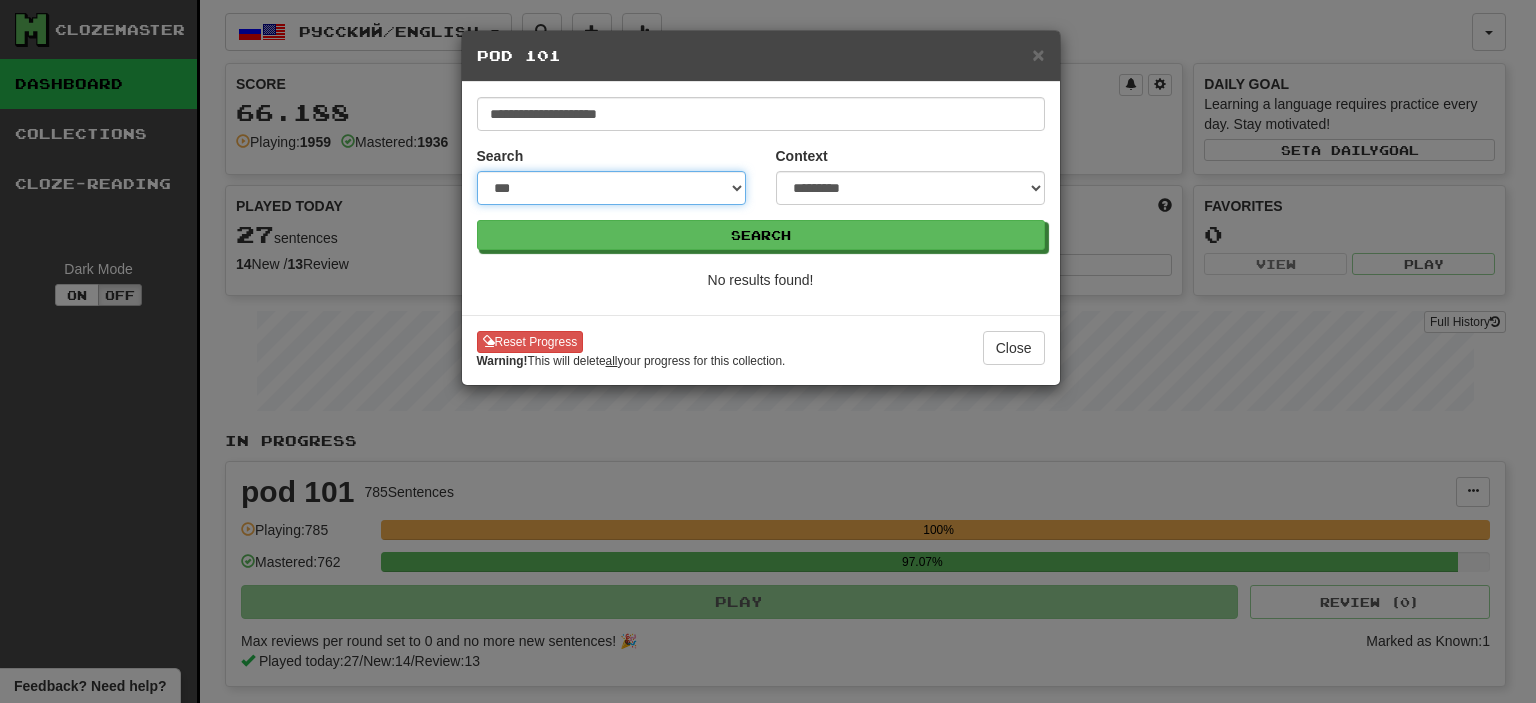 click on "**********" at bounding box center (611, 188) 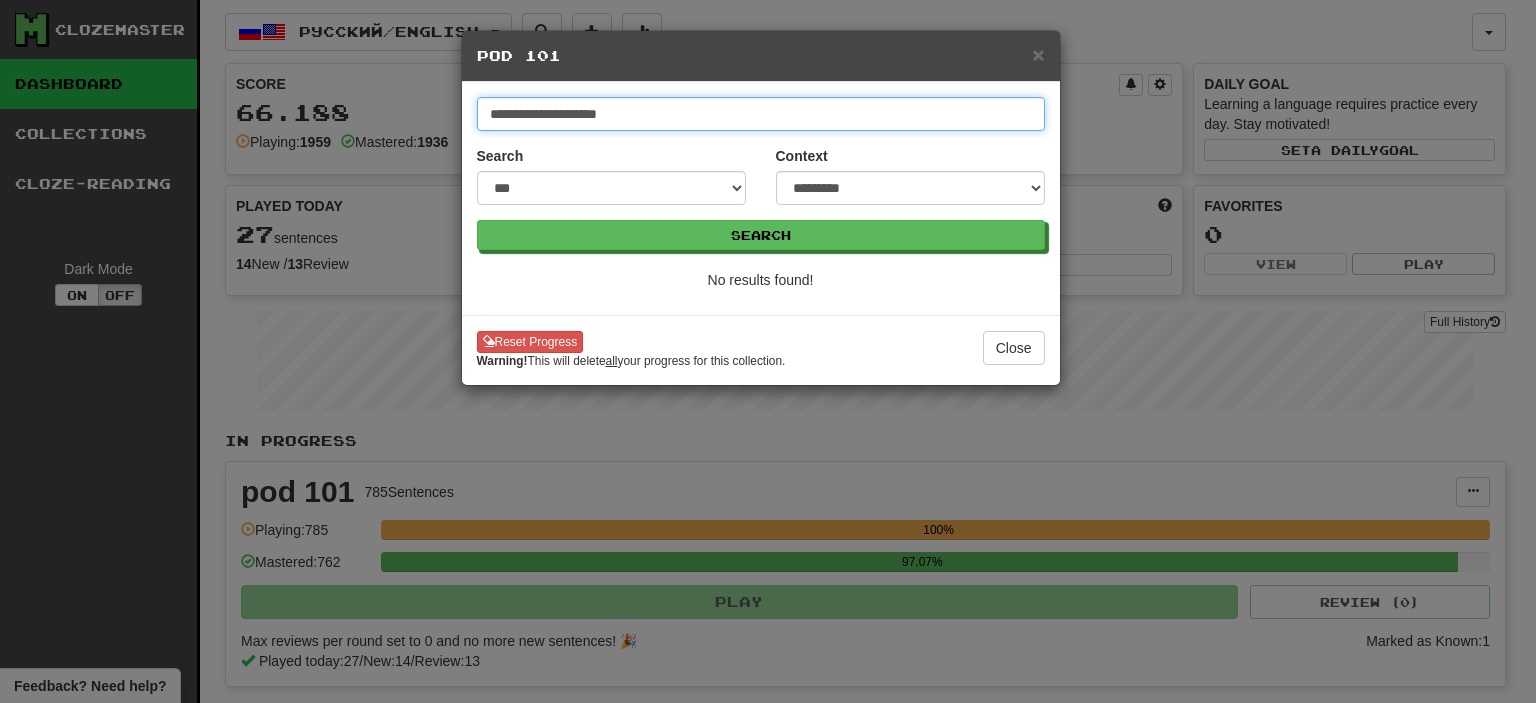 click on "**********" at bounding box center (761, 114) 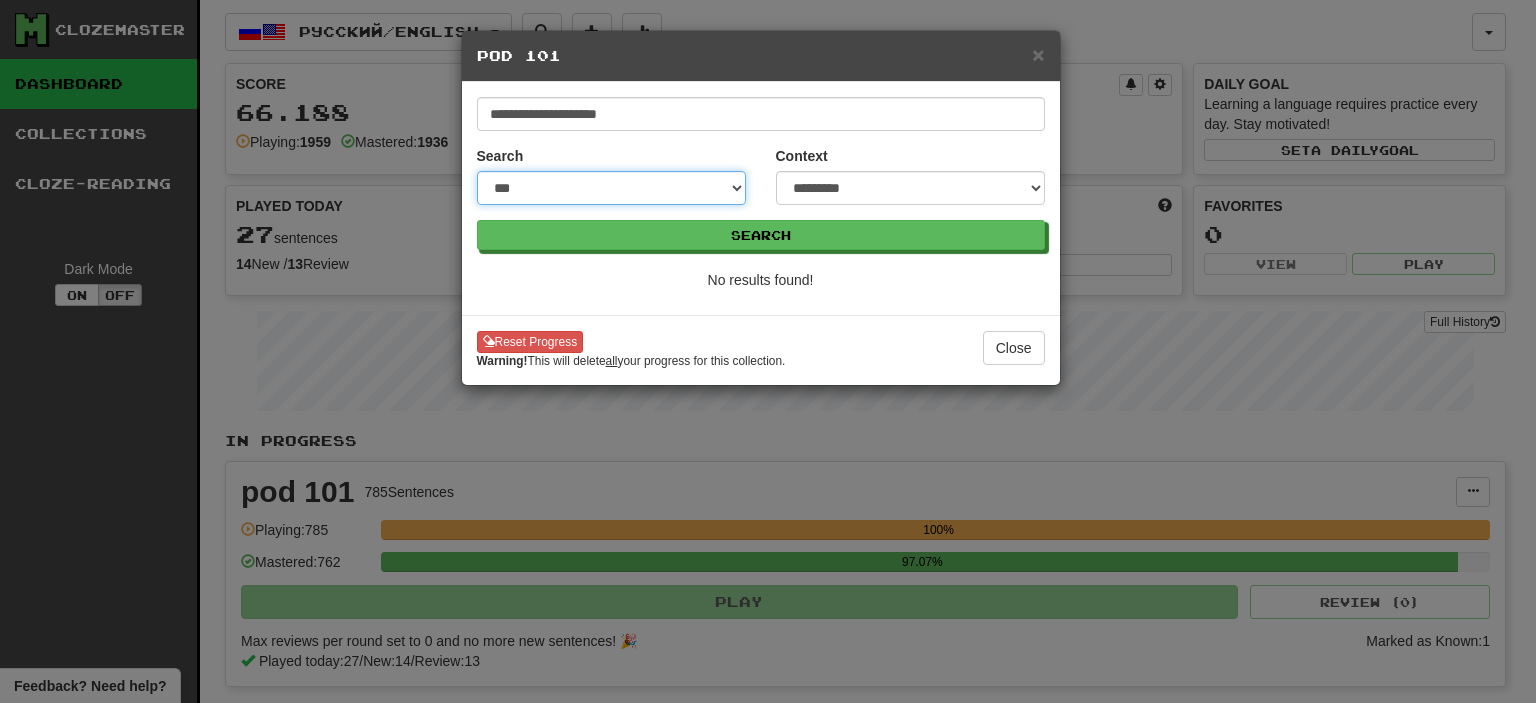 click on "**********" at bounding box center [611, 188] 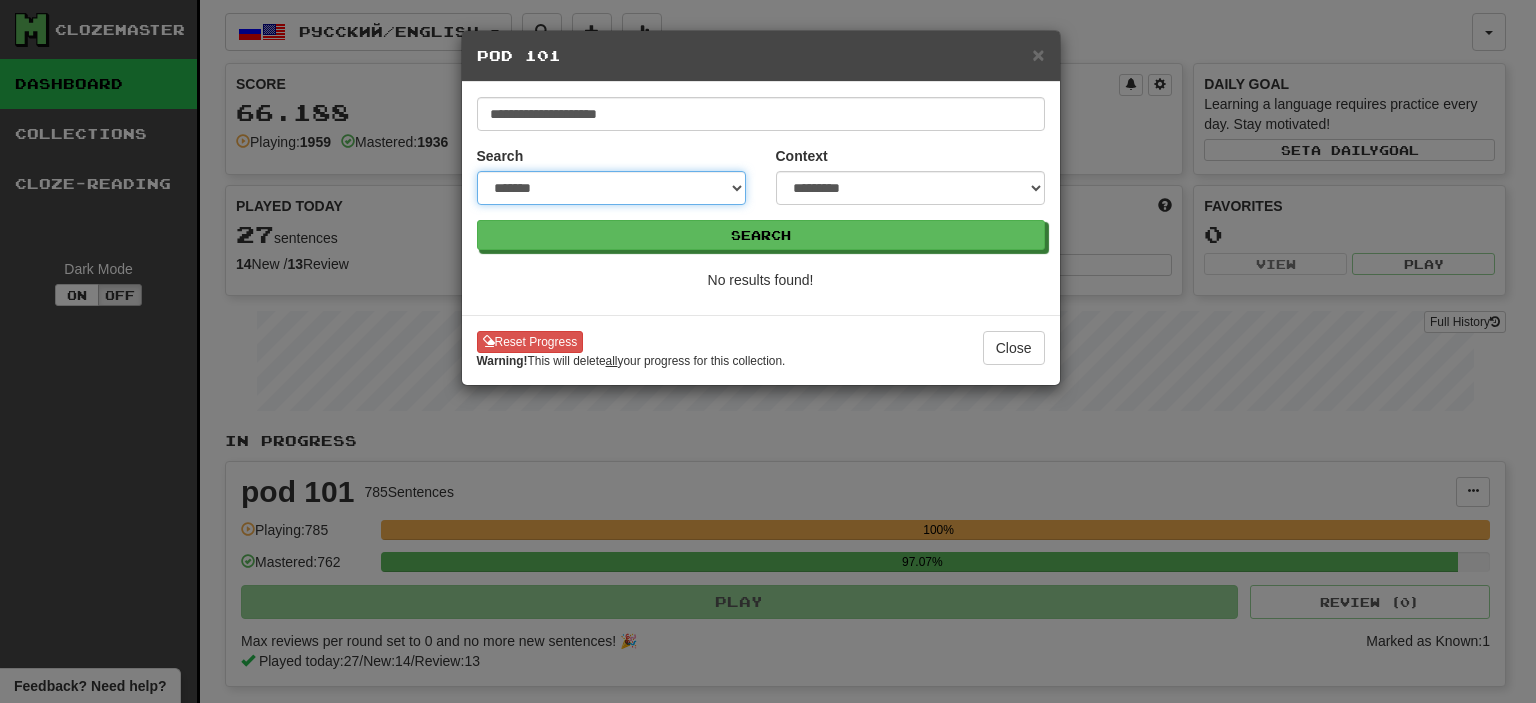 click on "**********" at bounding box center [611, 188] 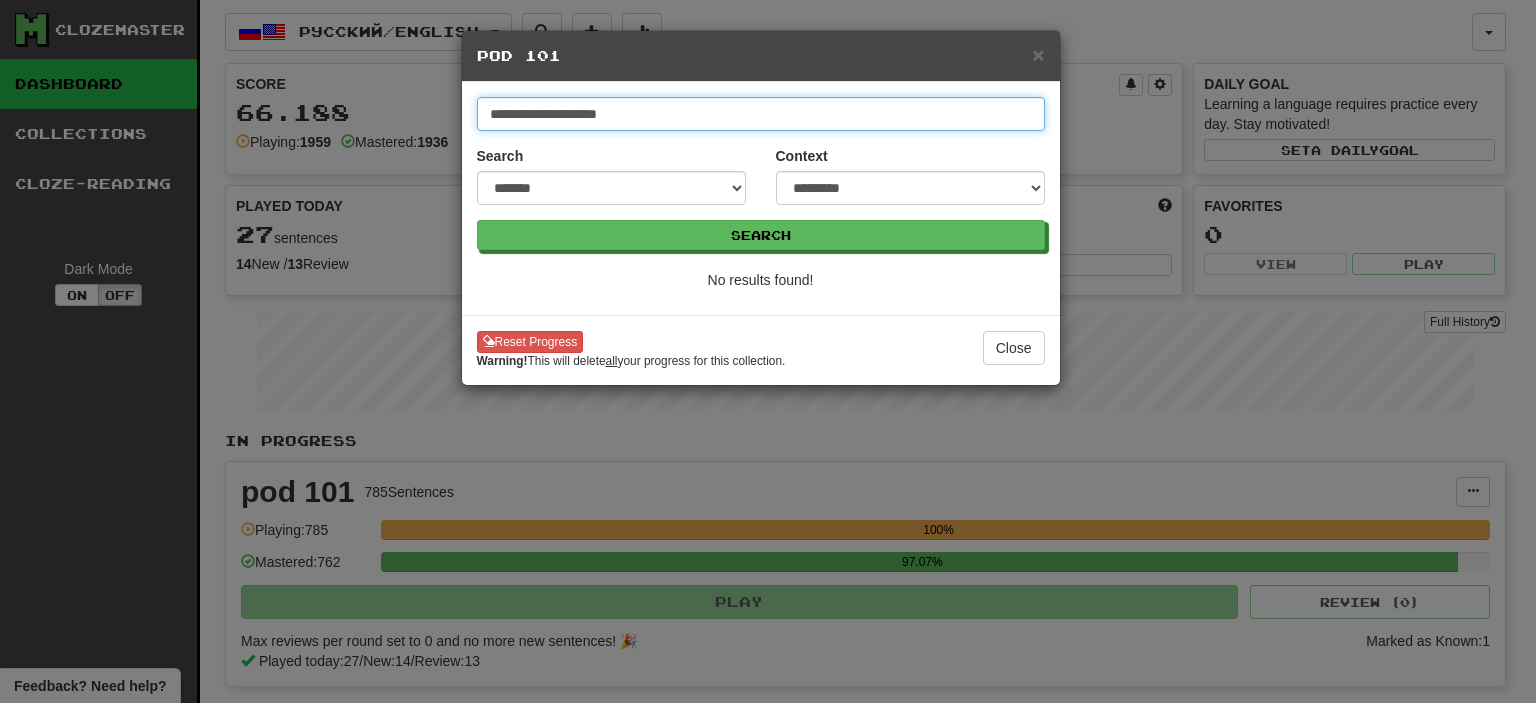 click on "**********" at bounding box center [761, 114] 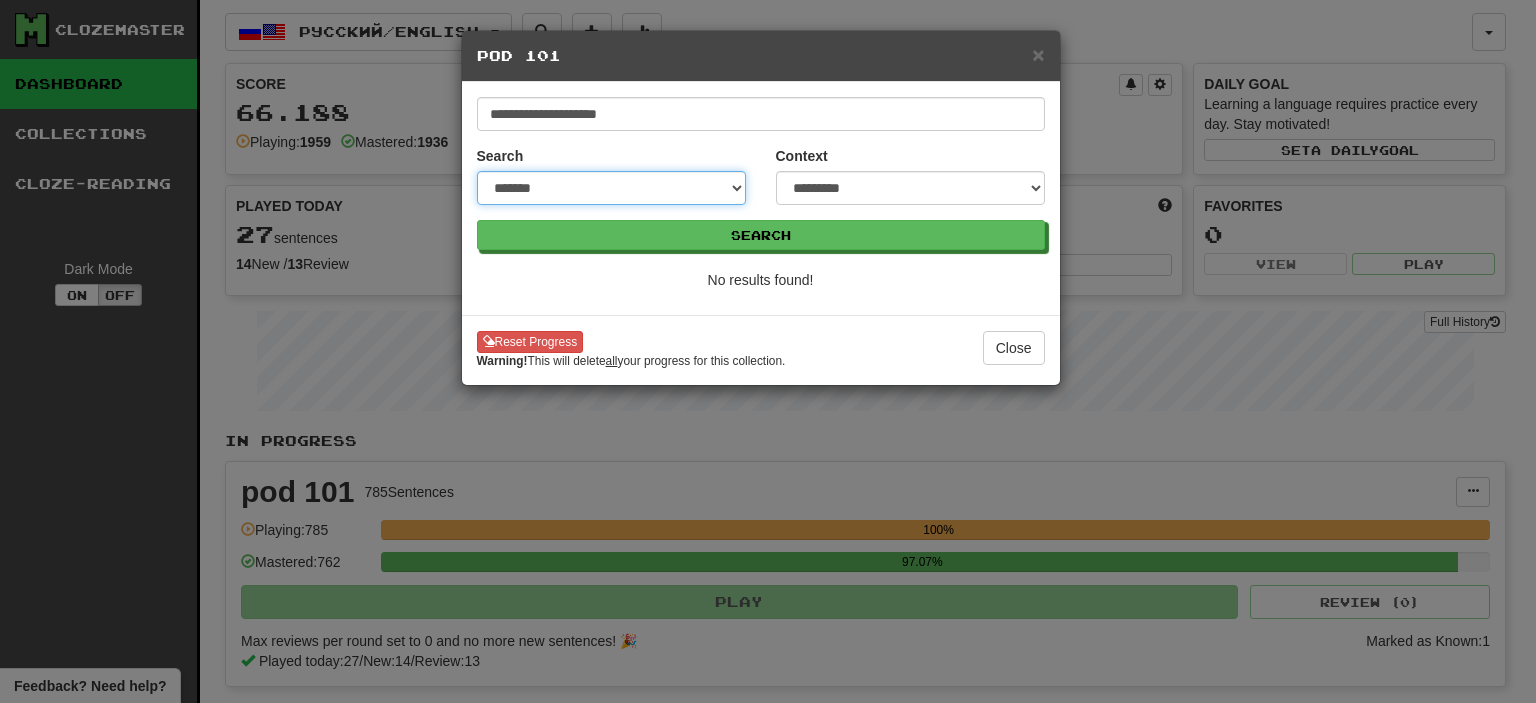click on "**********" at bounding box center [611, 188] 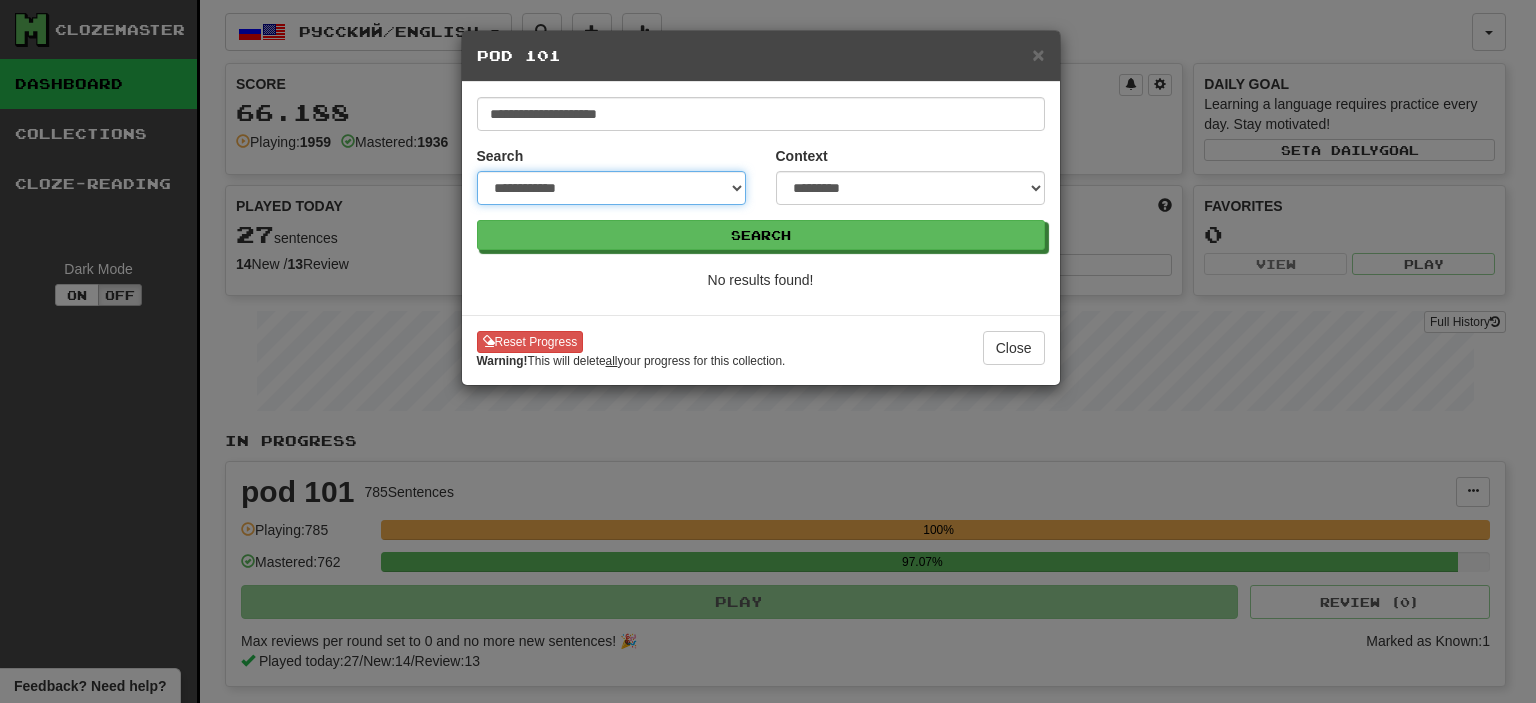 click on "**********" at bounding box center (611, 188) 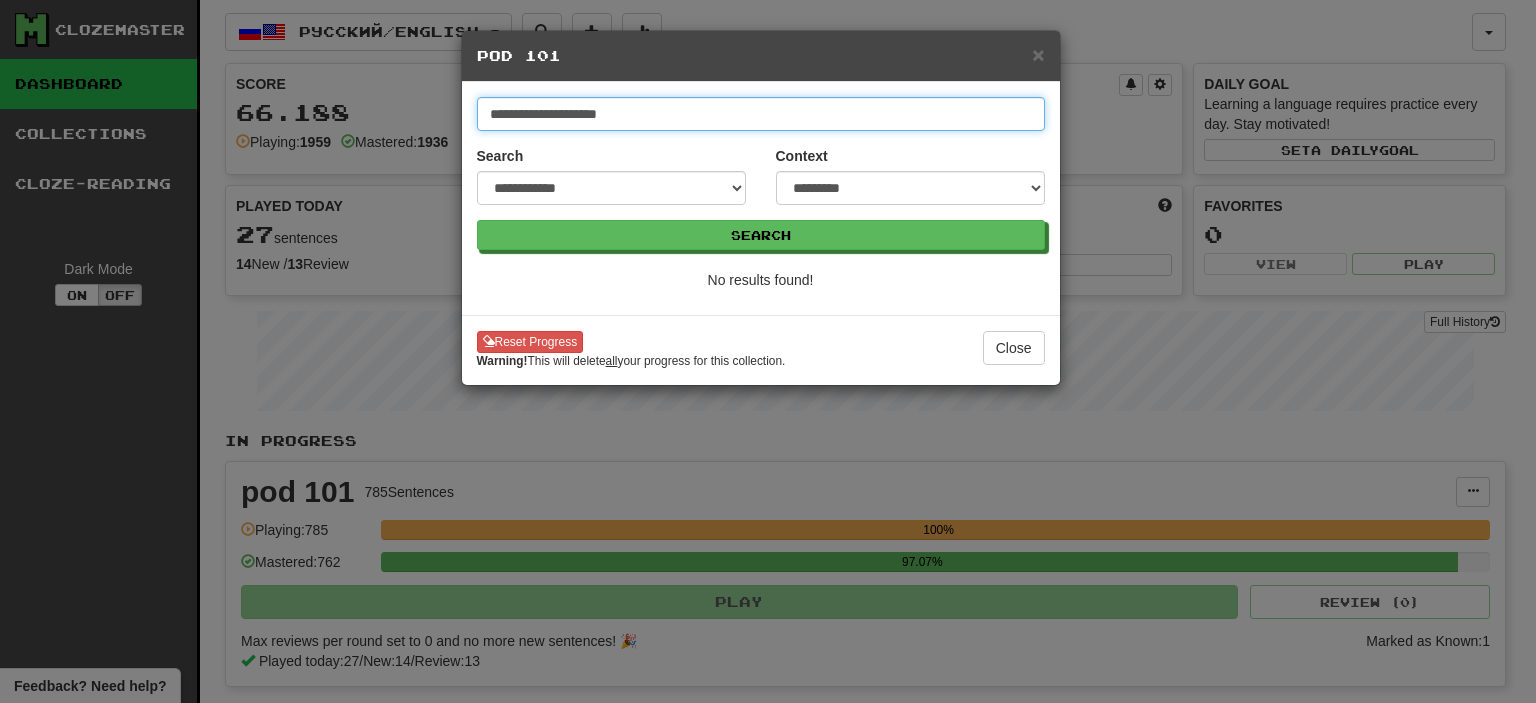 click on "**********" at bounding box center (761, 114) 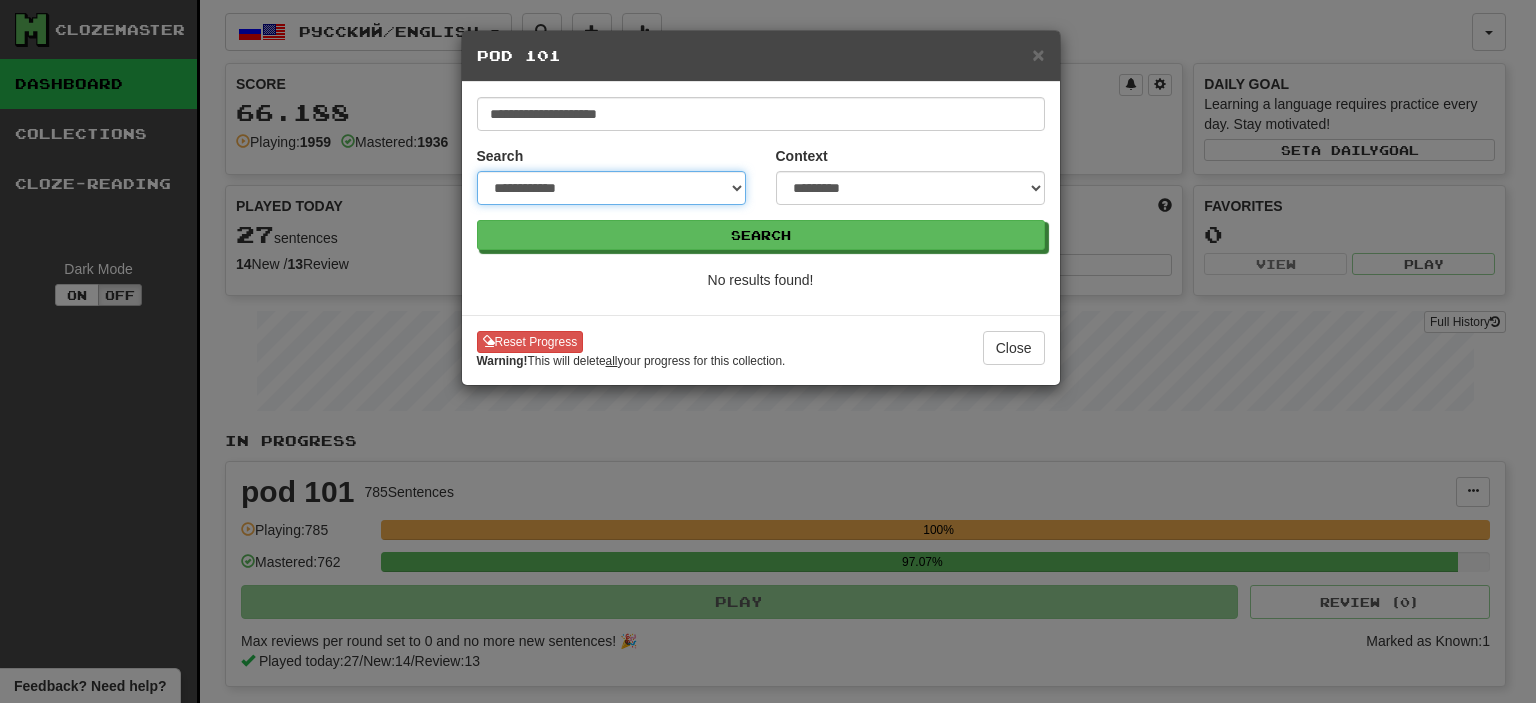 click on "**********" at bounding box center [611, 188] 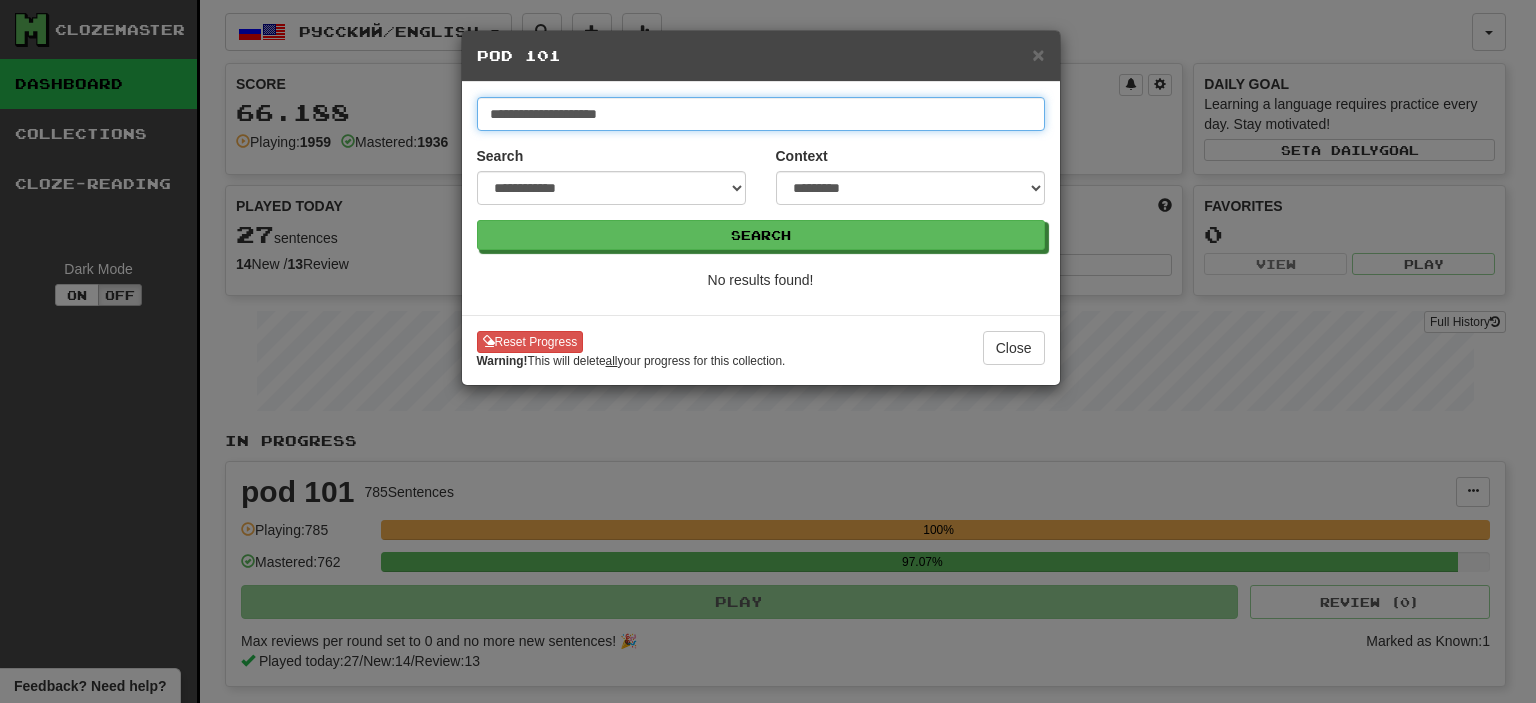 click on "**********" at bounding box center (761, 114) 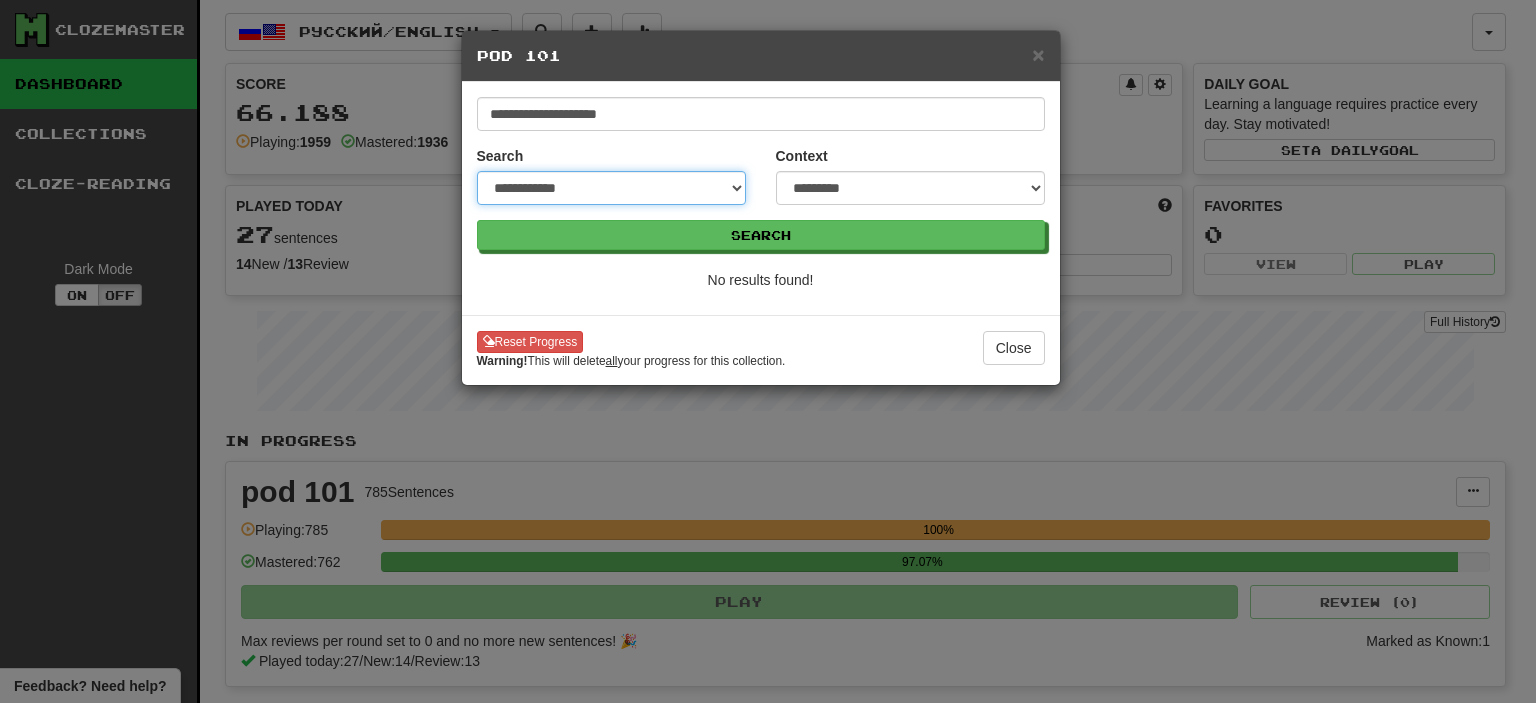 click on "**********" at bounding box center [611, 188] 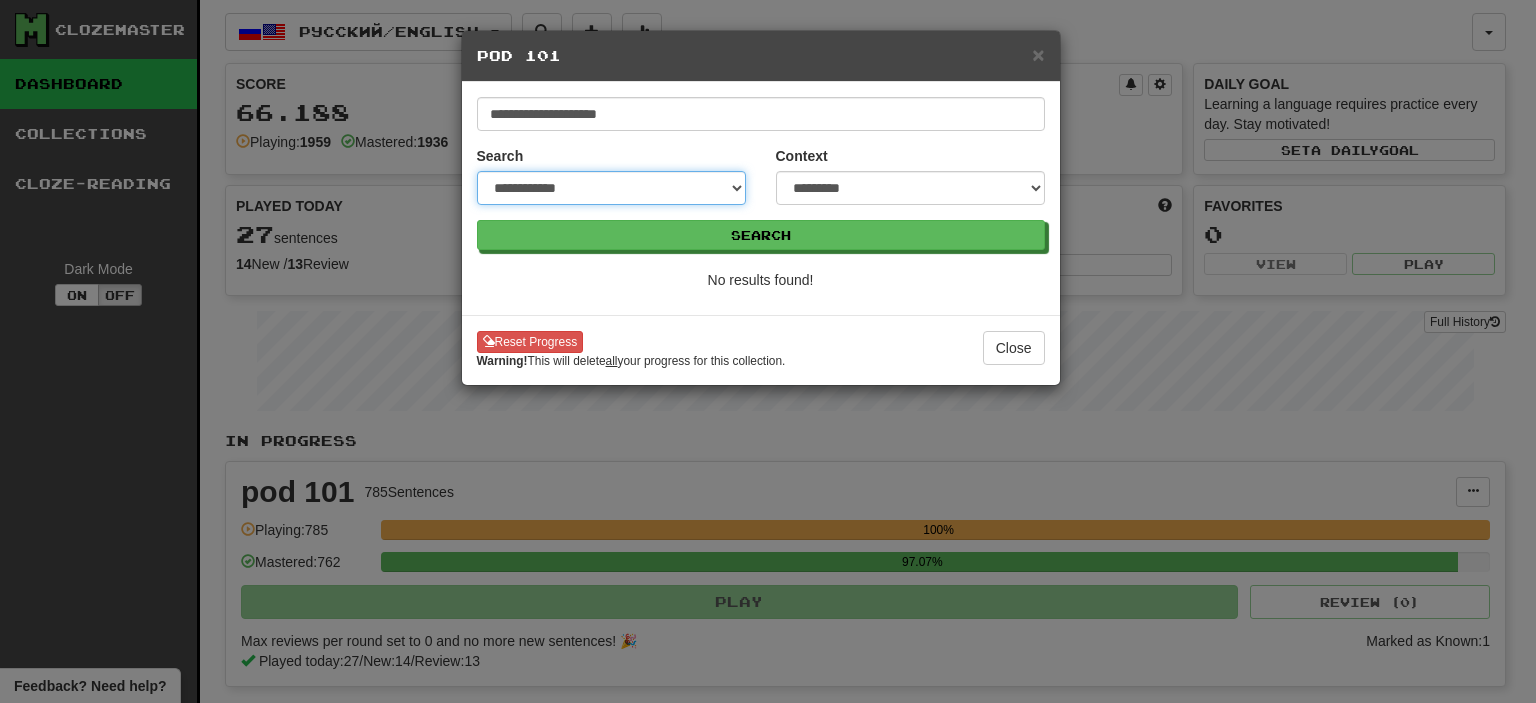 select on "**********" 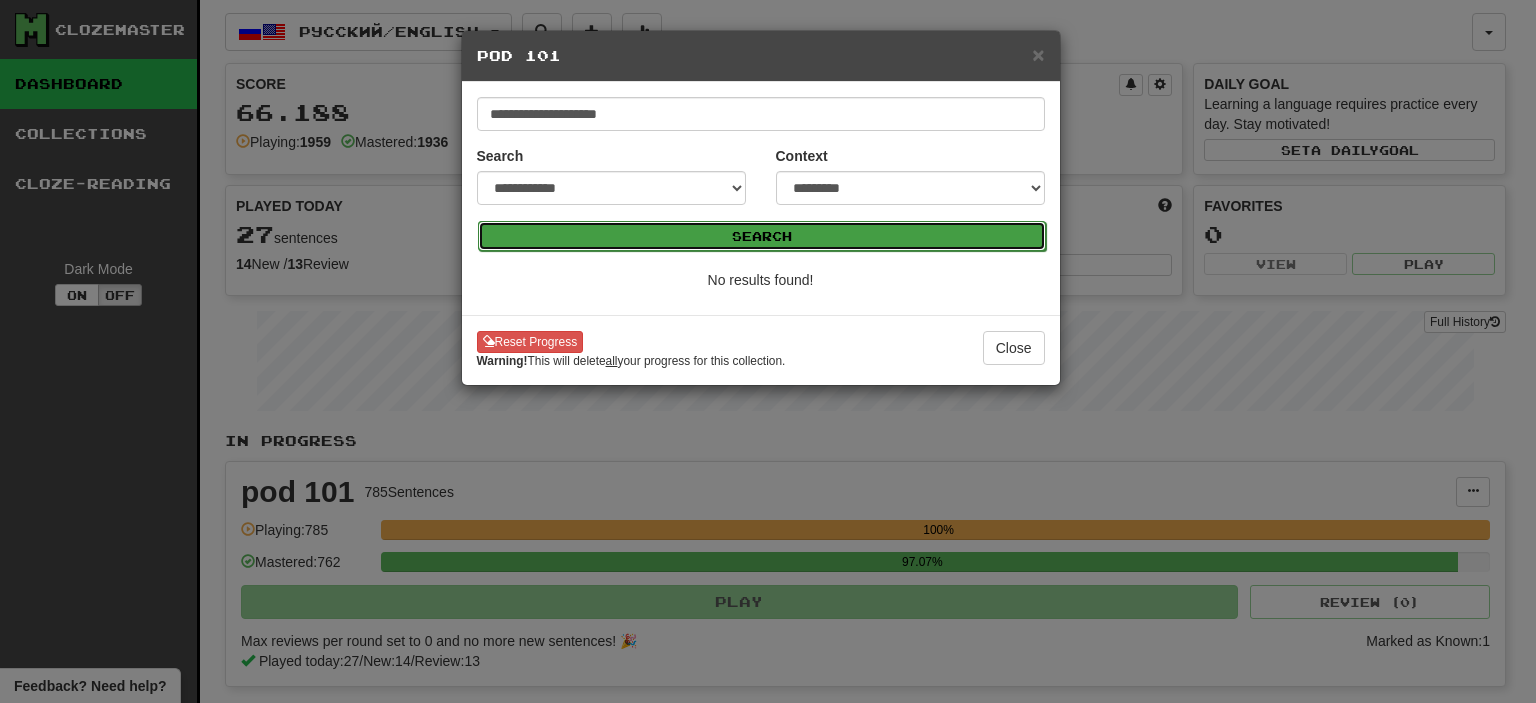 click on "Search" at bounding box center (762, 236) 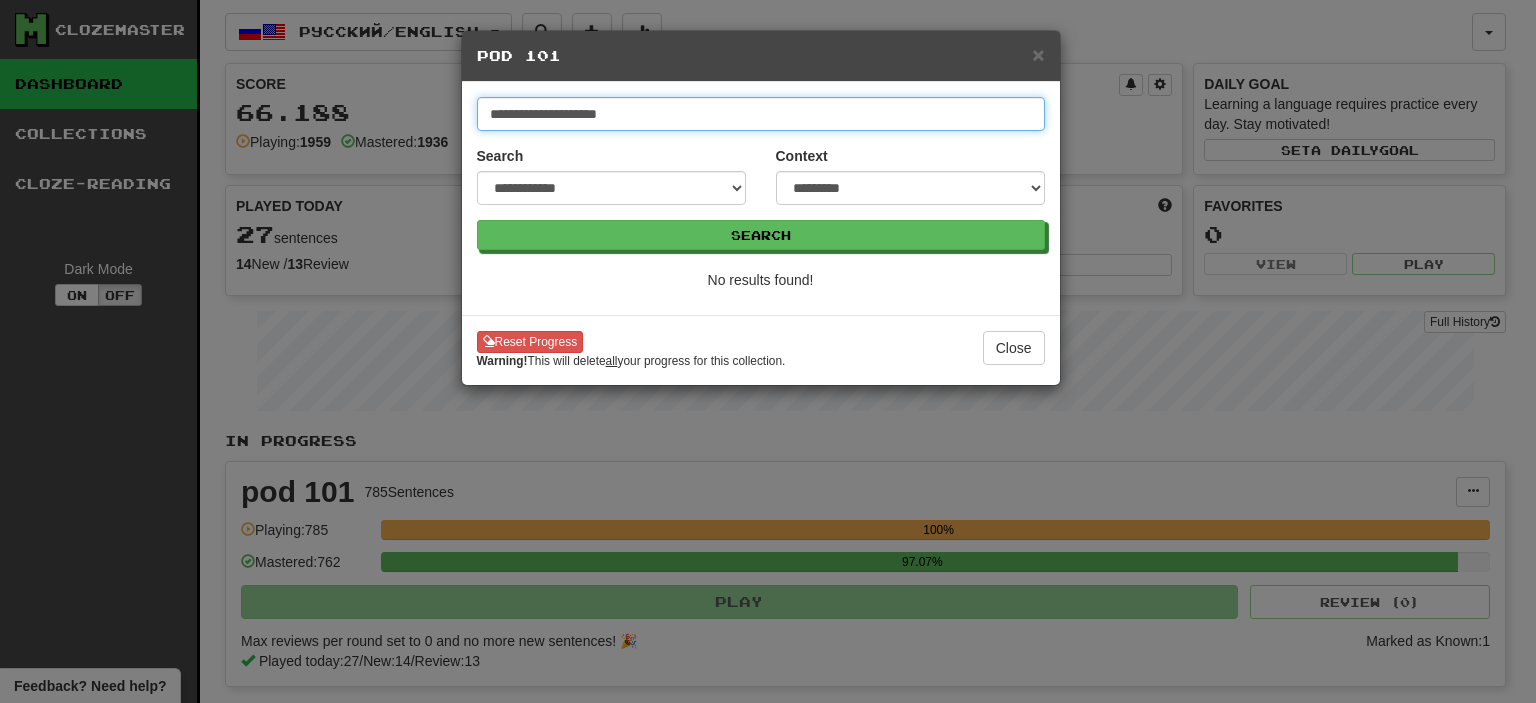 click on "**********" at bounding box center [761, 114] 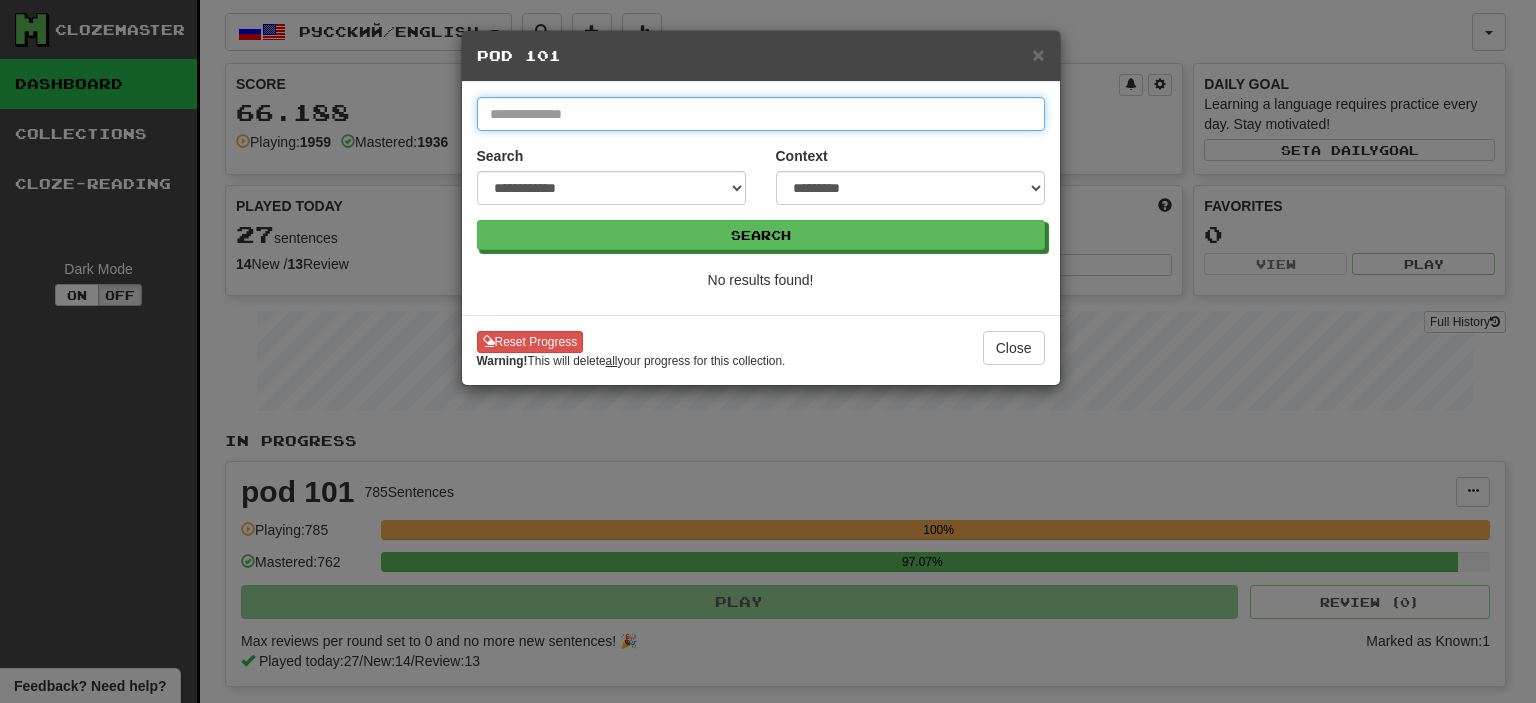 click at bounding box center [761, 114] 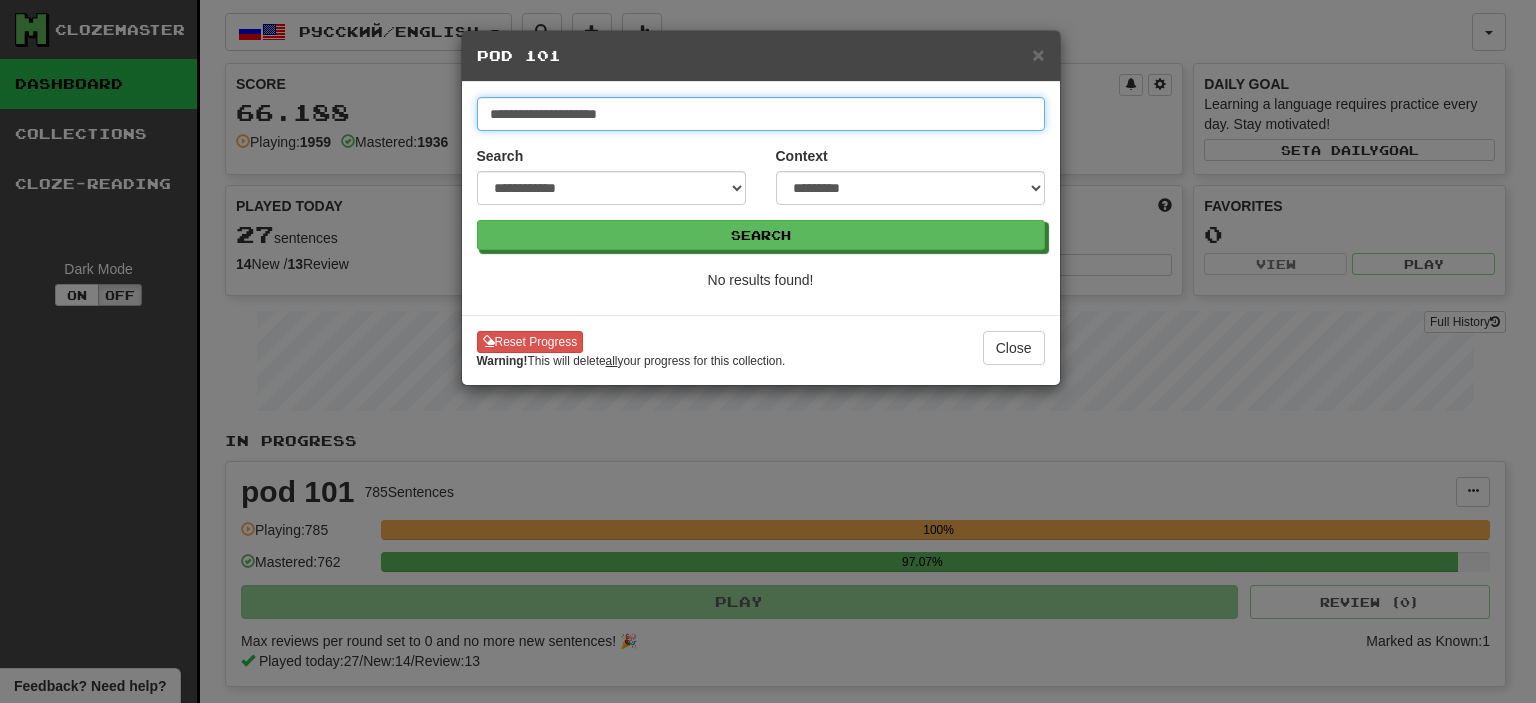 drag, startPoint x: 539, startPoint y: 115, endPoint x: 665, endPoint y: 127, distance: 126.57014 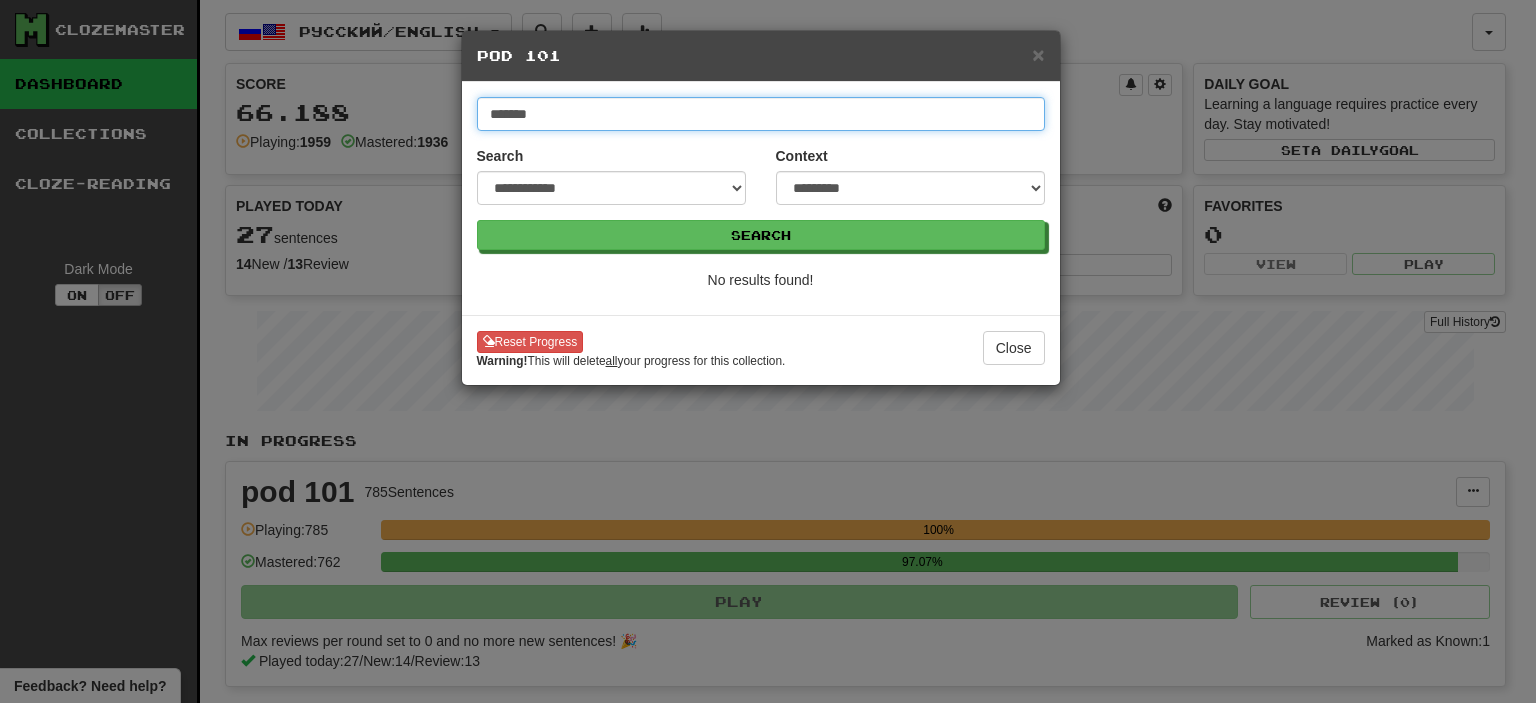 type on "*****" 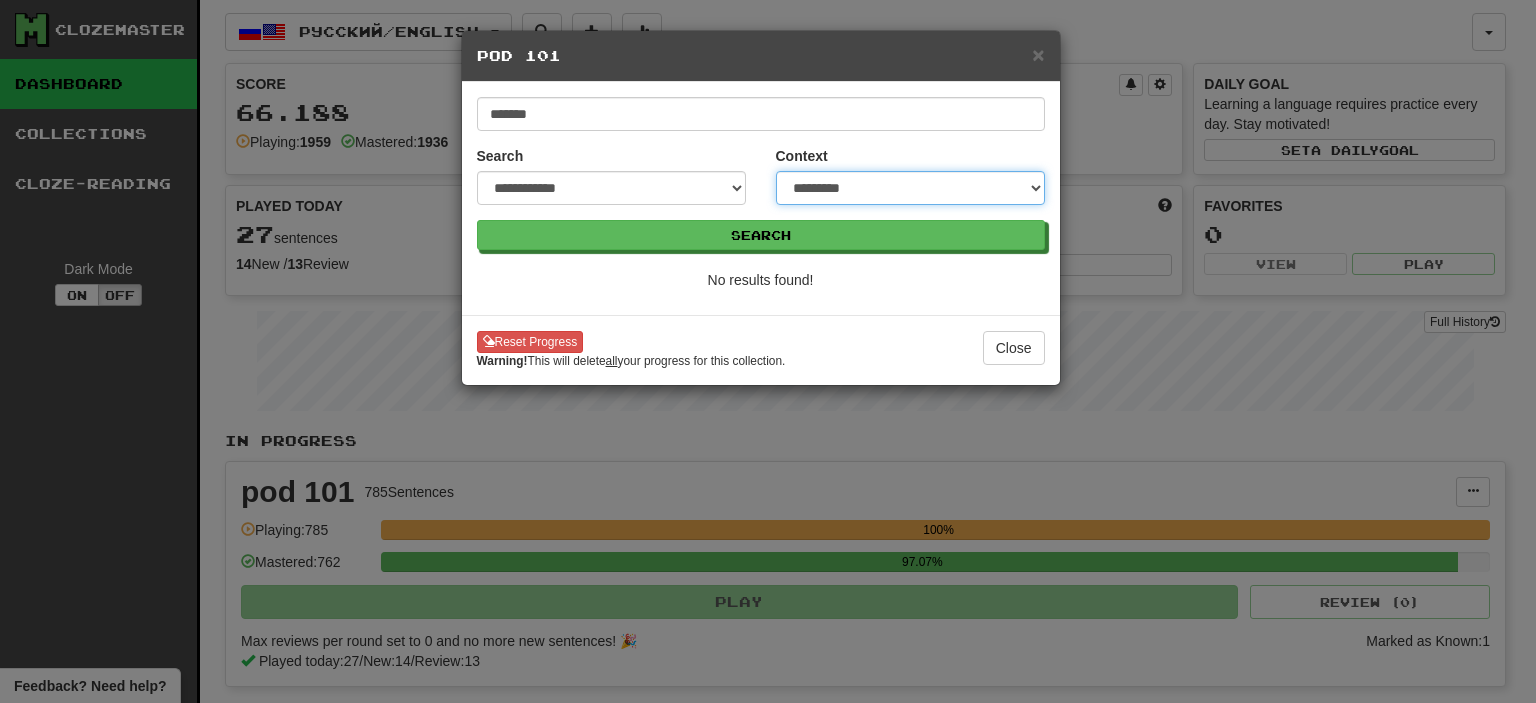 click on "**********" at bounding box center (910, 188) 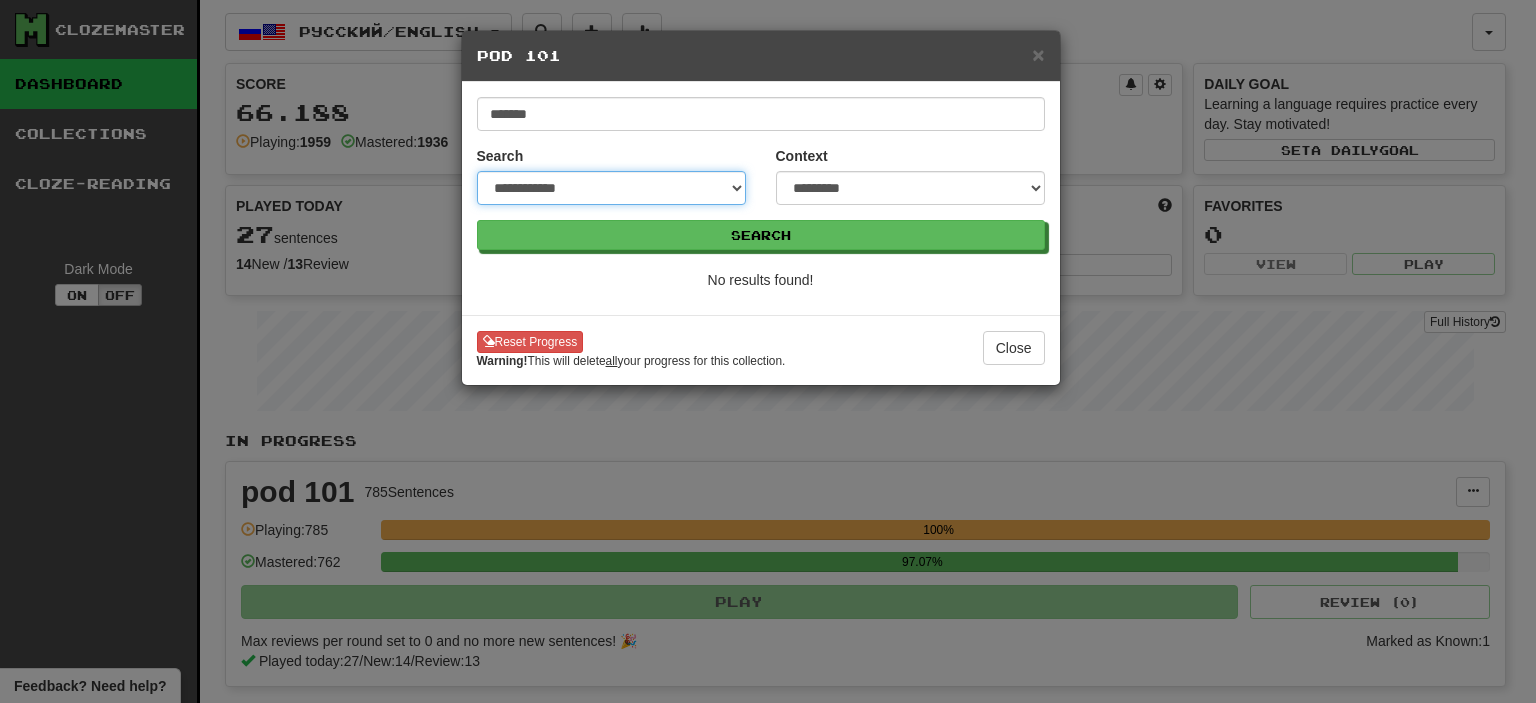 click on "**********" at bounding box center [611, 188] 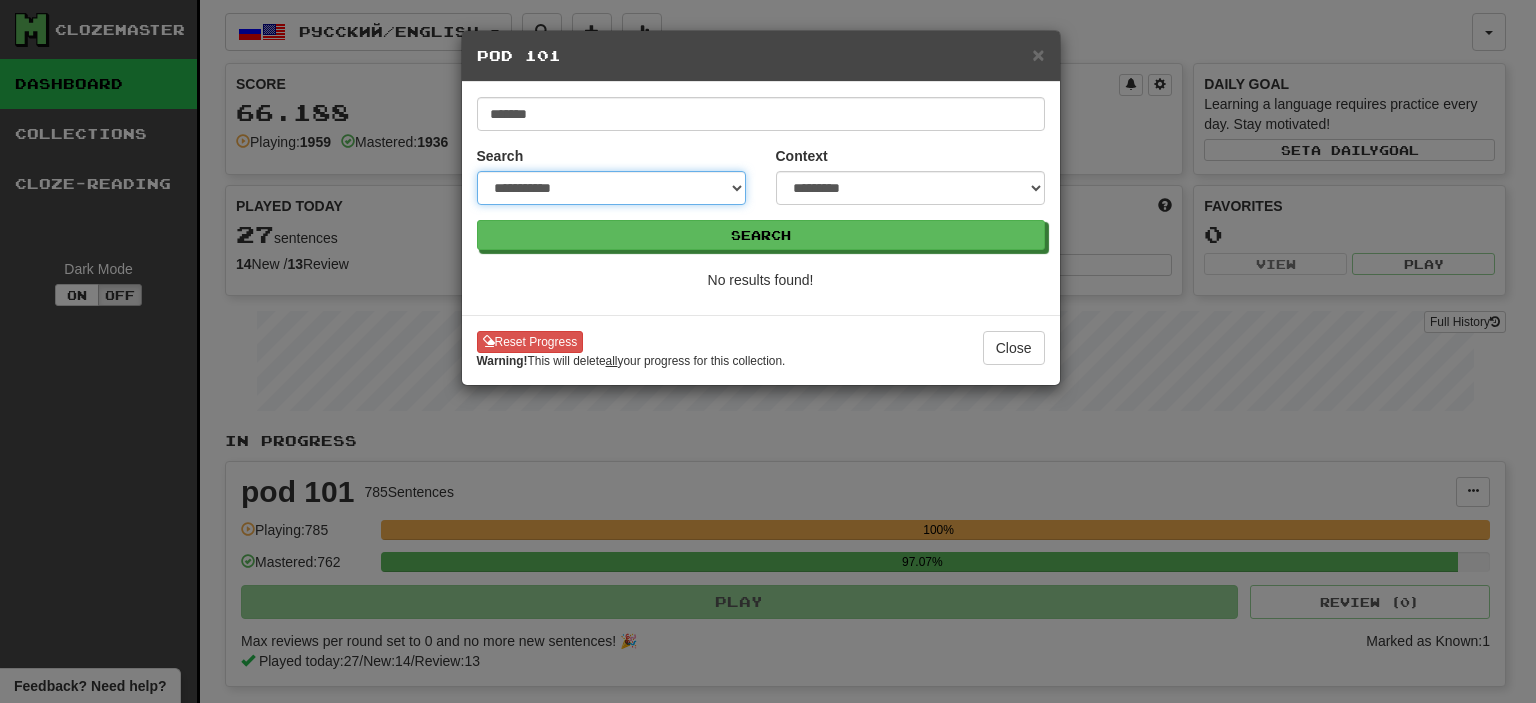 click on "**********" at bounding box center [611, 188] 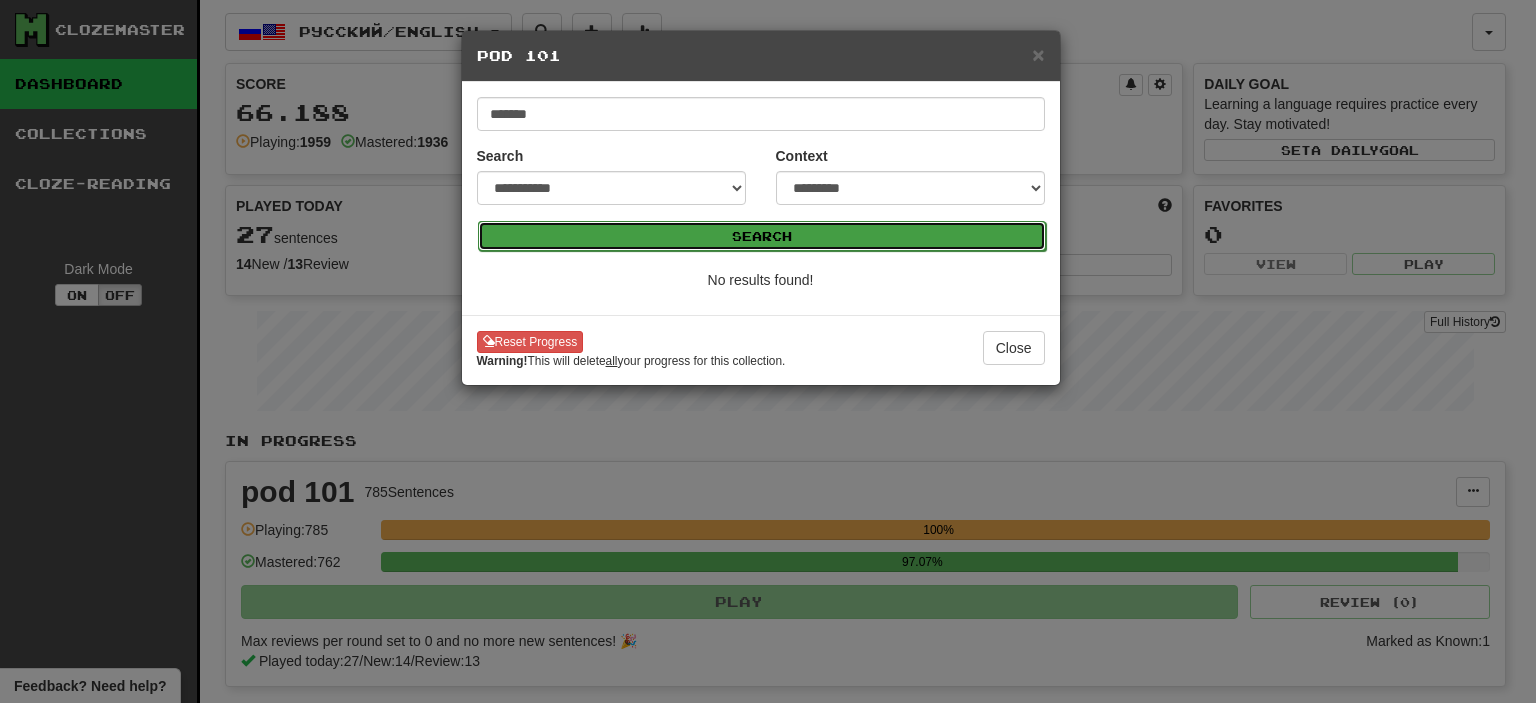 click on "Search" at bounding box center (762, 236) 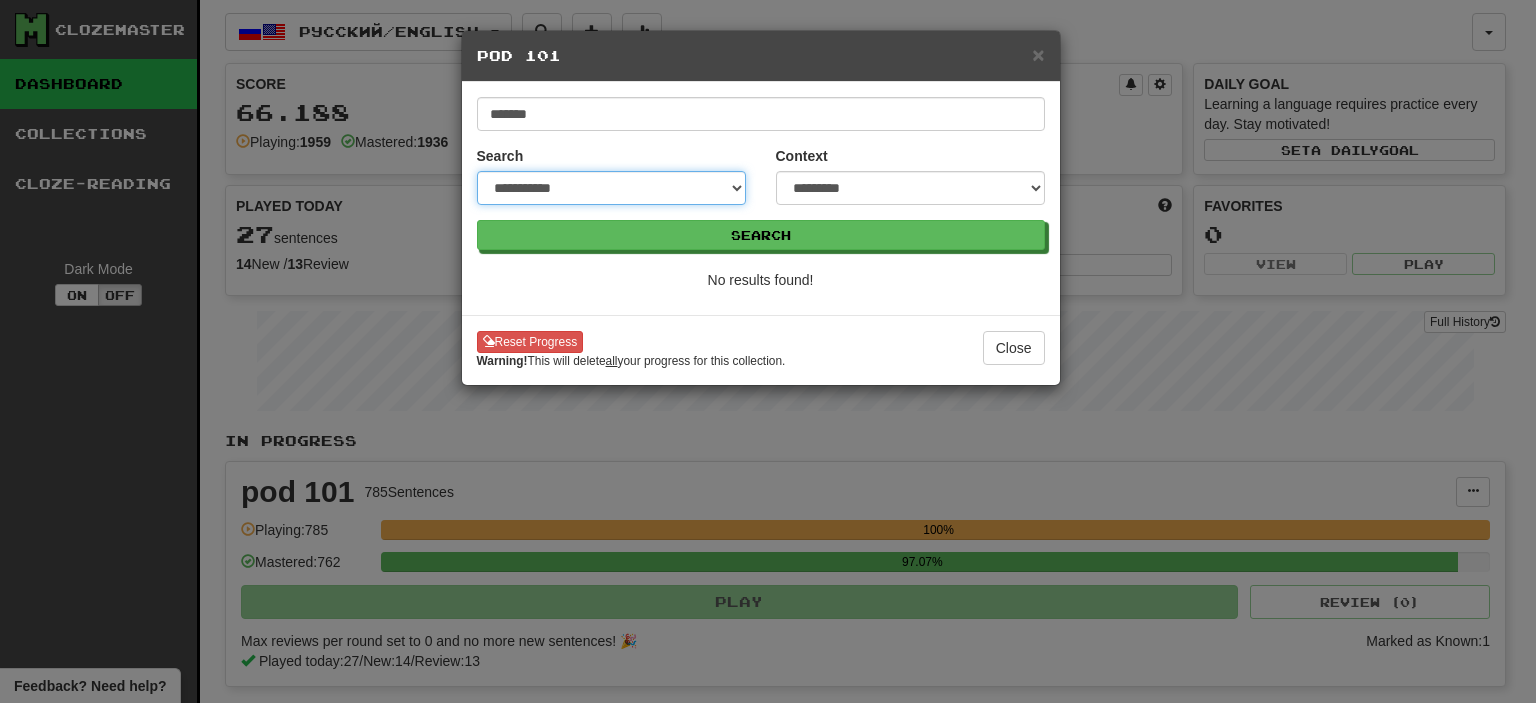 click on "**********" at bounding box center [611, 188] 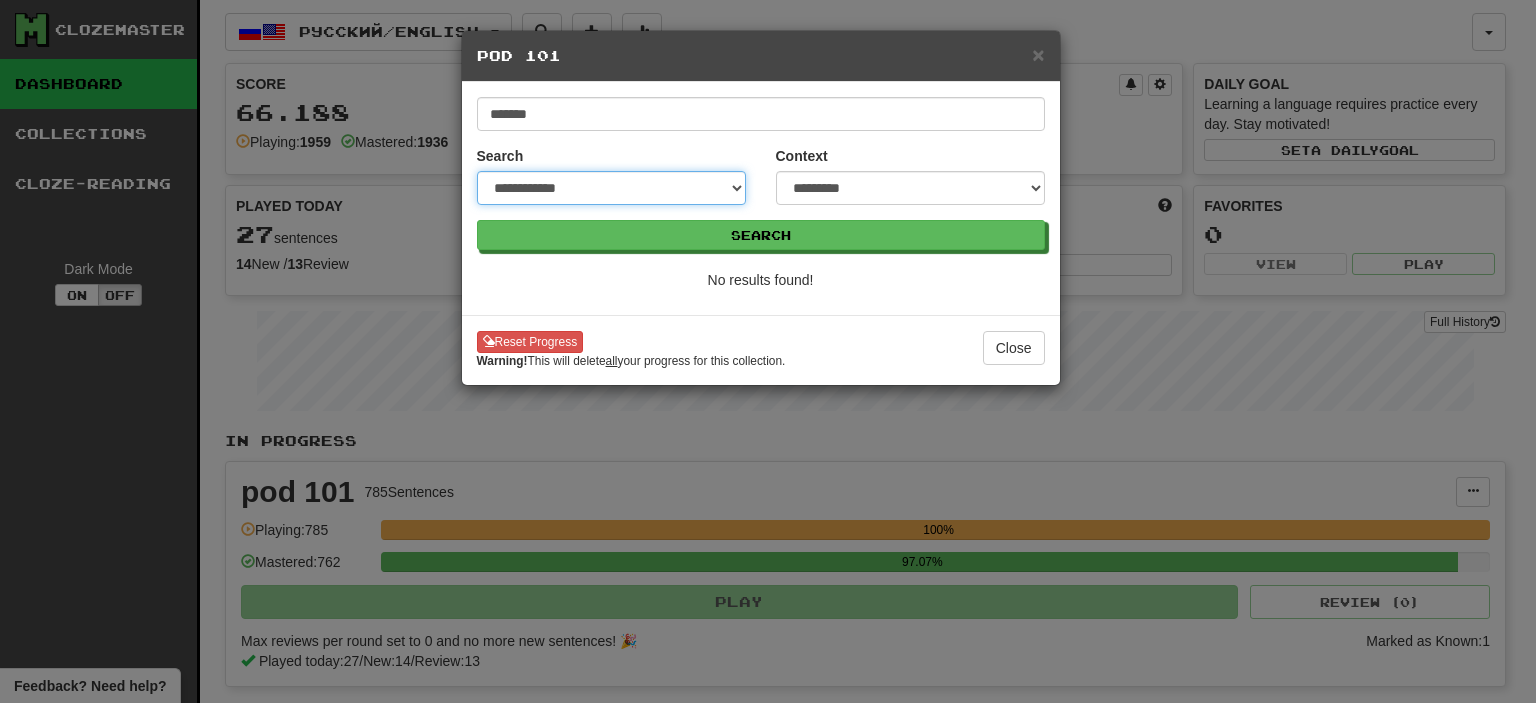 click on "**********" at bounding box center (611, 188) 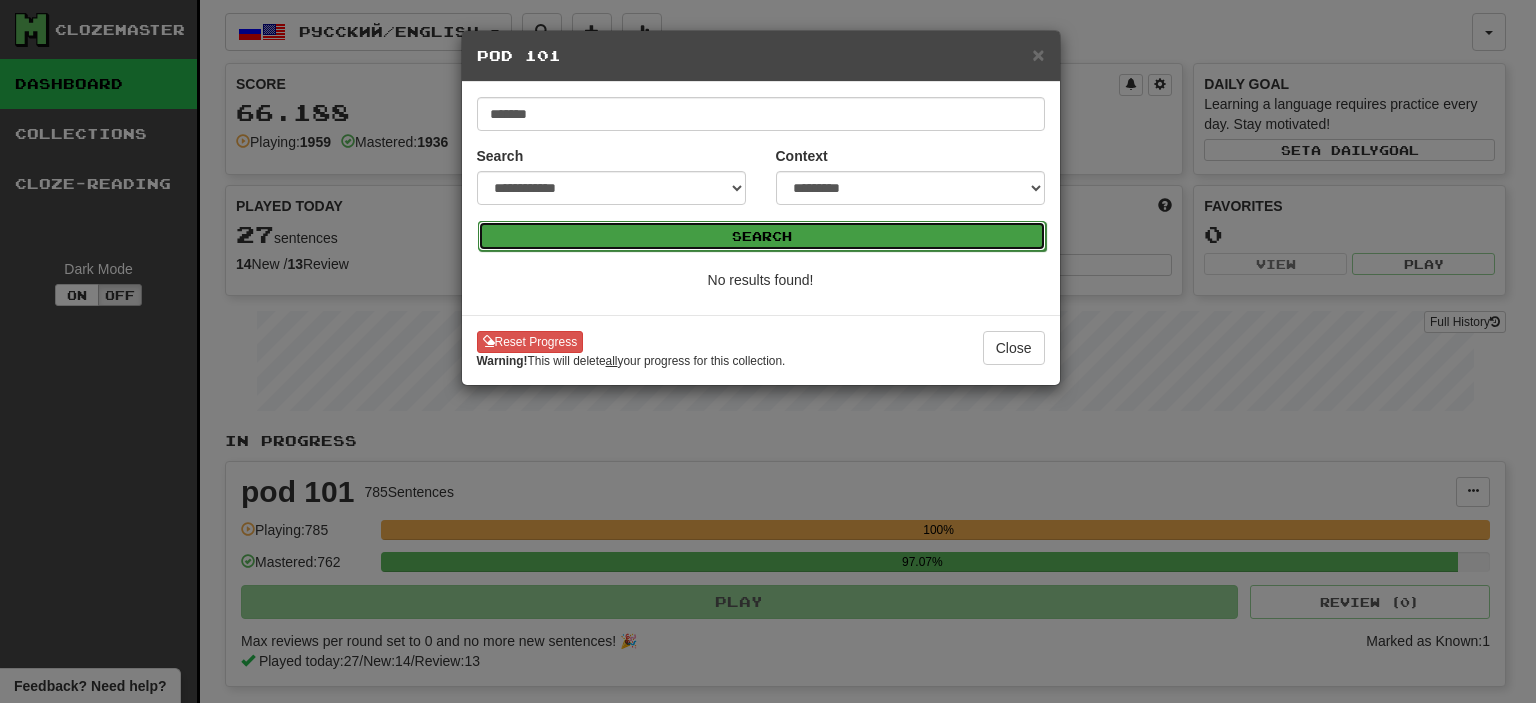 click on "Search" at bounding box center (762, 236) 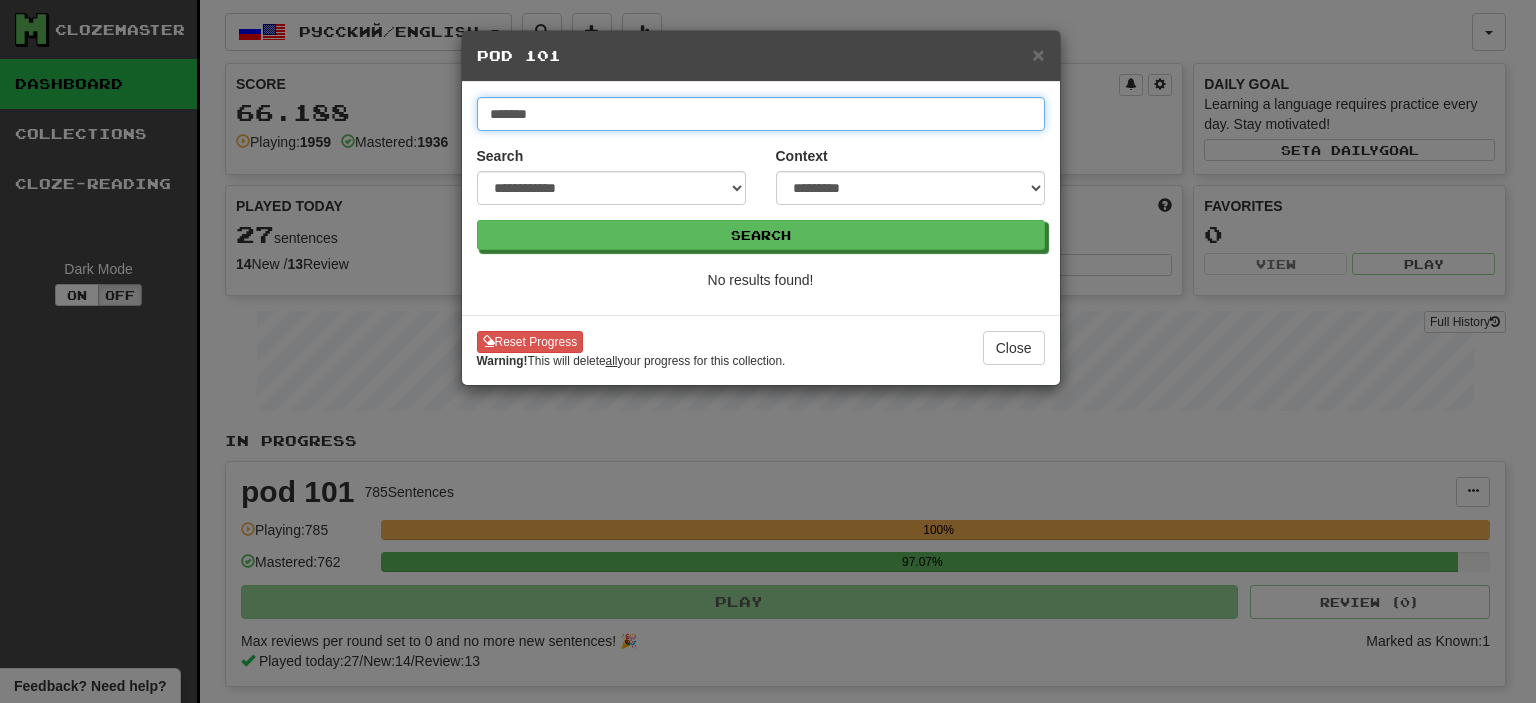 drag, startPoint x: 596, startPoint y: 103, endPoint x: 447, endPoint y: 103, distance: 149 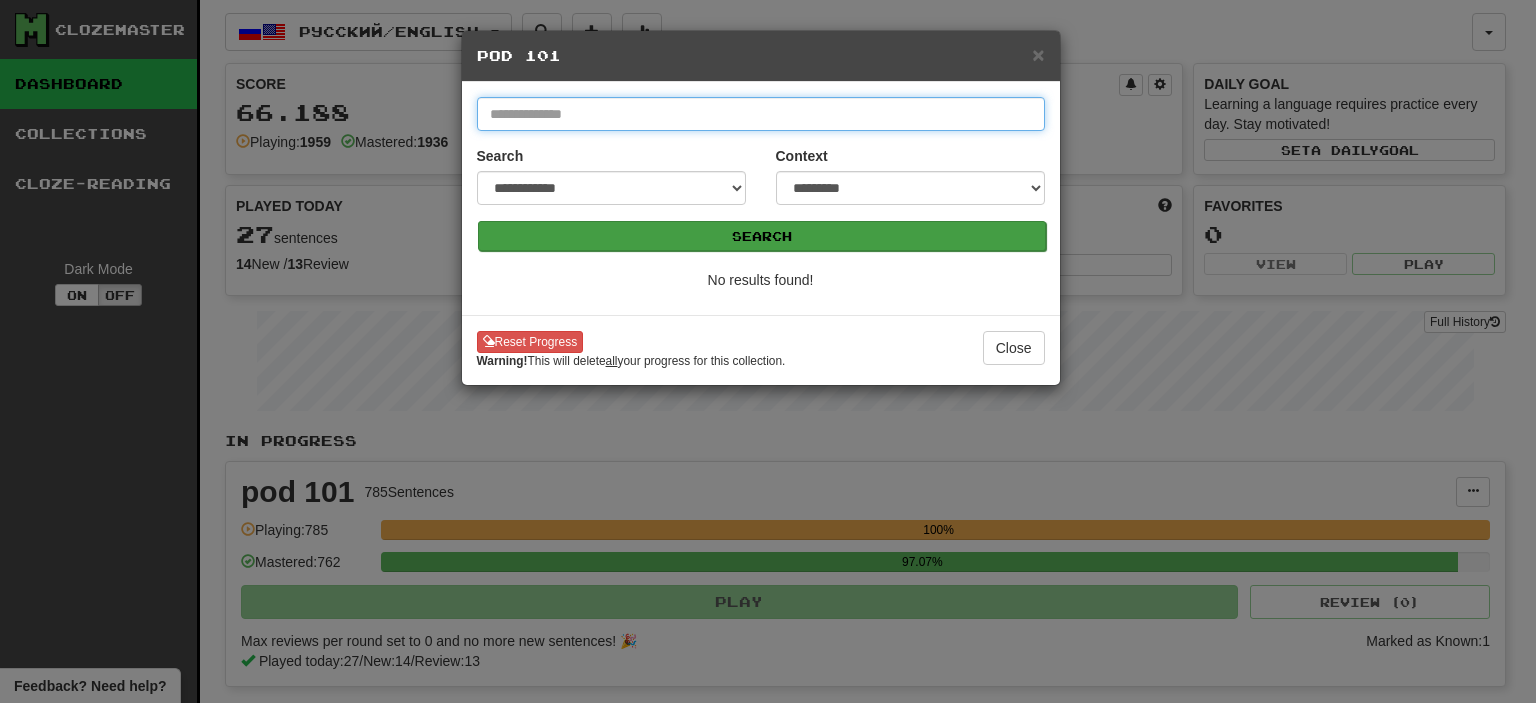type 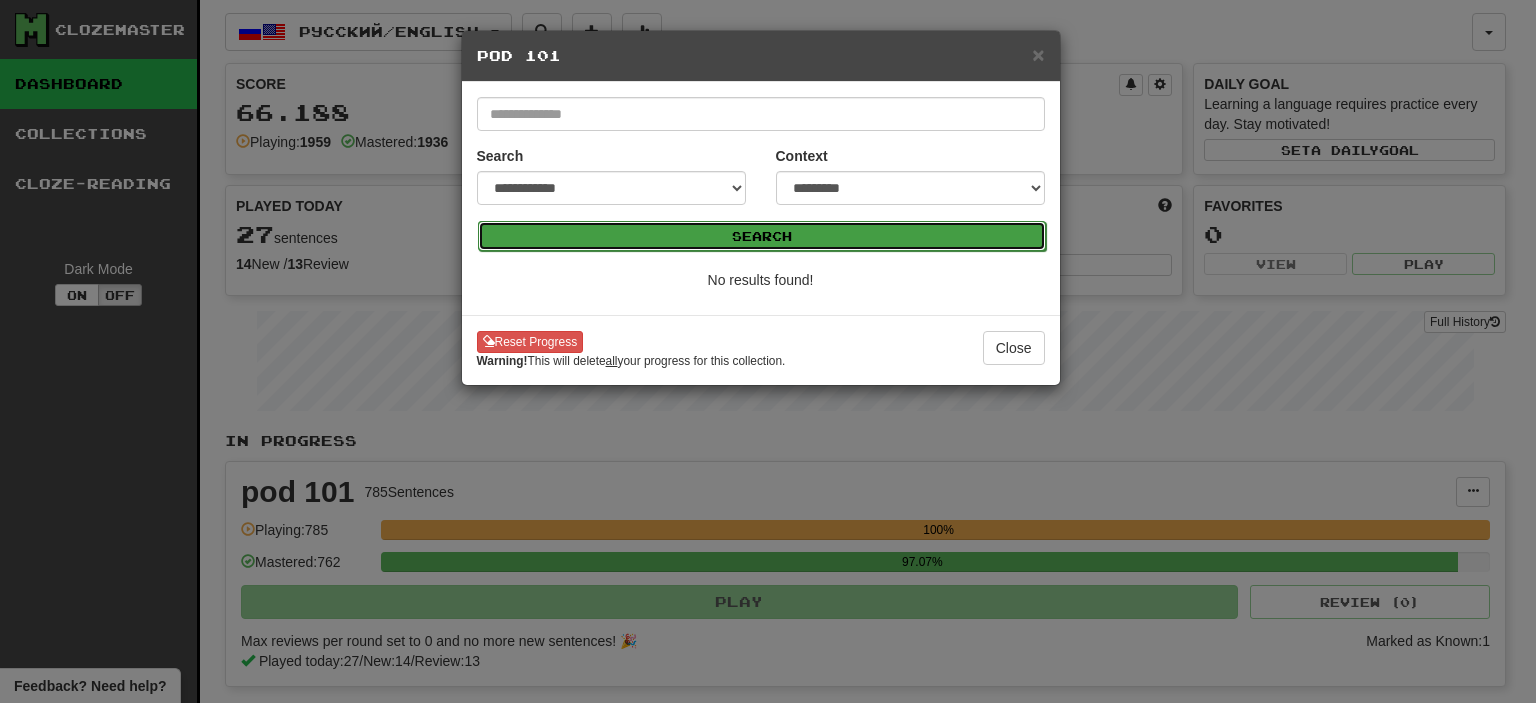 click on "Search" at bounding box center (762, 236) 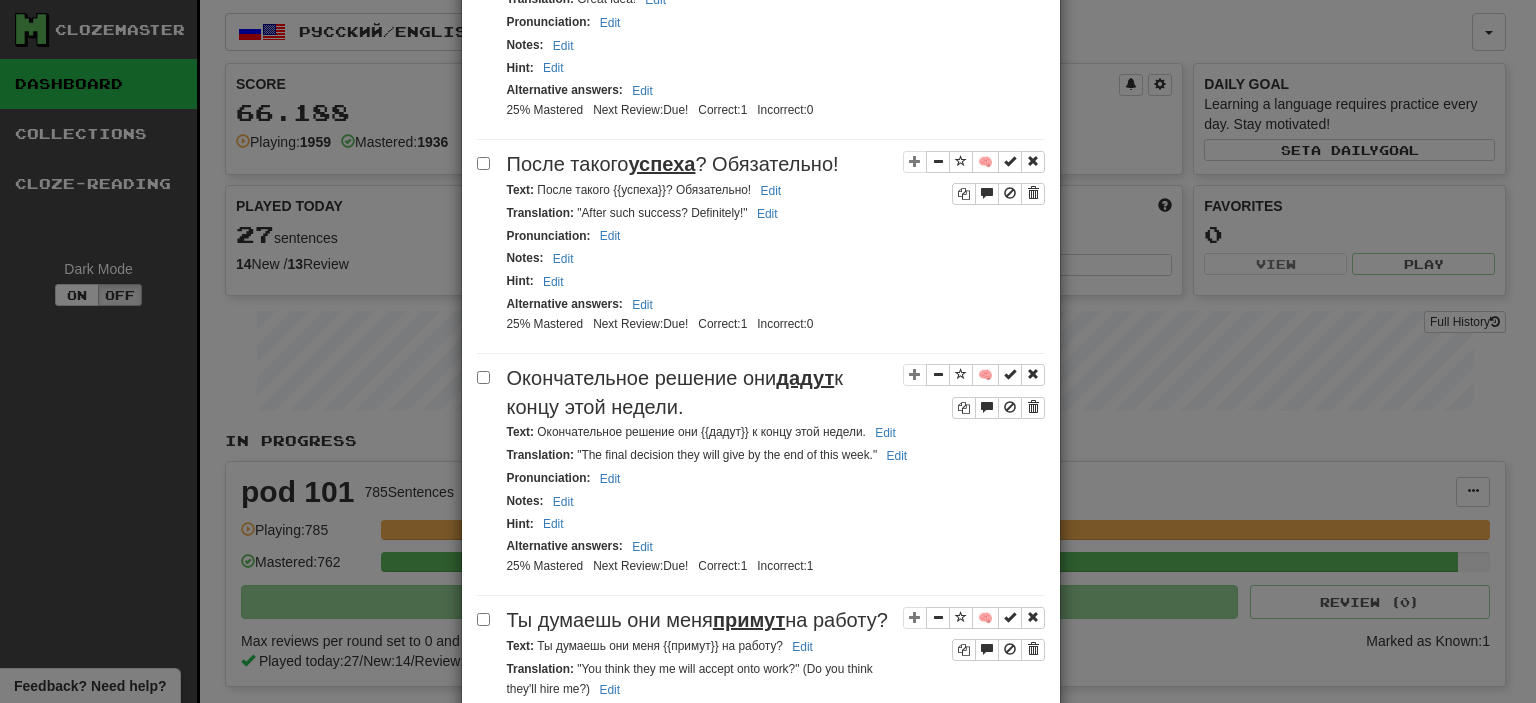 scroll, scrollTop: 1572, scrollLeft: 0, axis: vertical 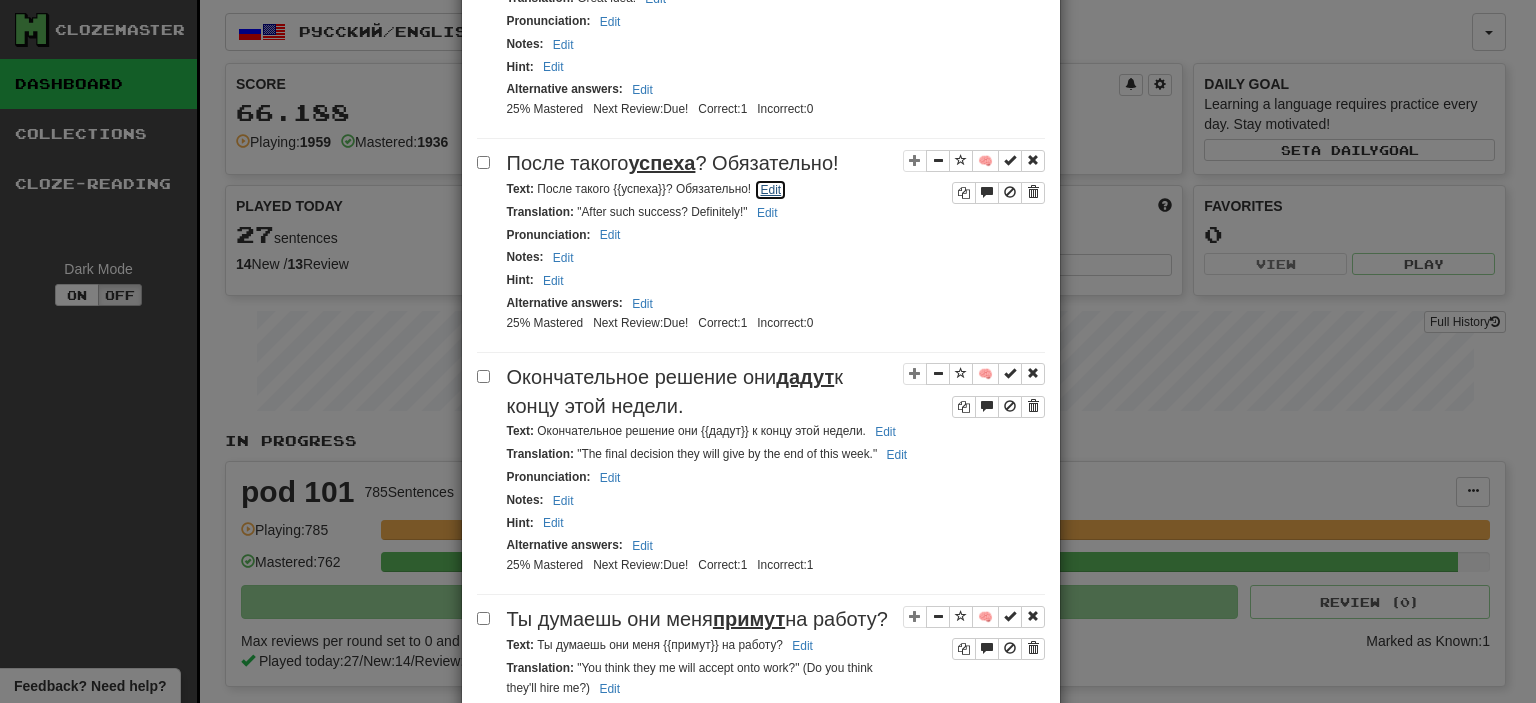 click on "Edit" at bounding box center [770, 190] 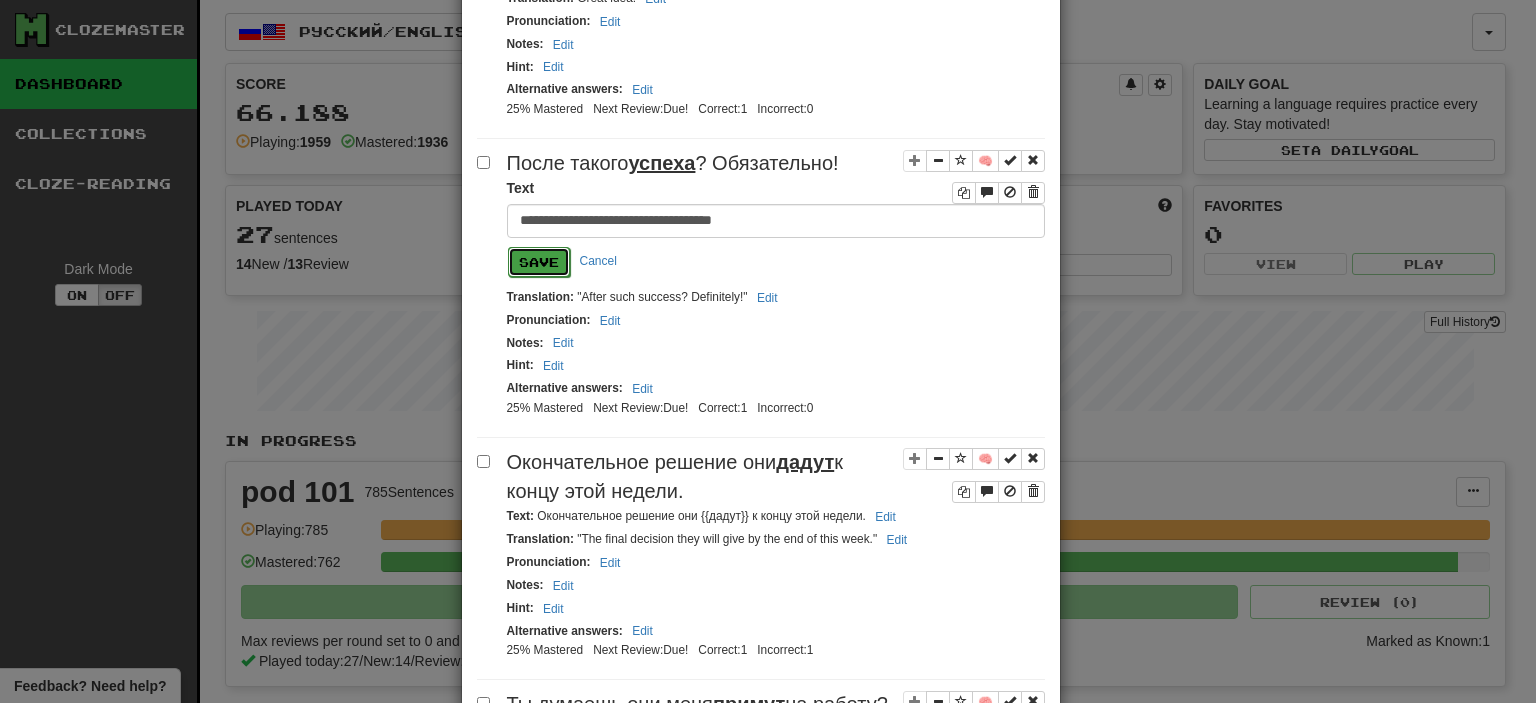 click on "Save" at bounding box center (539, 262) 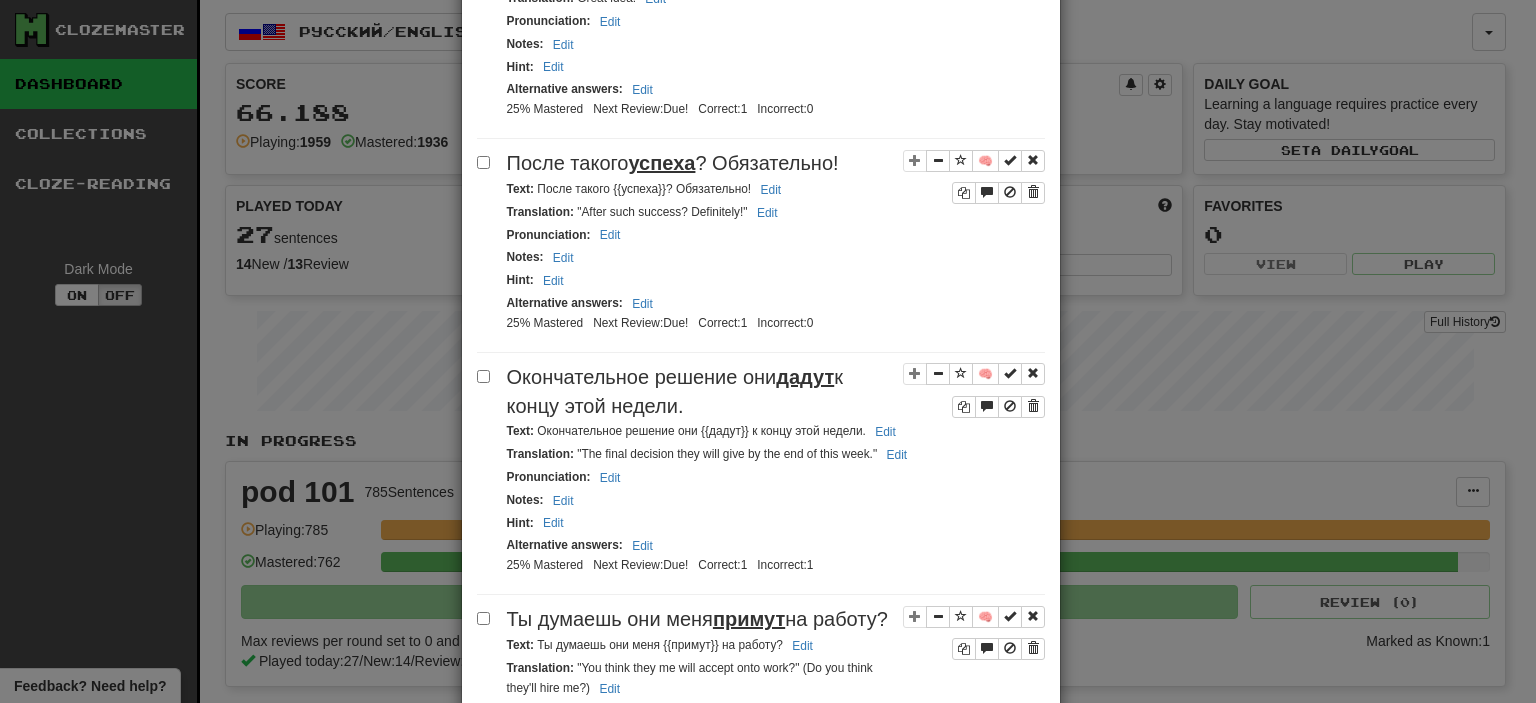 click on "После такого  успеха ?  Обязательно!" at bounding box center [673, 163] 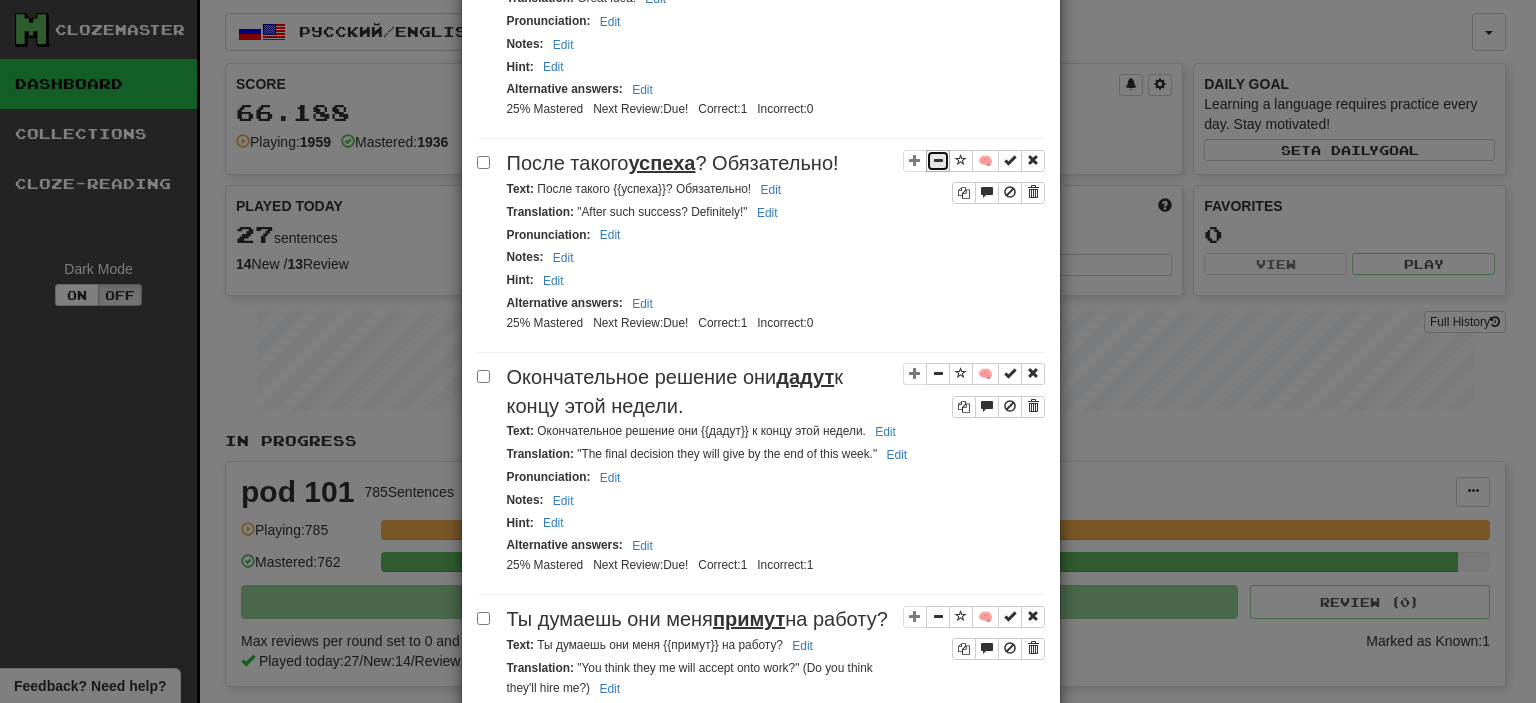 click at bounding box center [938, 160] 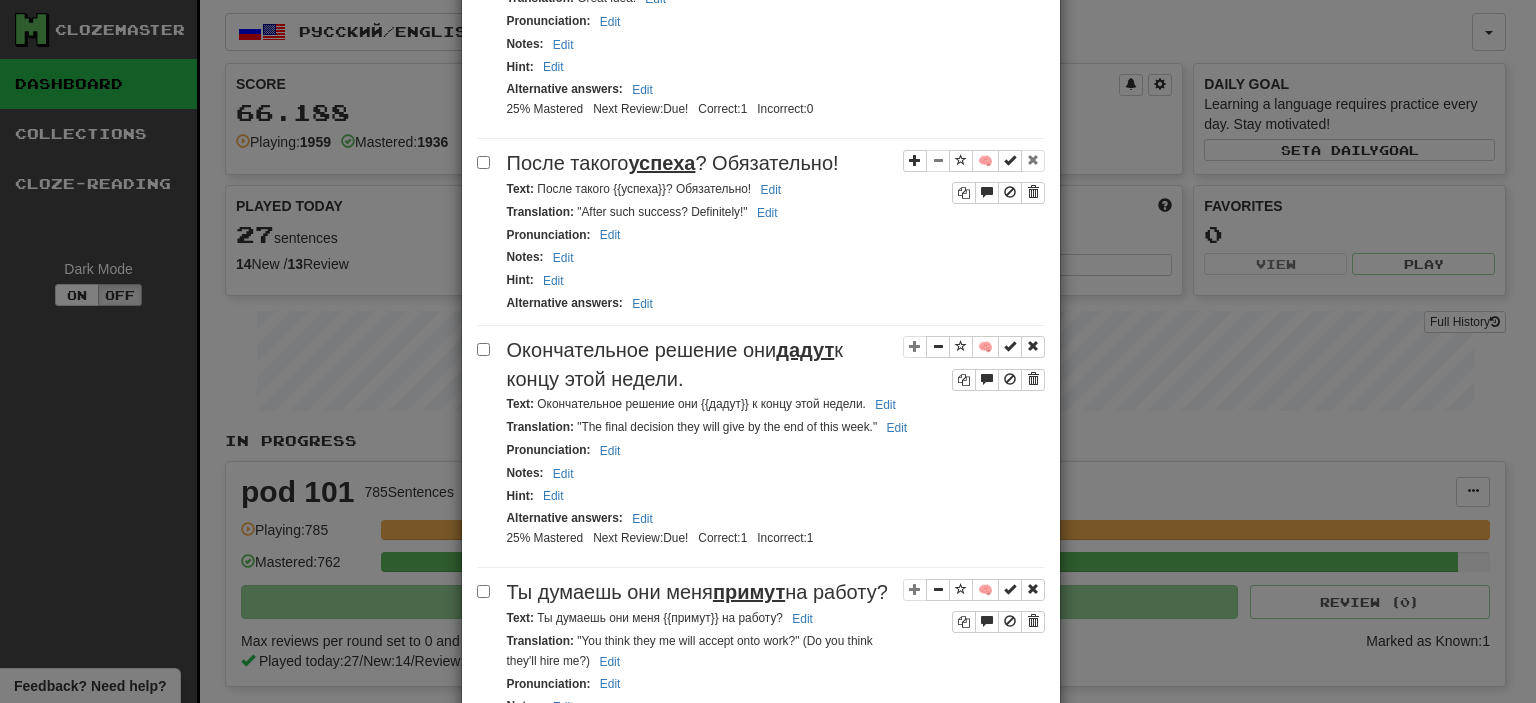 click on "**********" at bounding box center [768, 351] 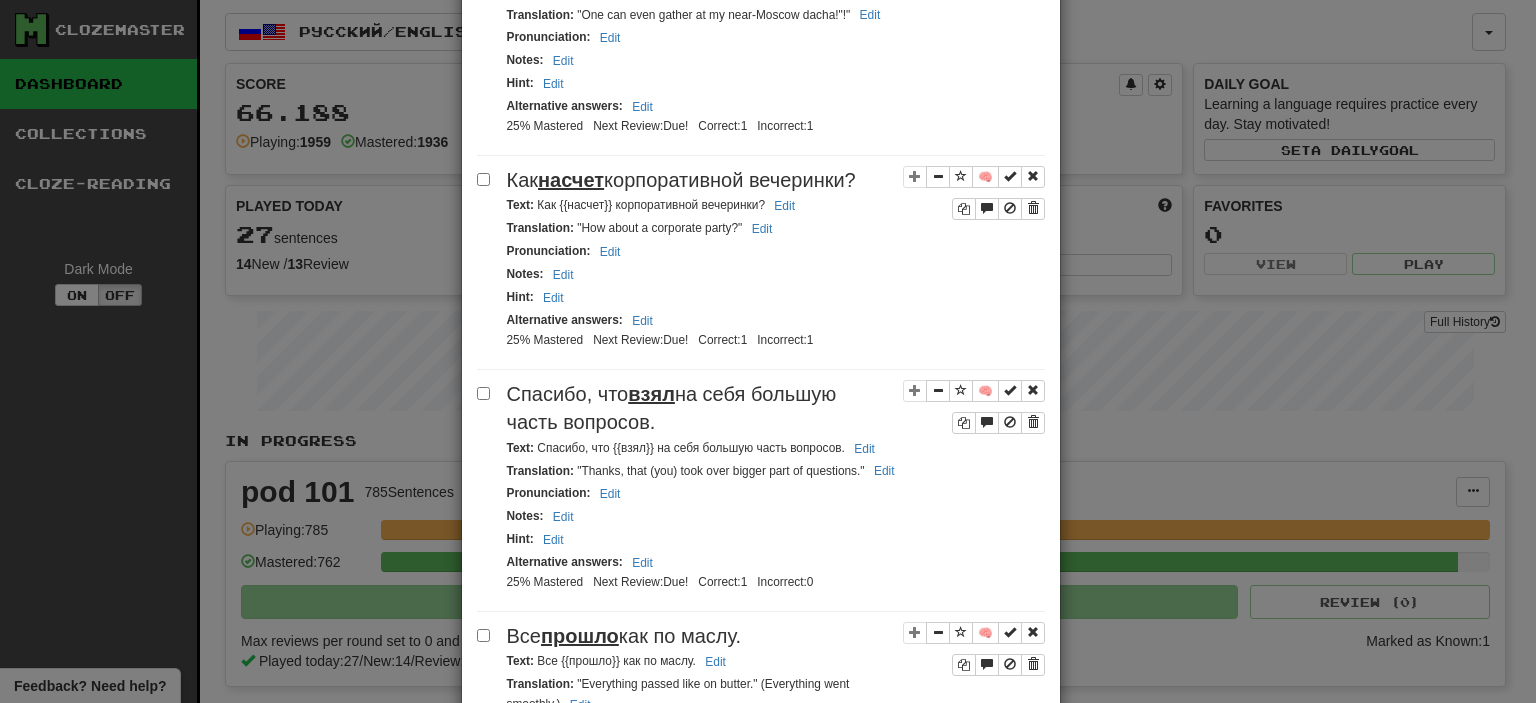 scroll, scrollTop: 0, scrollLeft: 0, axis: both 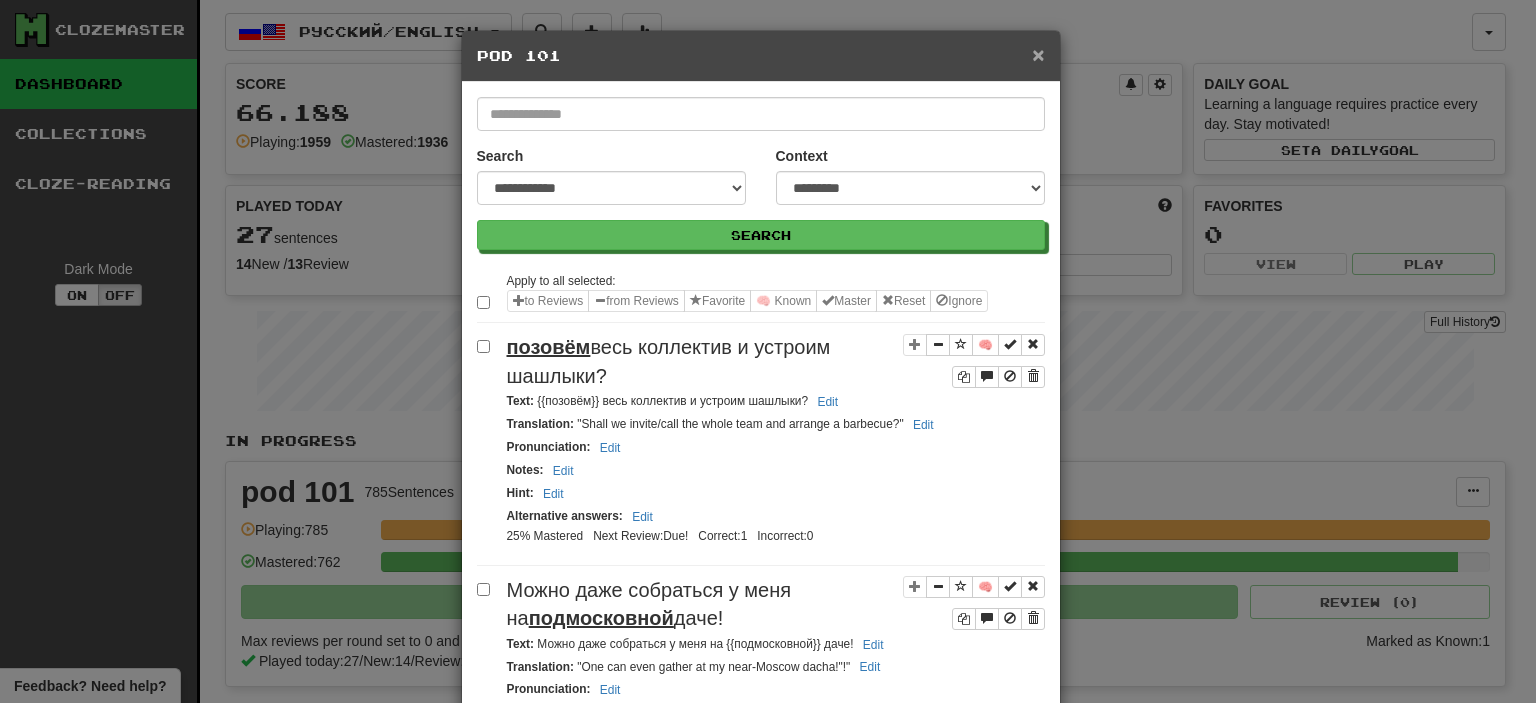 click on "×" at bounding box center (1038, 54) 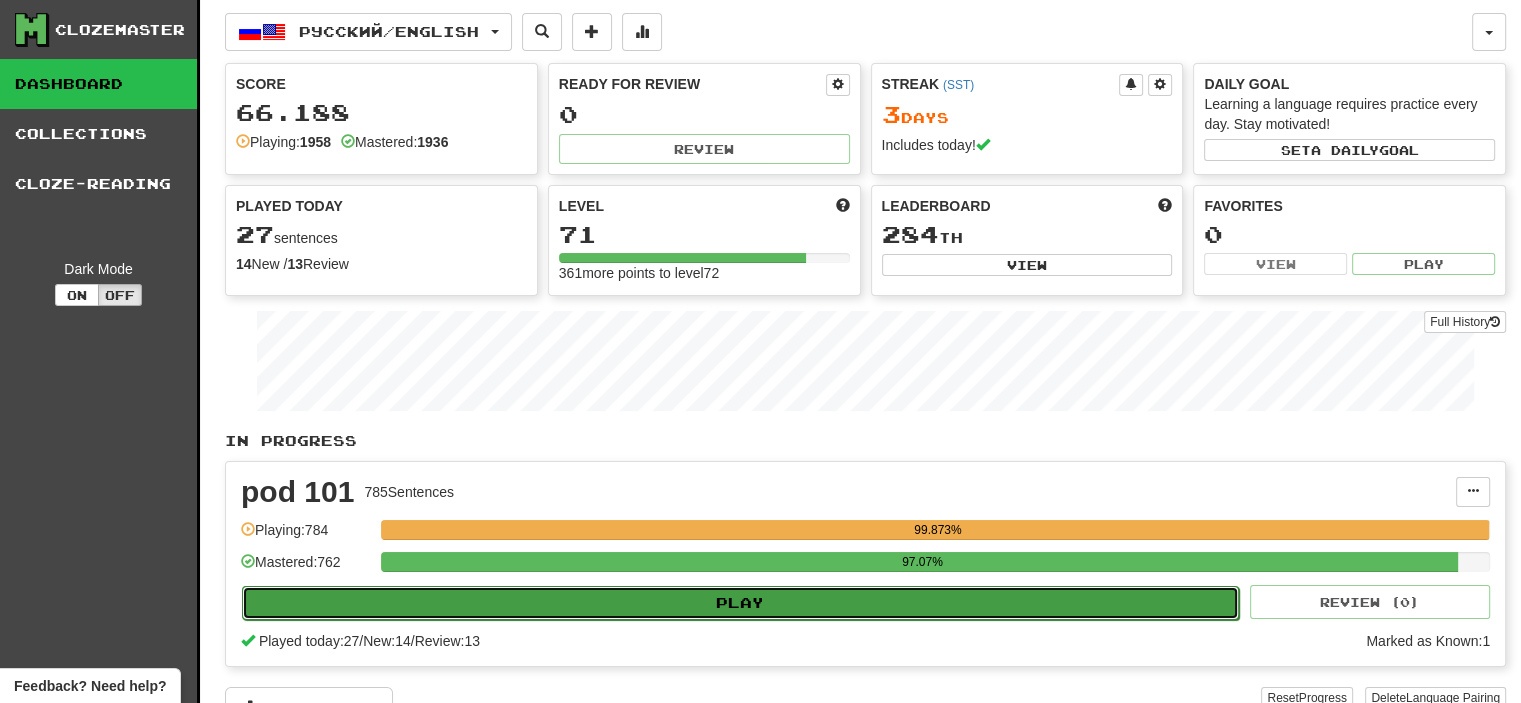 click on "Play" at bounding box center (740, 603) 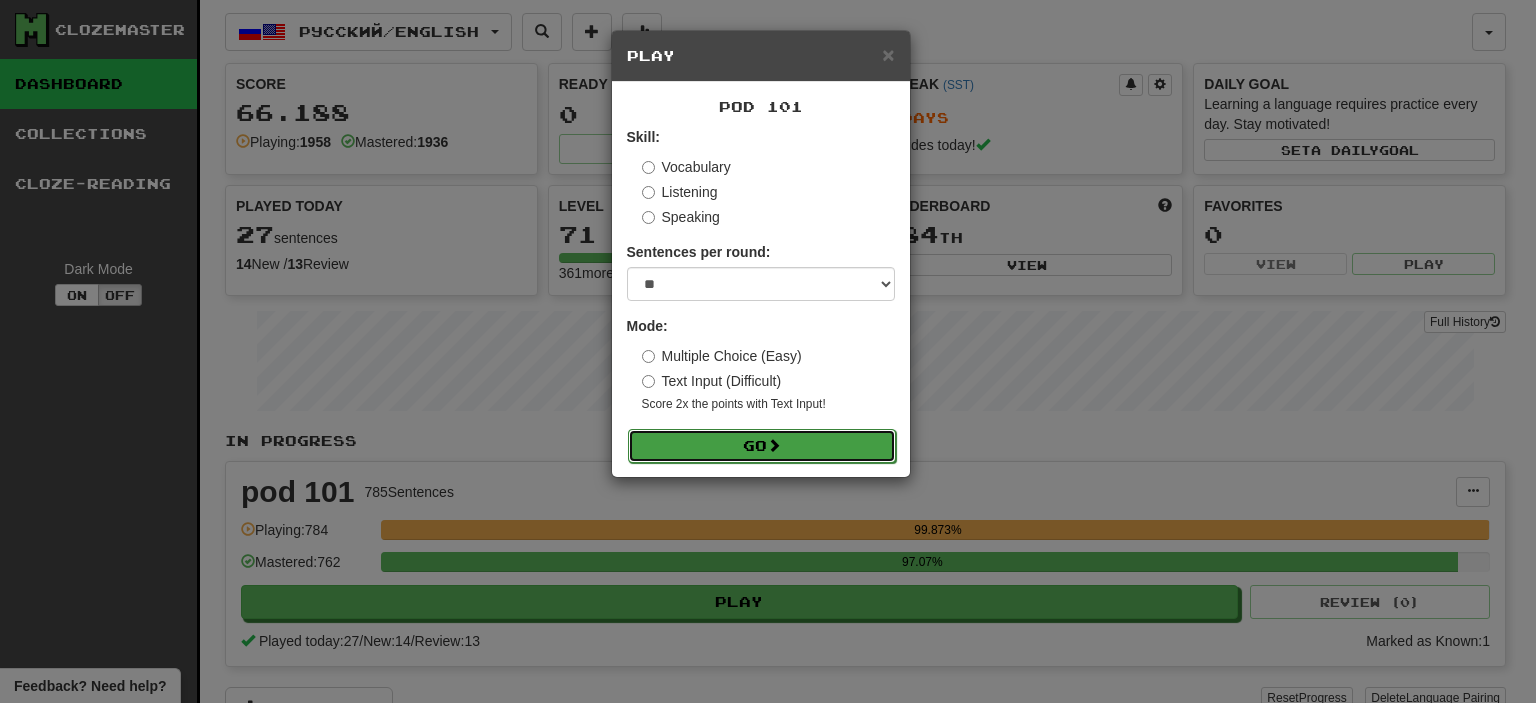 click on "Go" at bounding box center [762, 446] 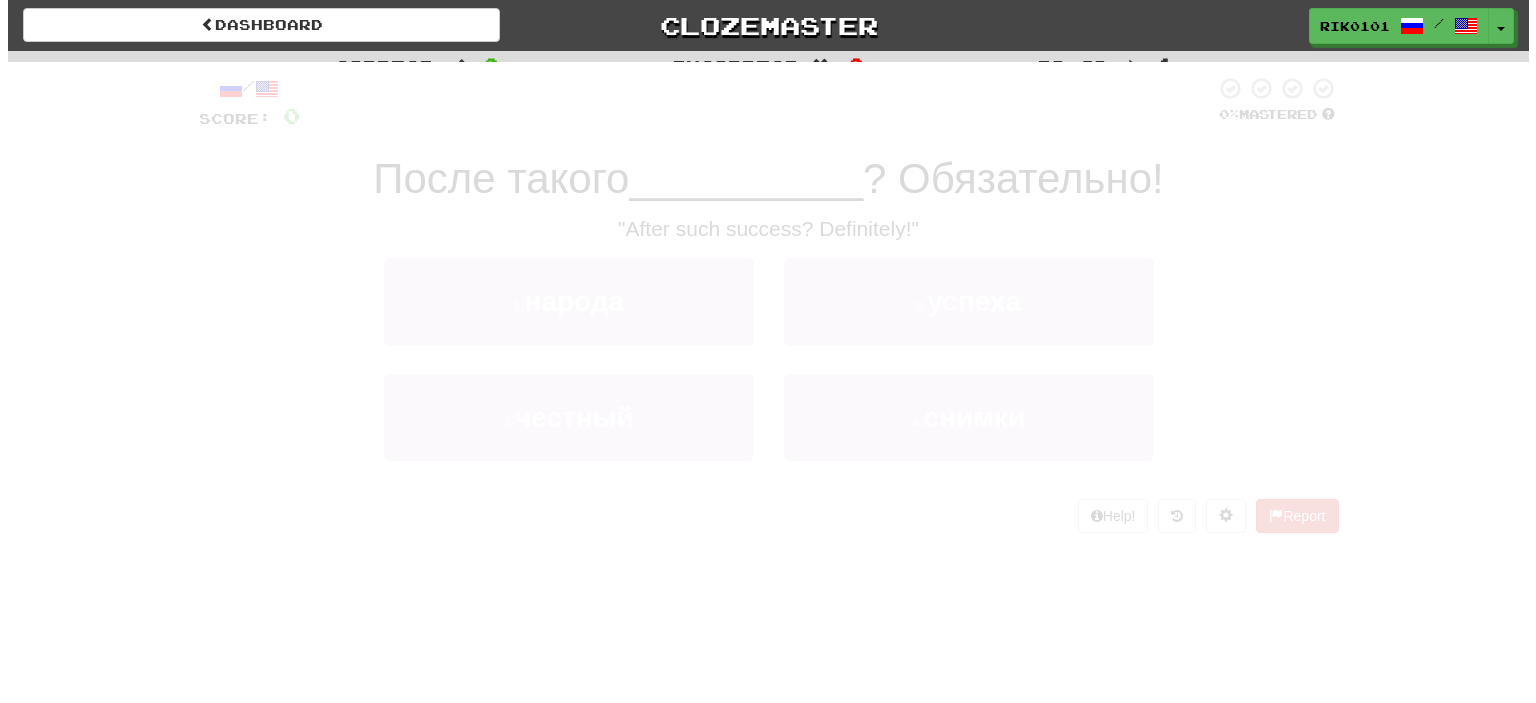 scroll, scrollTop: 0, scrollLeft: 0, axis: both 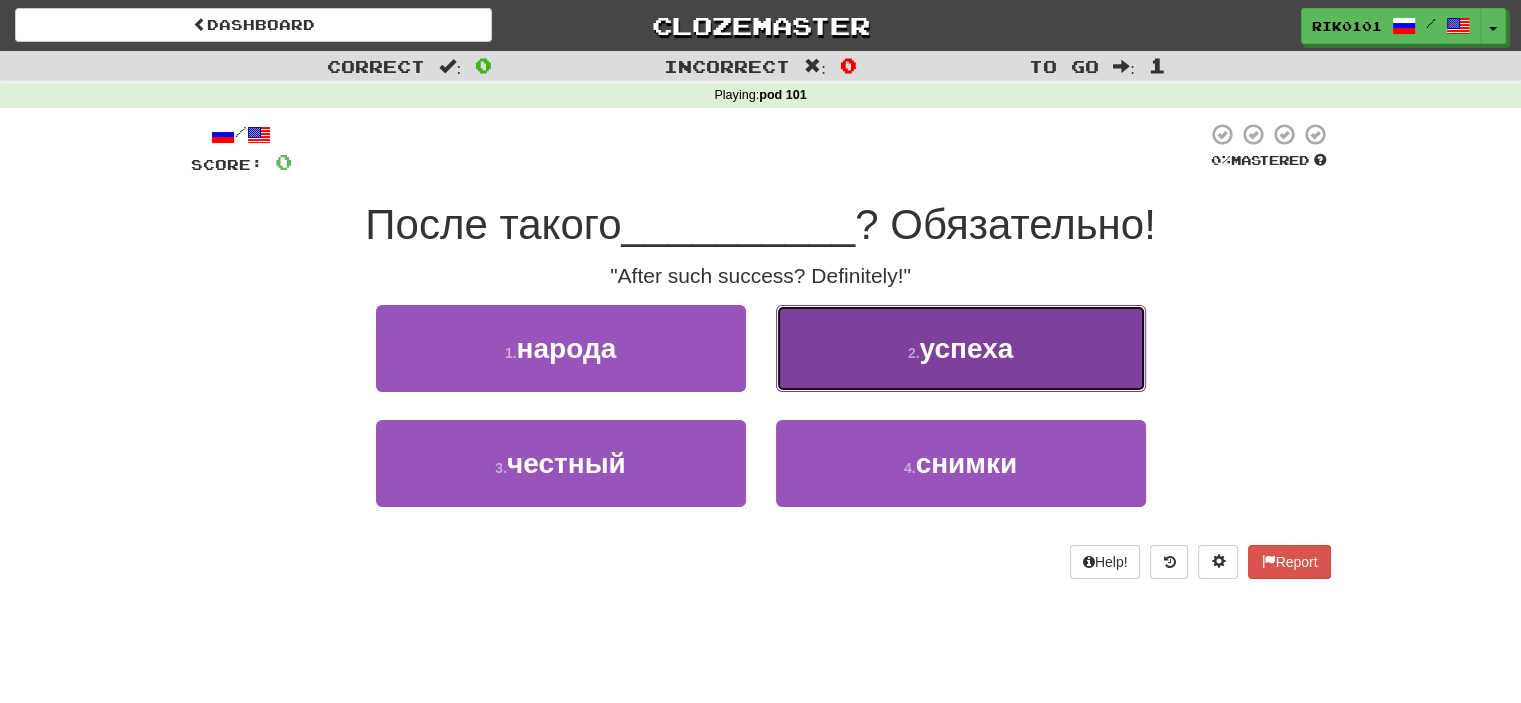 click on "2 .  успеха" at bounding box center [961, 348] 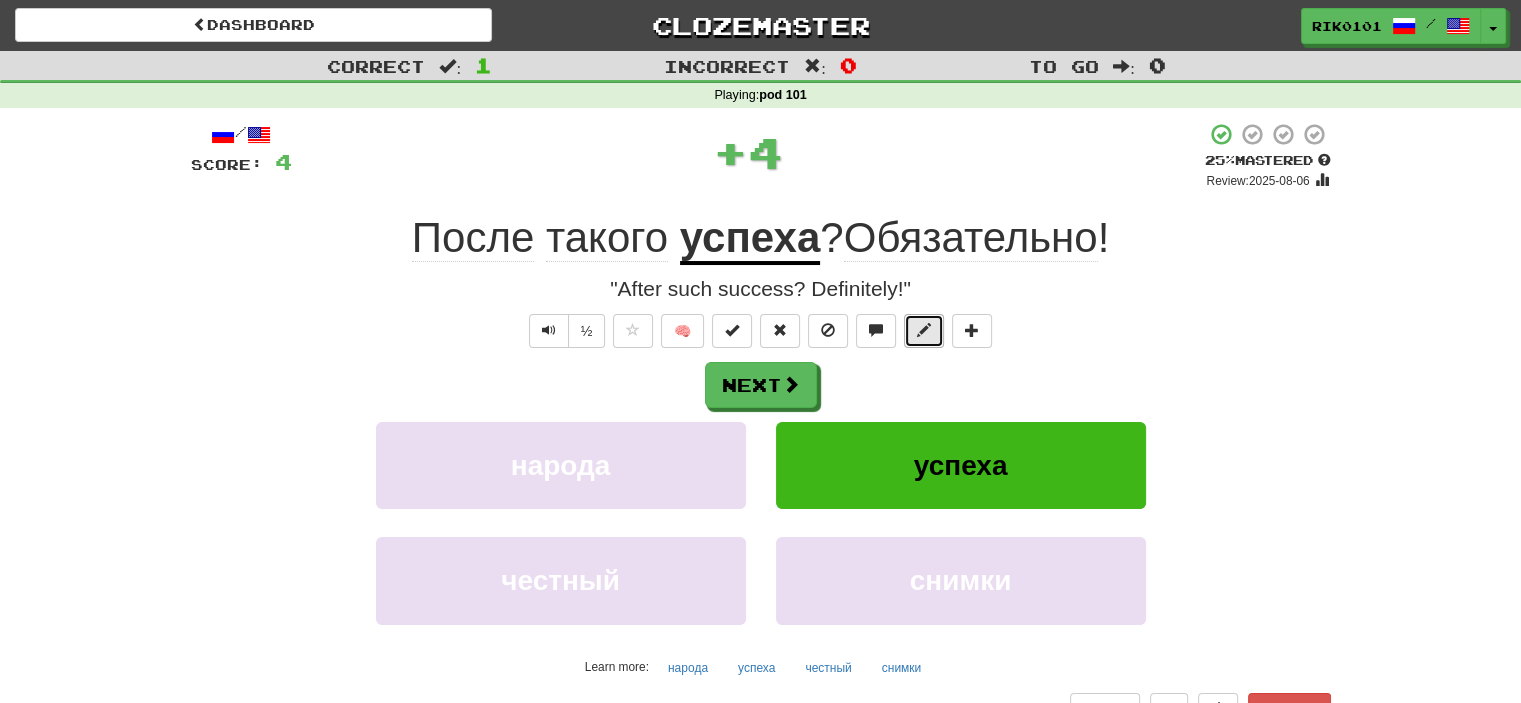 click at bounding box center (924, 331) 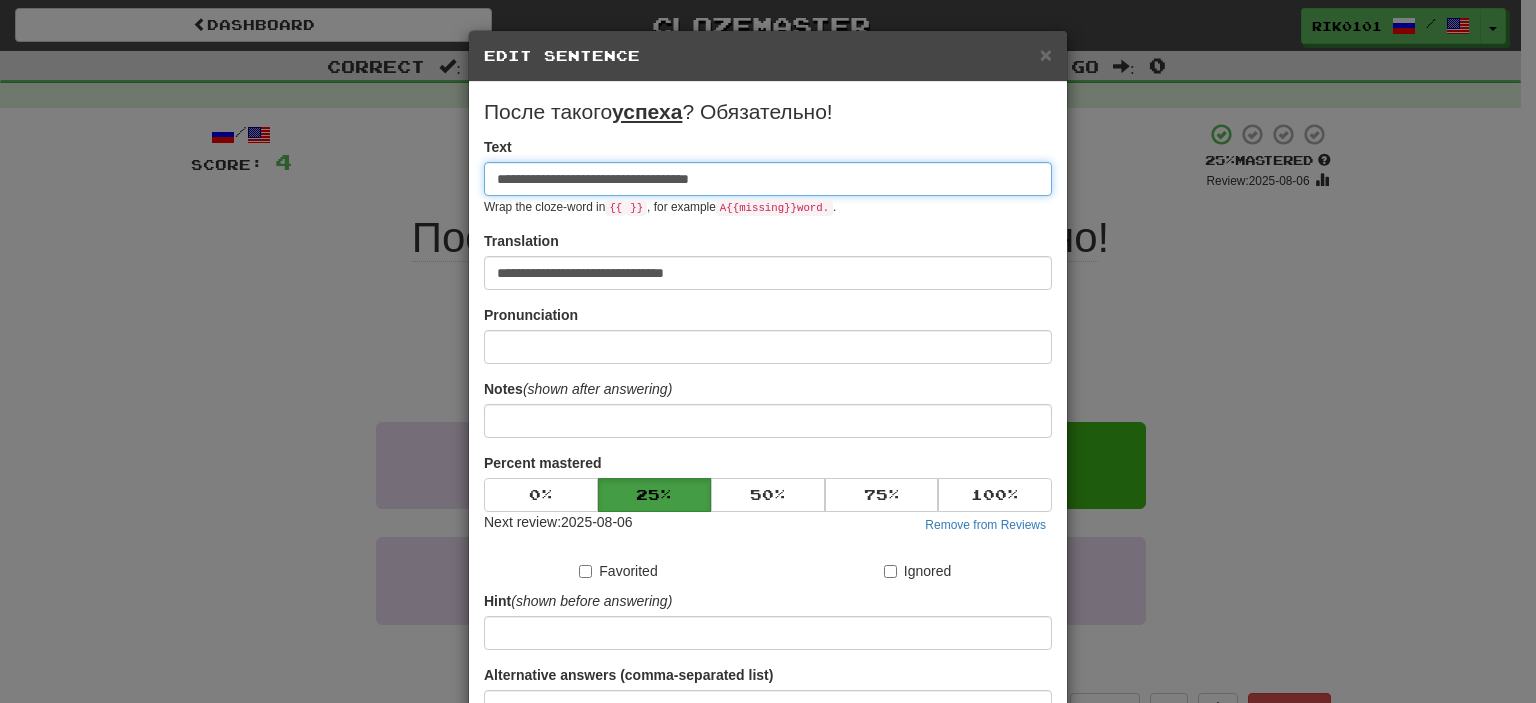 click on "**********" at bounding box center [768, 179] 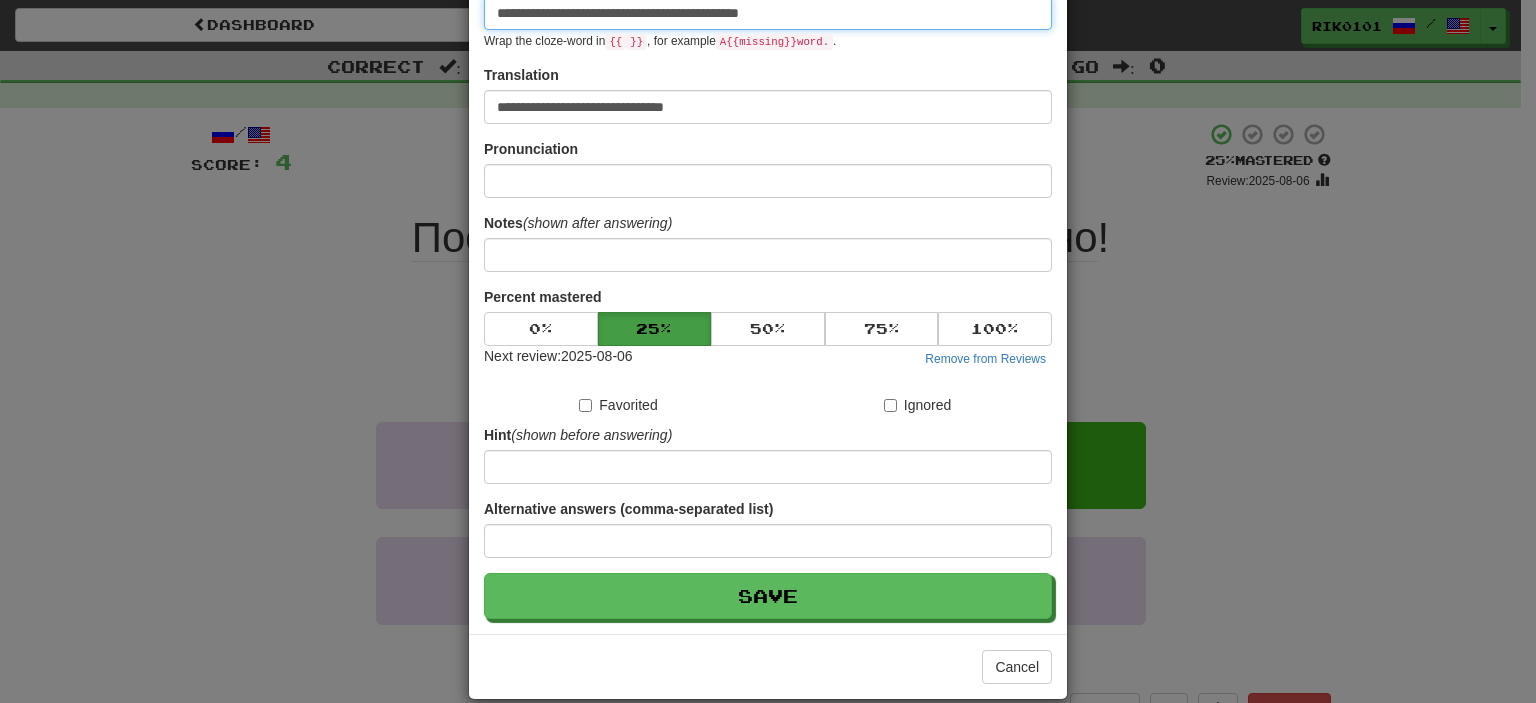 scroll, scrollTop: 190, scrollLeft: 0, axis: vertical 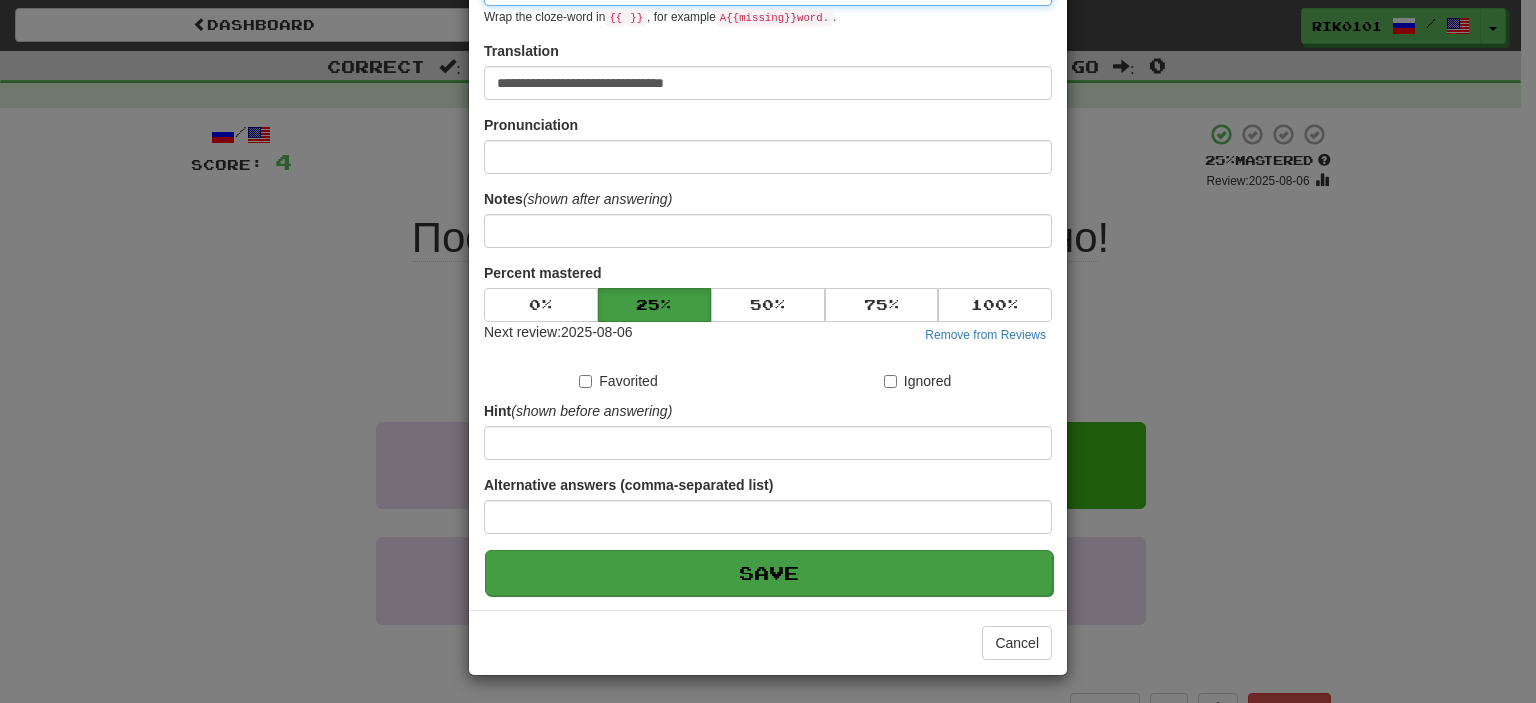 type on "**********" 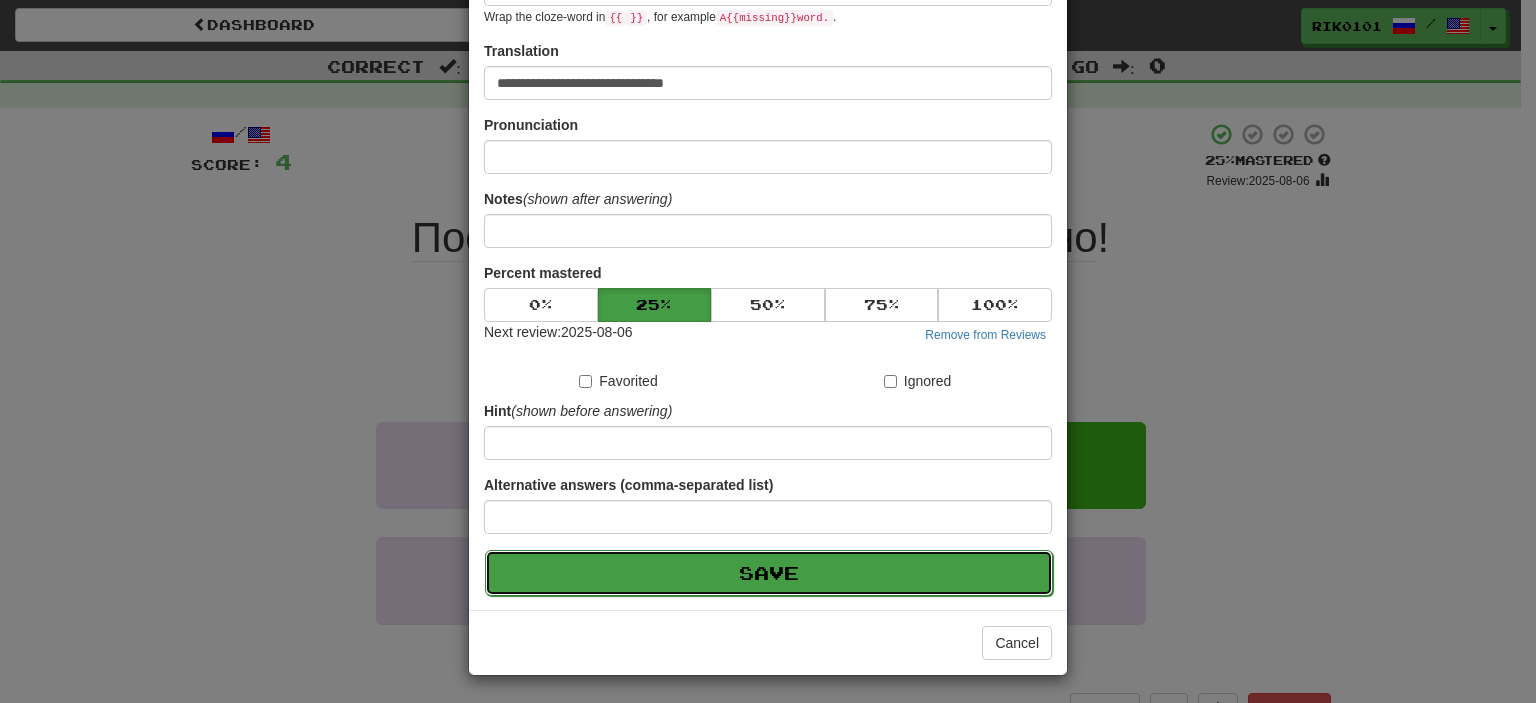 click on "Save" at bounding box center [769, 573] 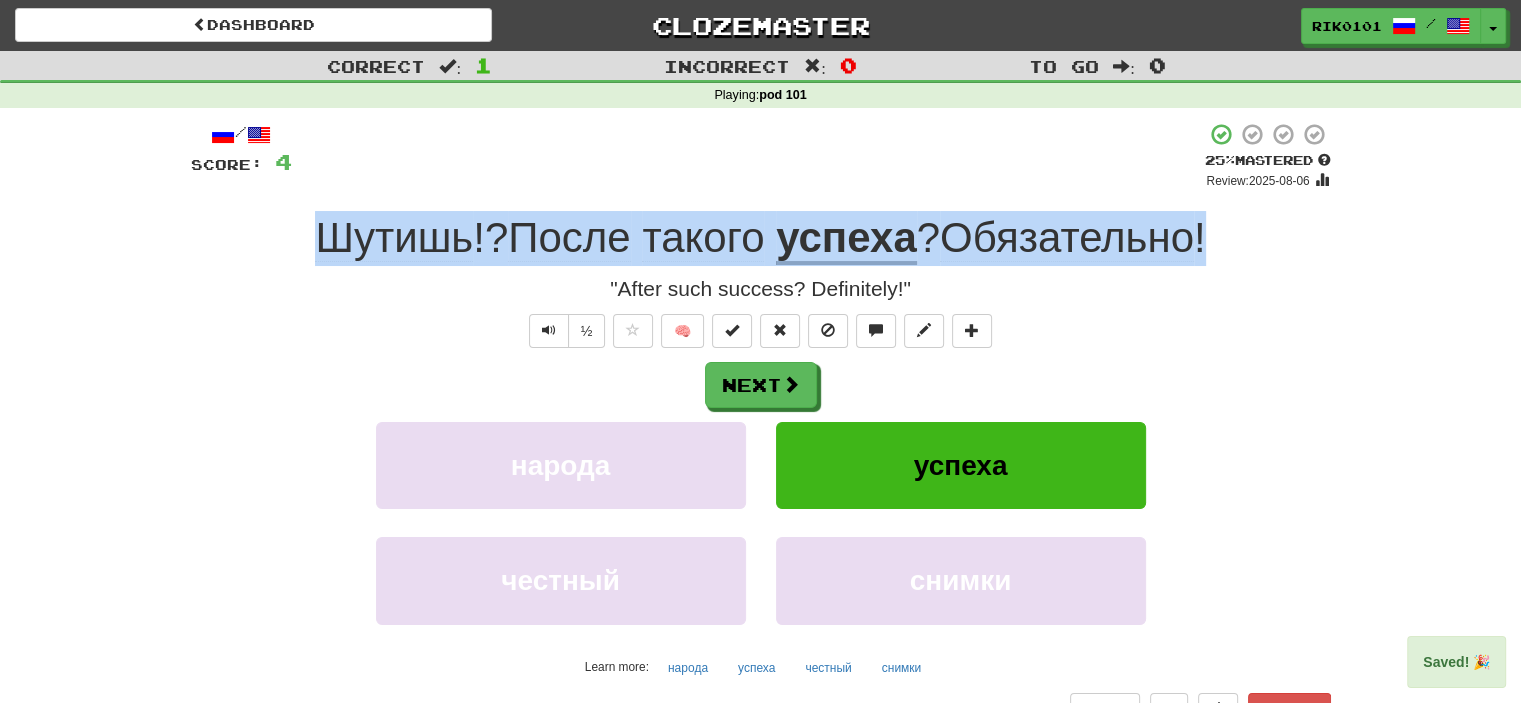 drag, startPoint x: 280, startPoint y: 238, endPoint x: 1268, endPoint y: 223, distance: 988.11383 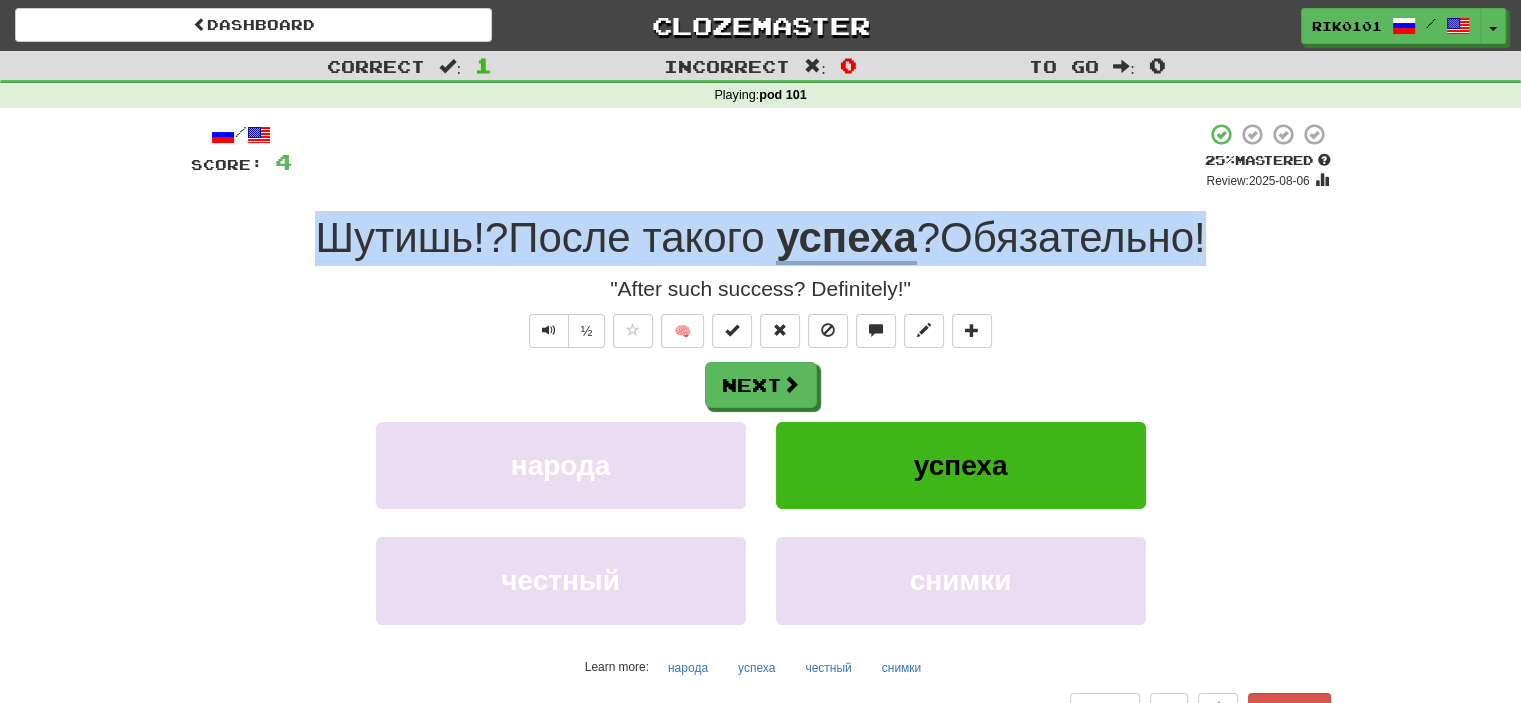 copy on "Шутишь !?  После   такого   успеха ?   Обязательно !" 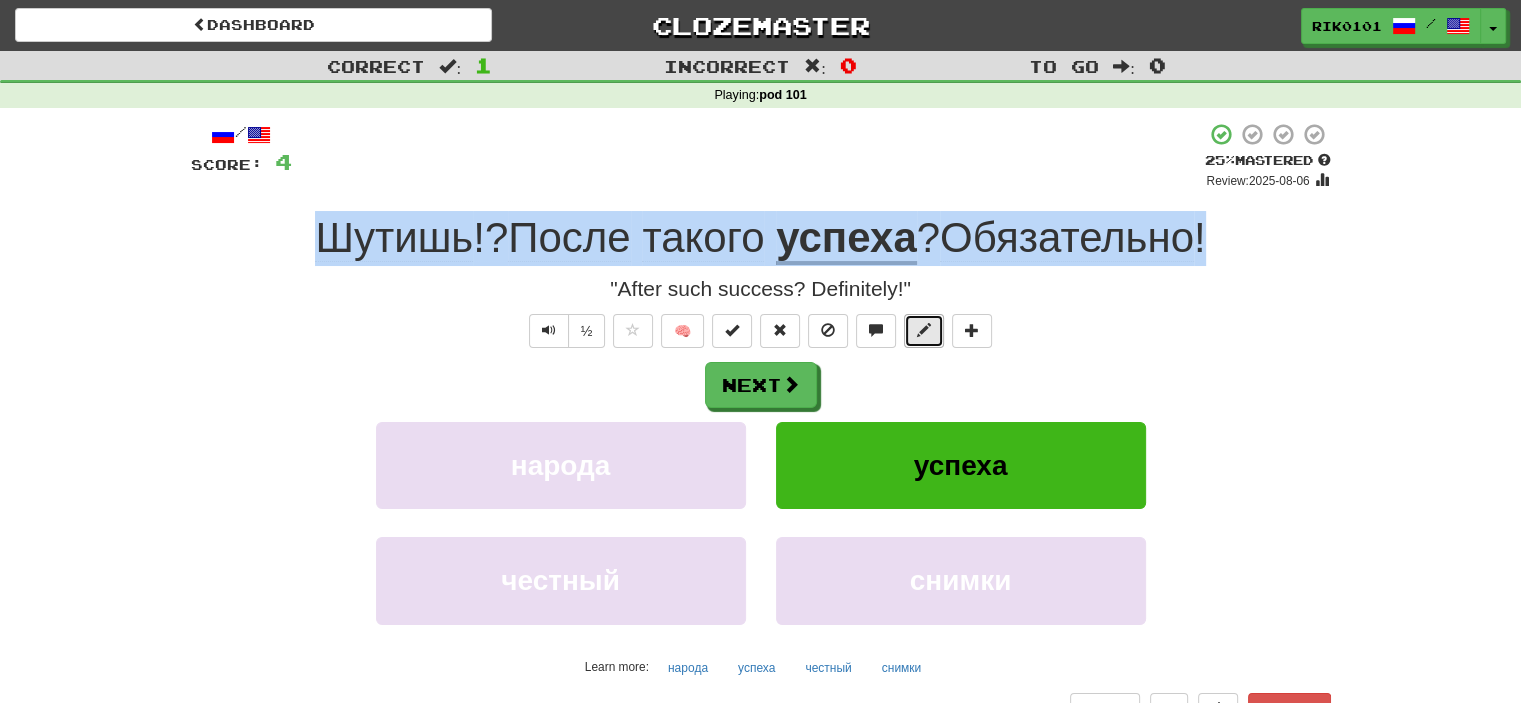 click at bounding box center [924, 330] 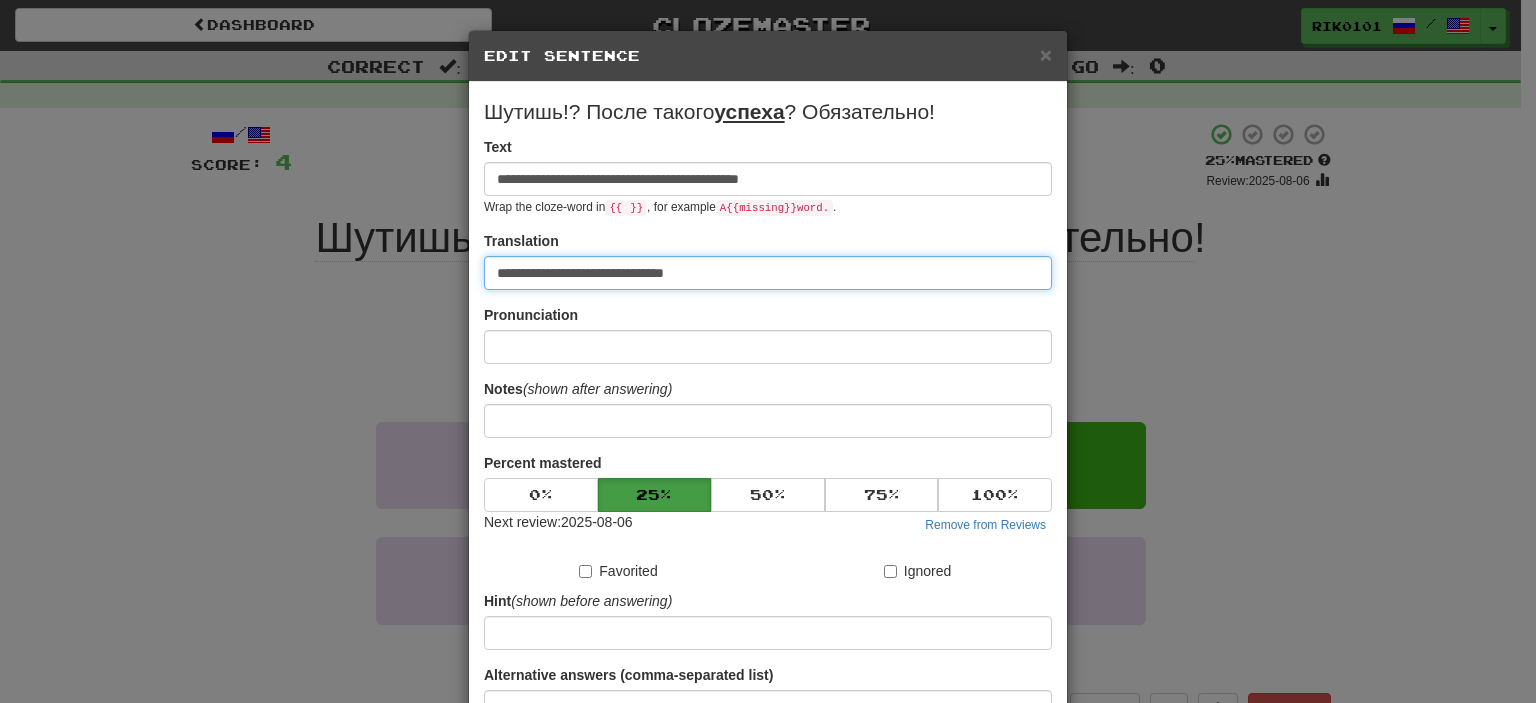 click on "**********" at bounding box center (768, 273) 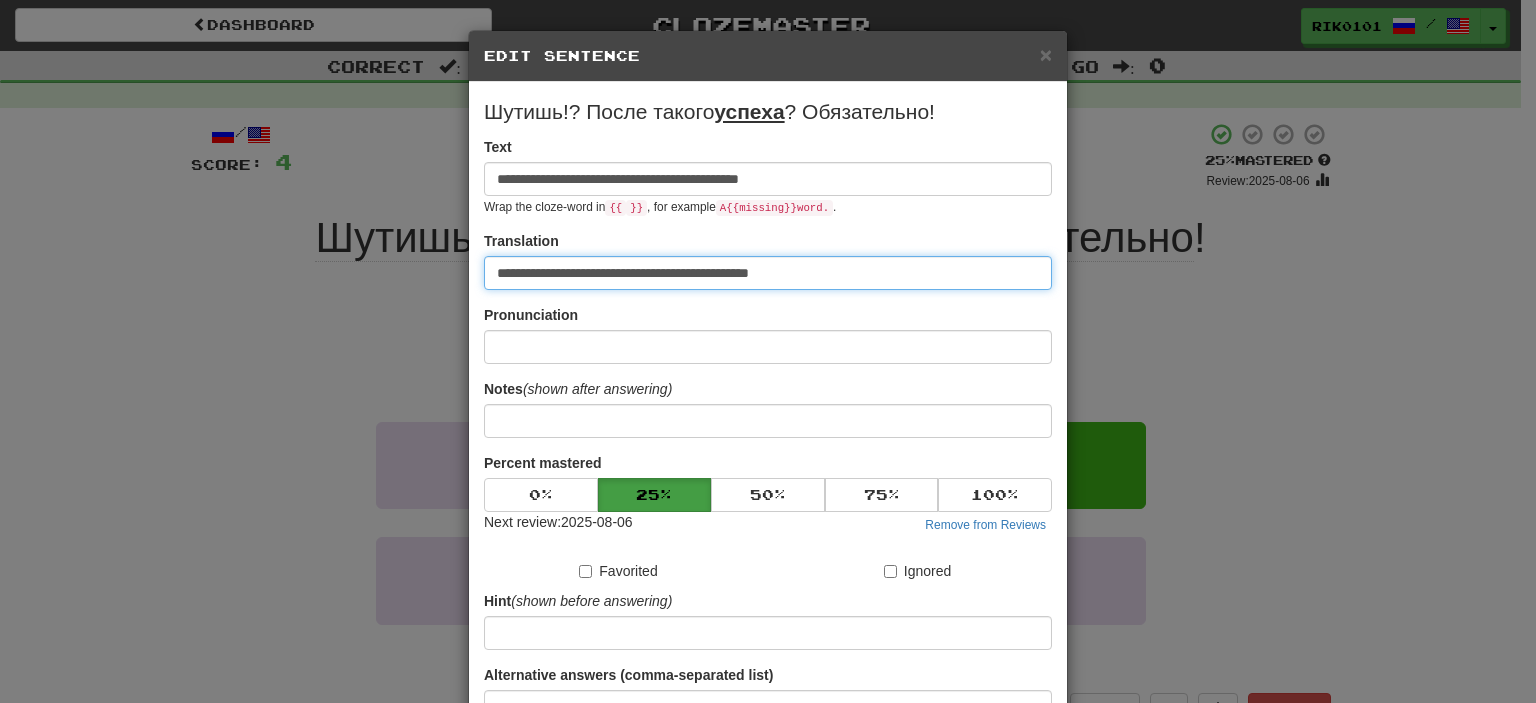click on "**********" at bounding box center [768, 273] 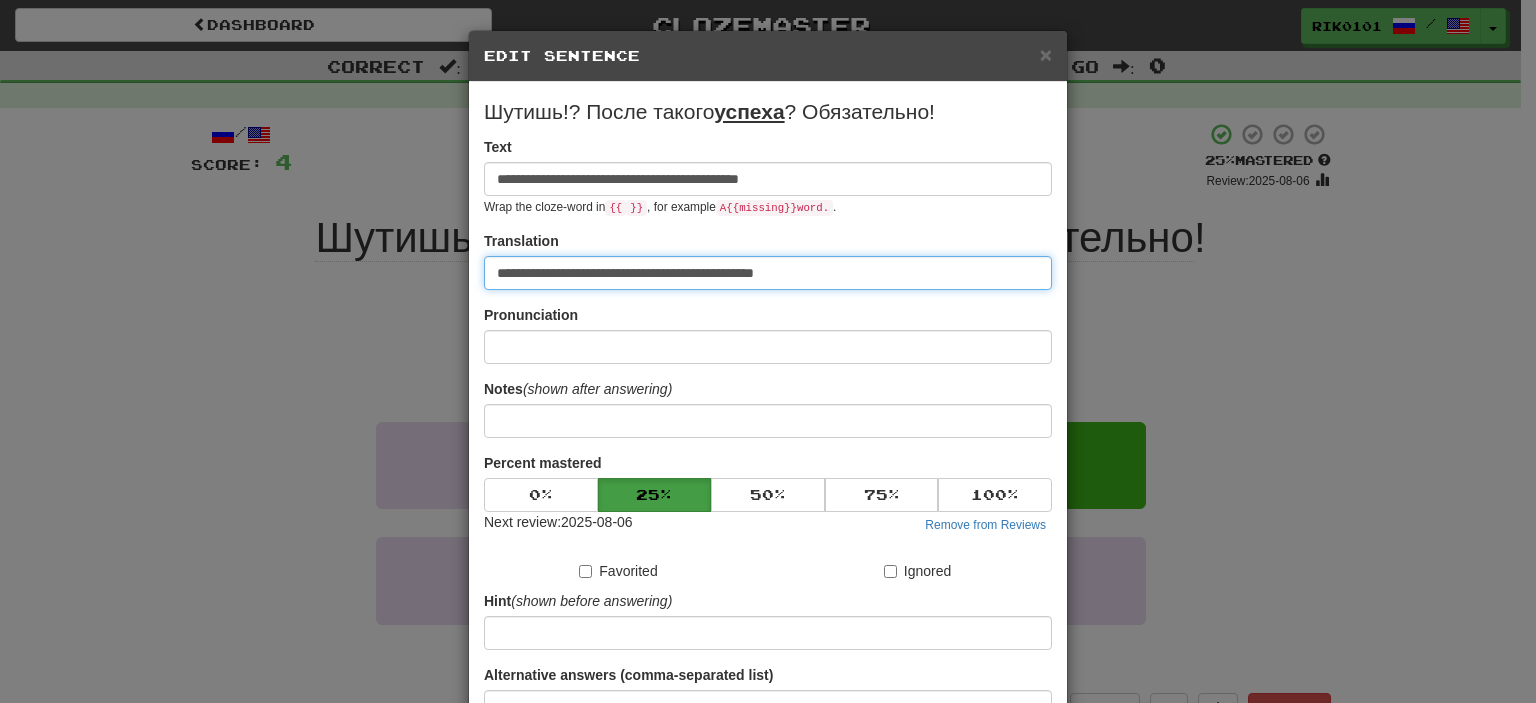 click on "**********" at bounding box center (768, 273) 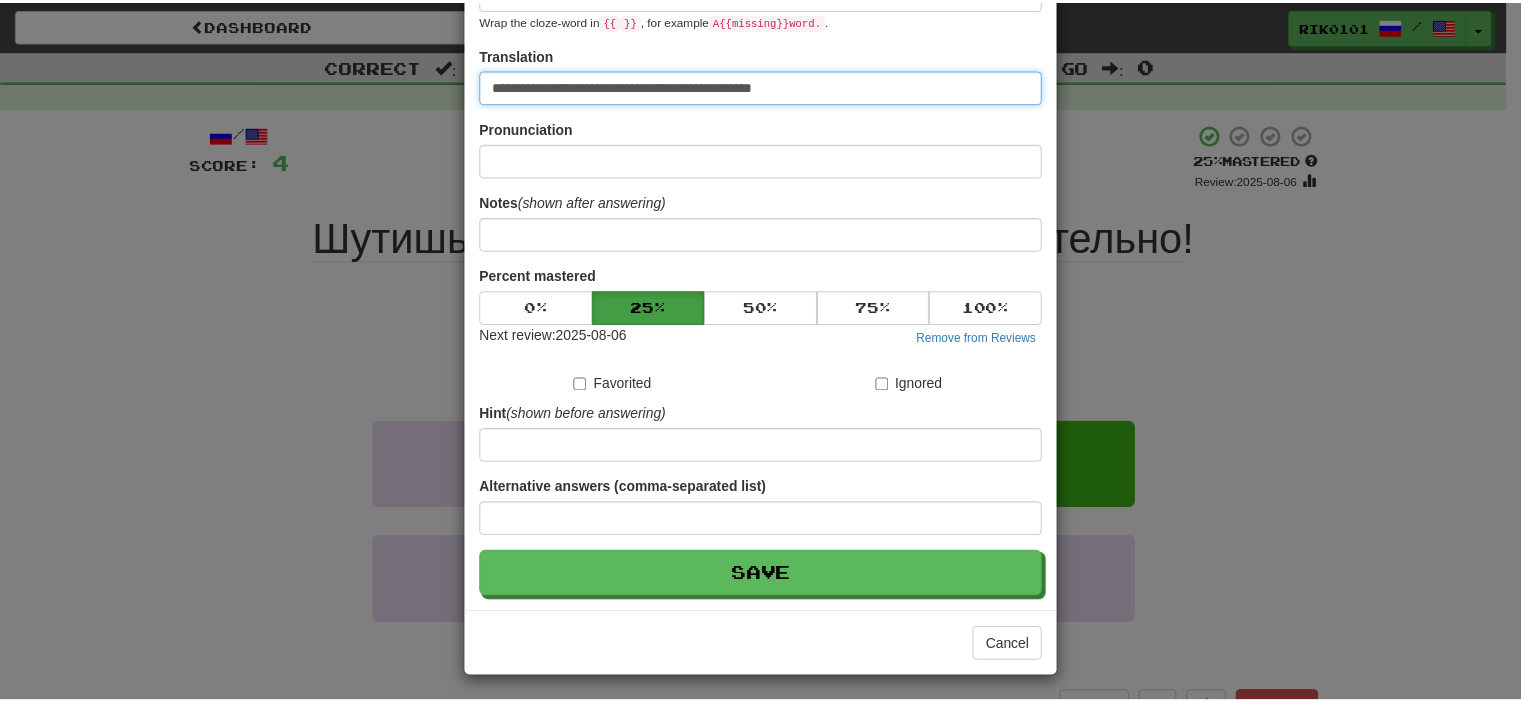 scroll, scrollTop: 190, scrollLeft: 0, axis: vertical 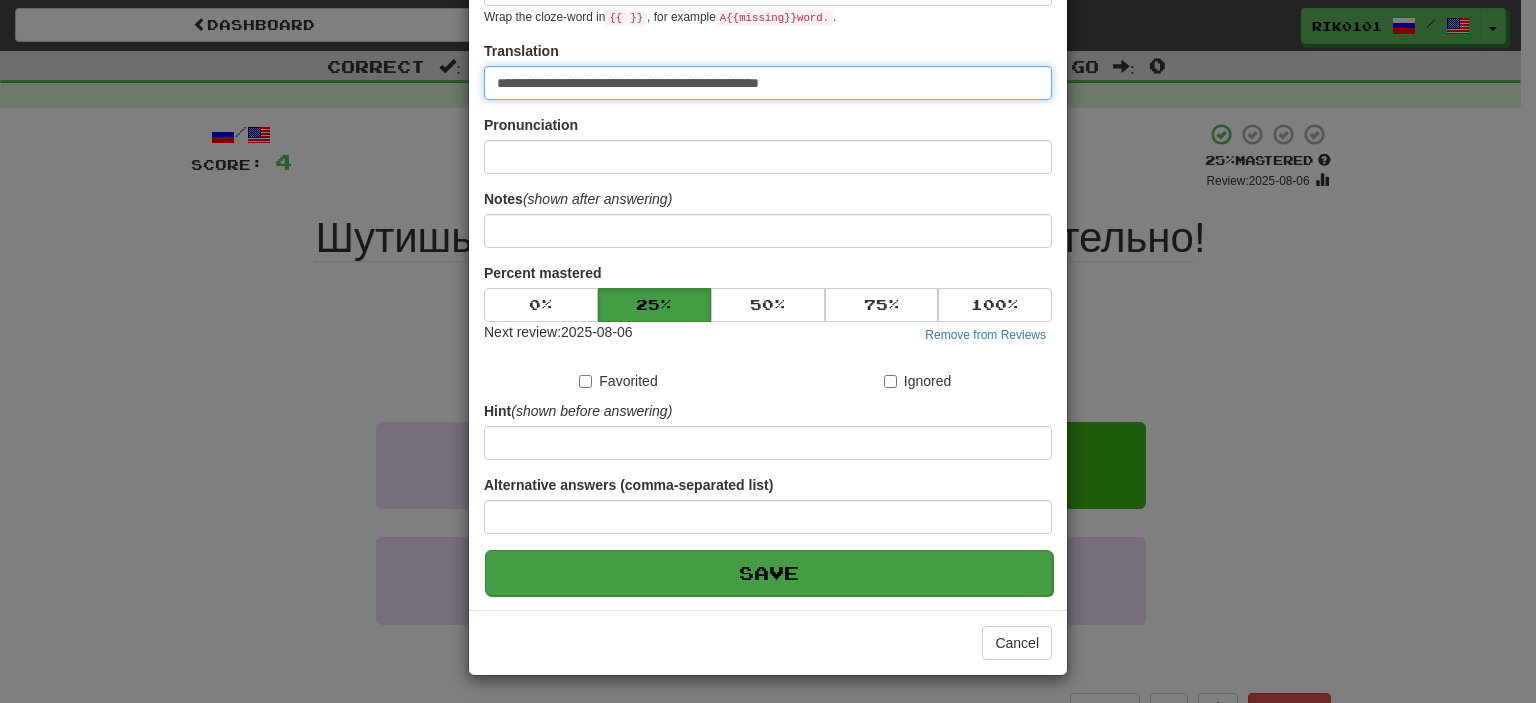 type on "**********" 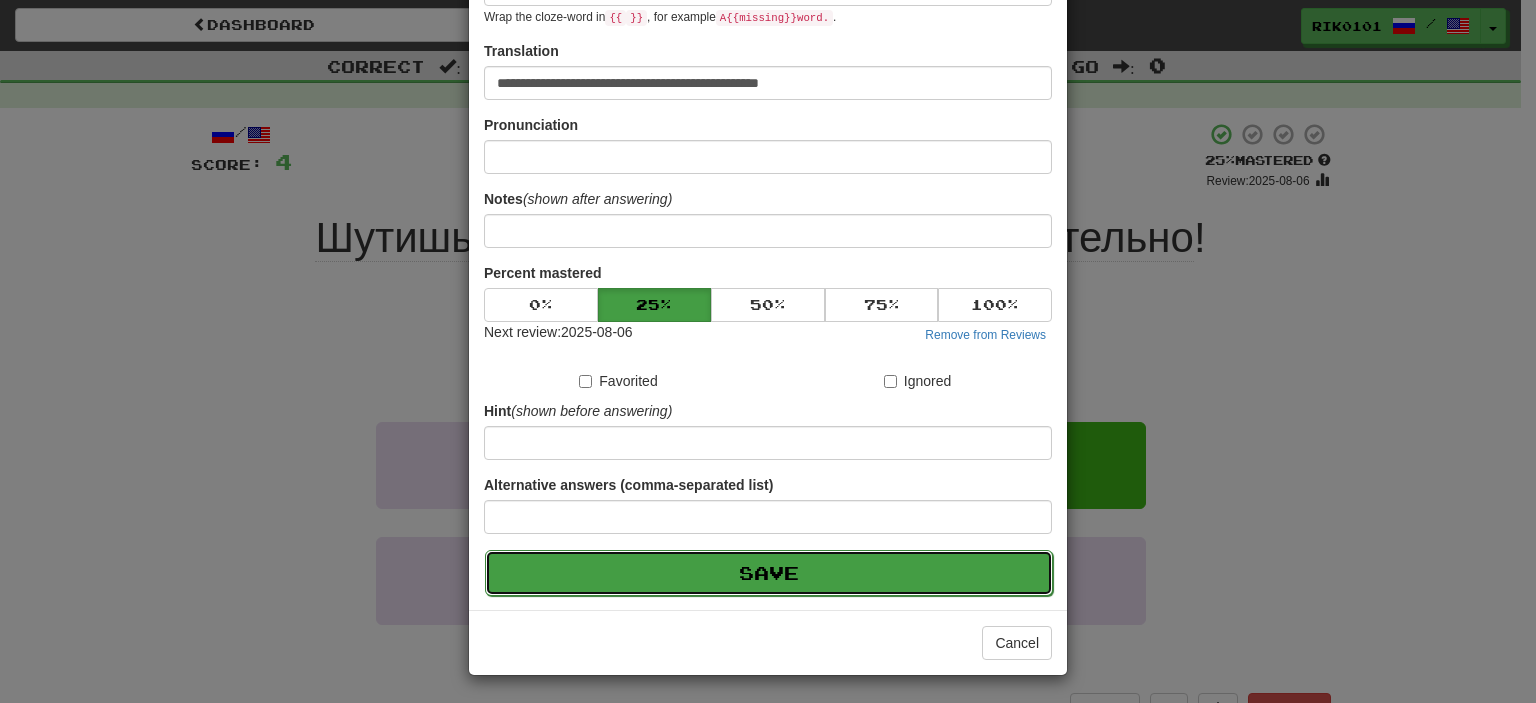 click on "Save" at bounding box center [769, 573] 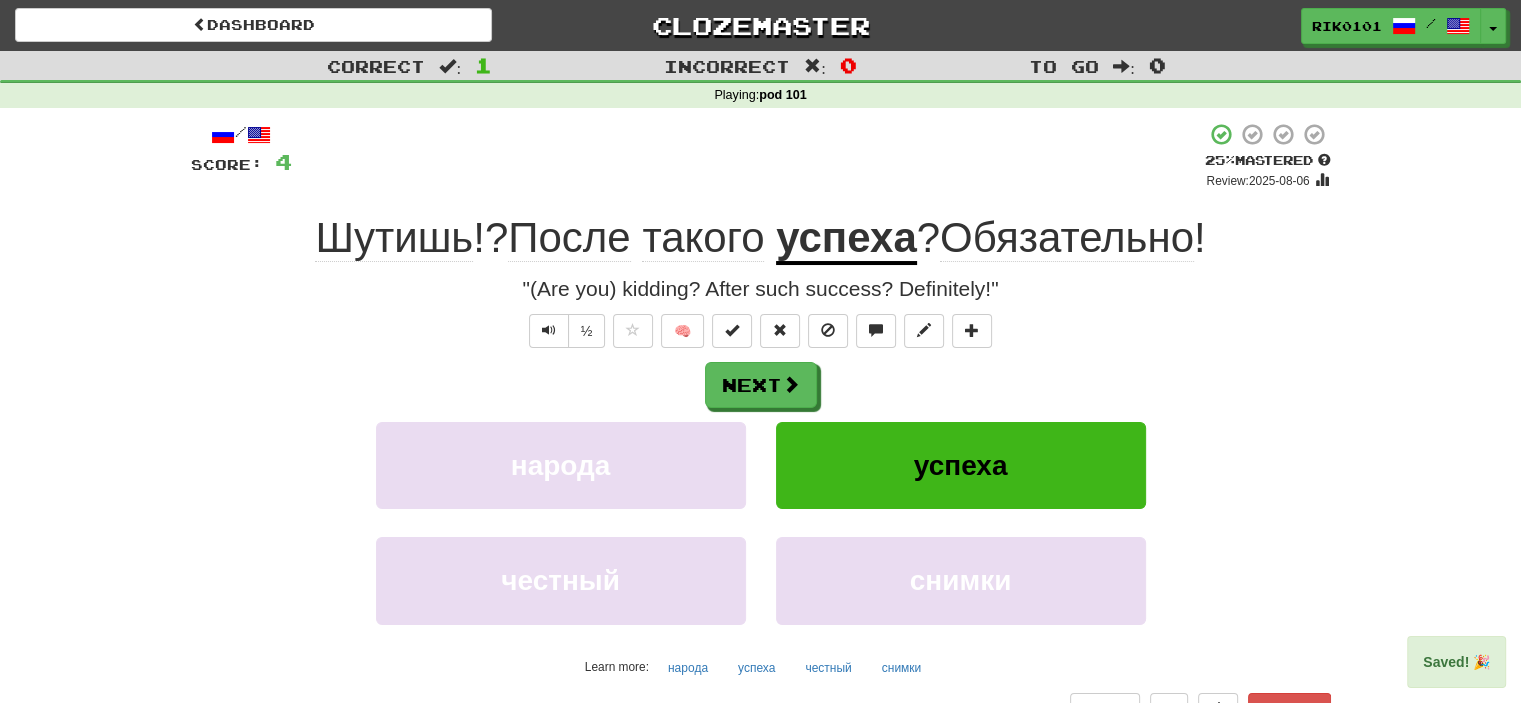 click on "Шутишь" at bounding box center [394, 238] 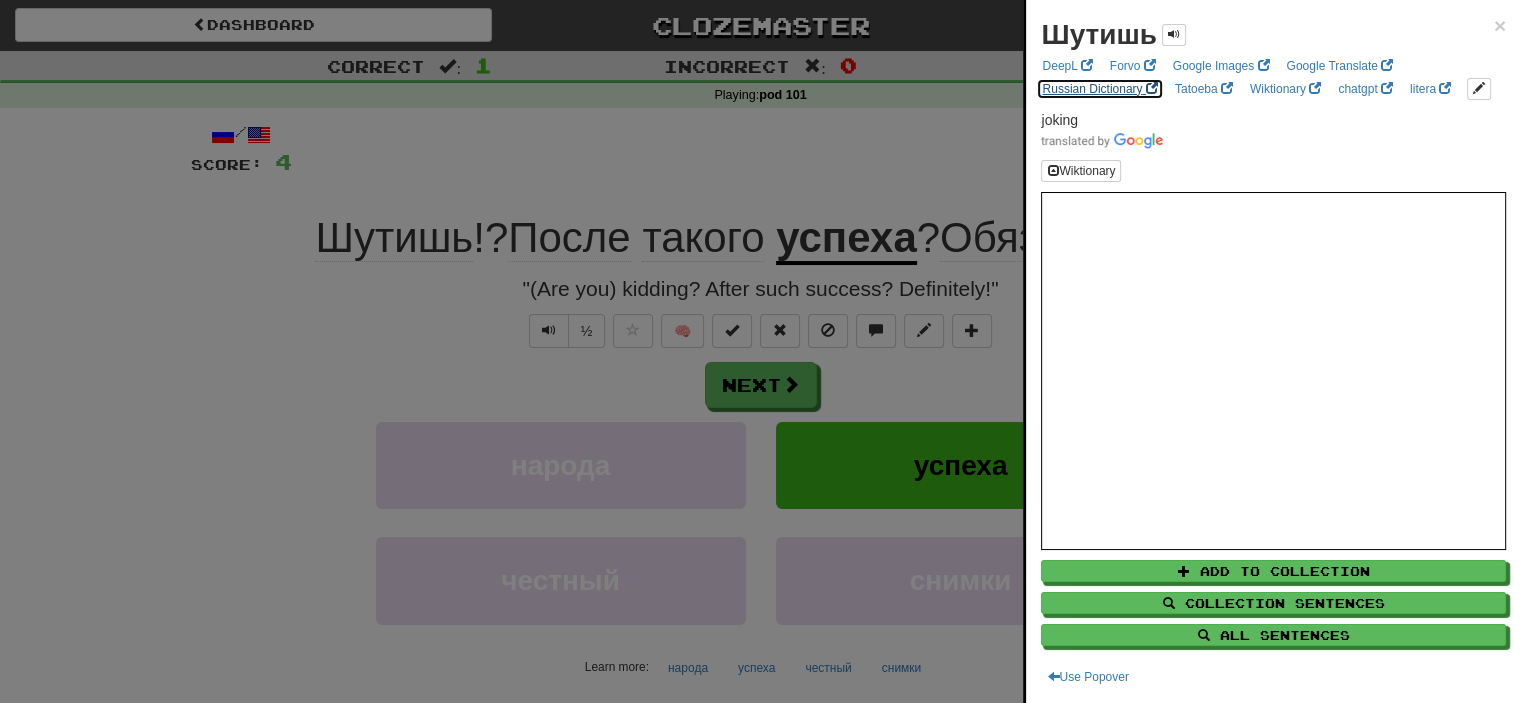 click on "Russian Dictionary" at bounding box center [1099, 89] 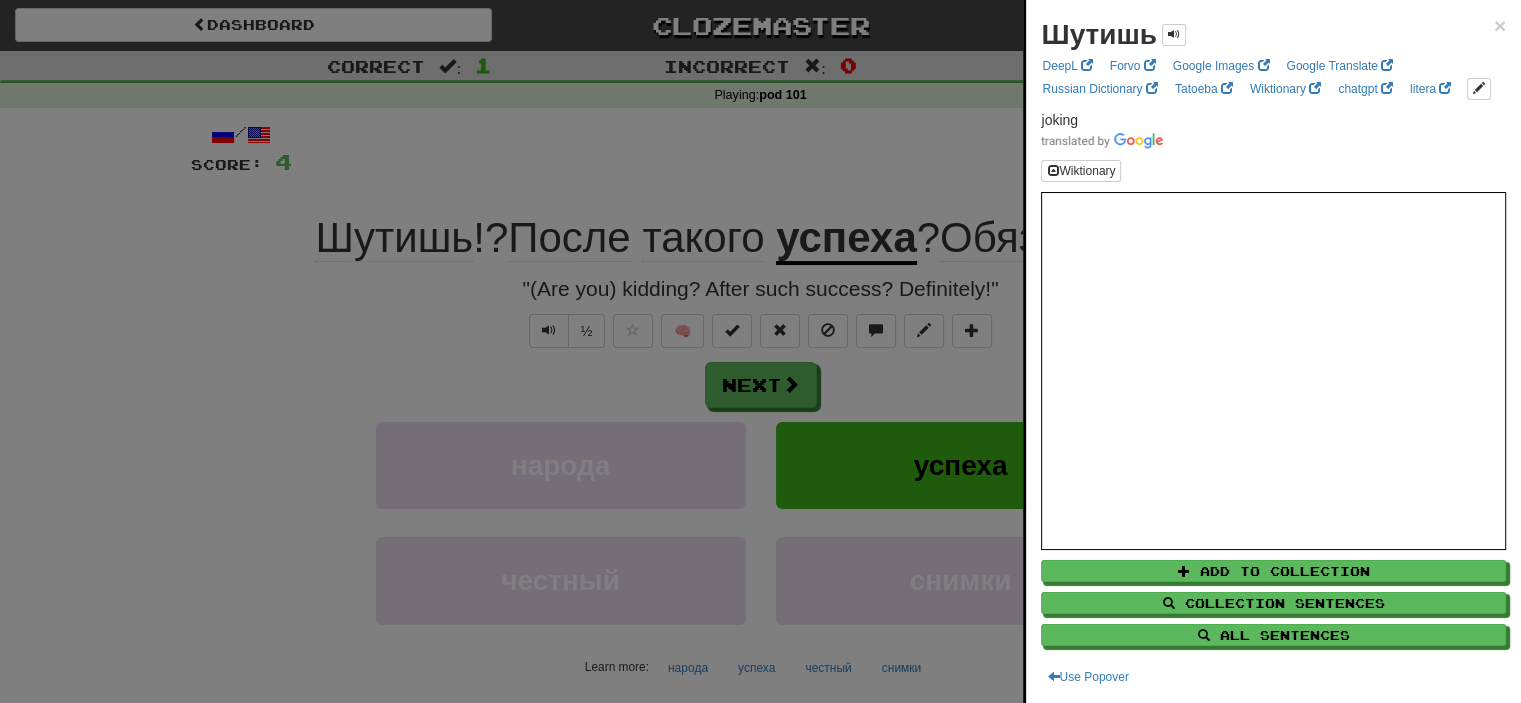 click at bounding box center (760, 351) 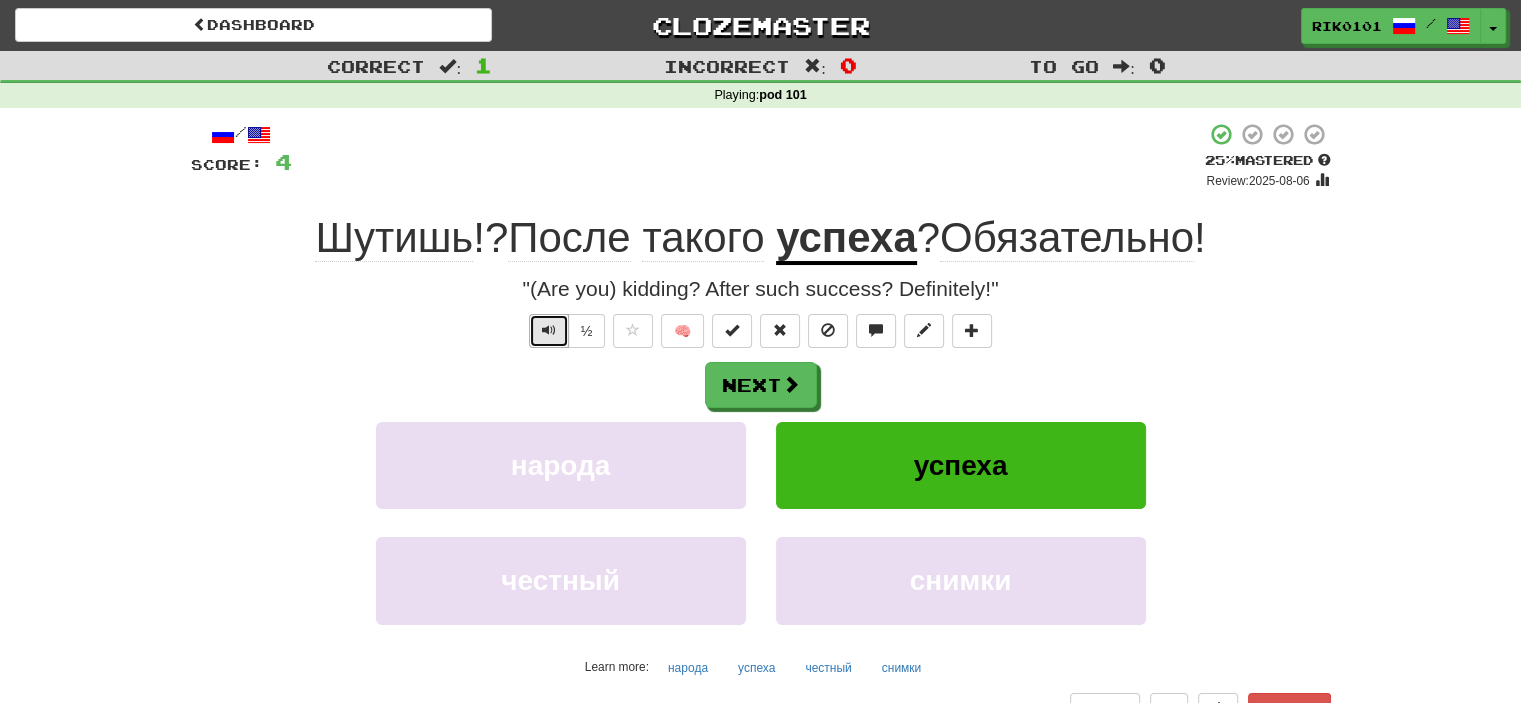 click at bounding box center [549, 330] 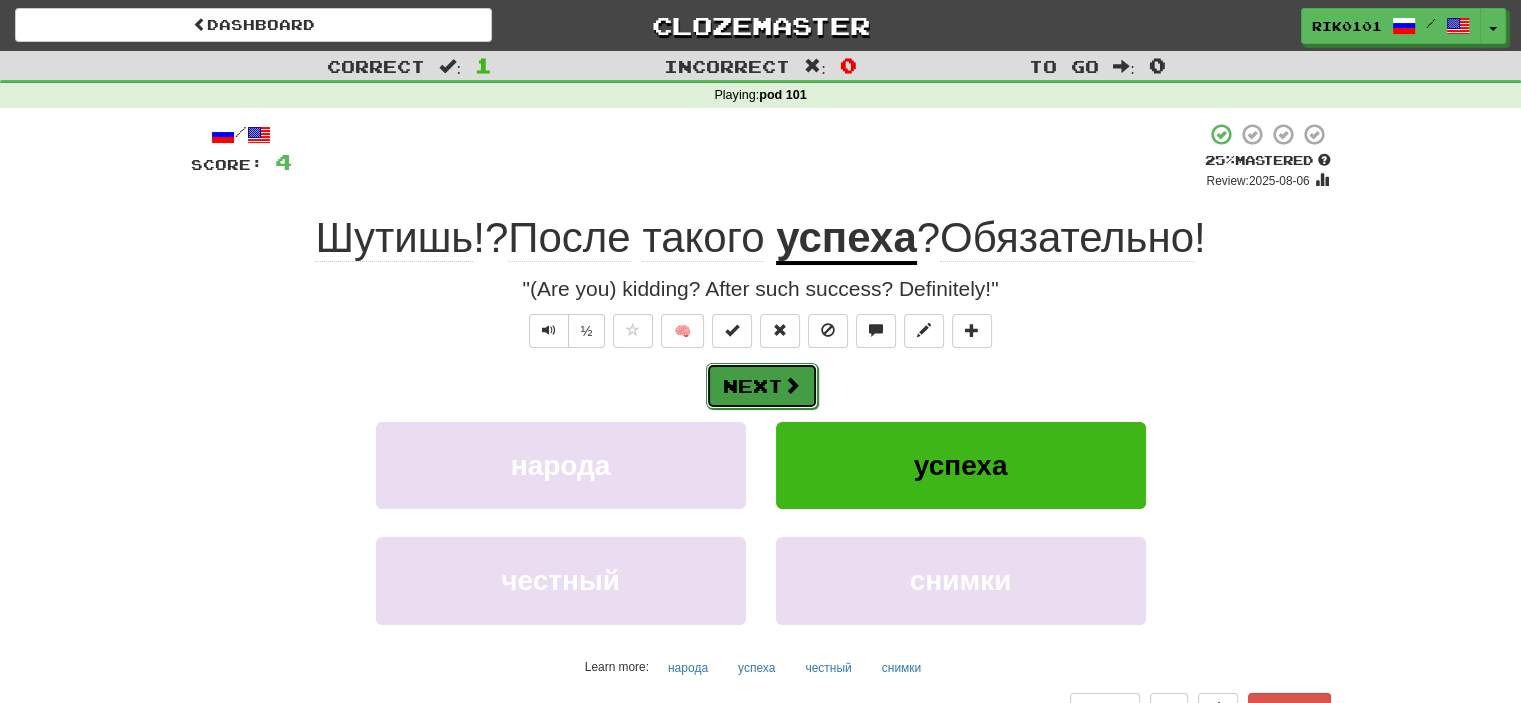 click at bounding box center (792, 385) 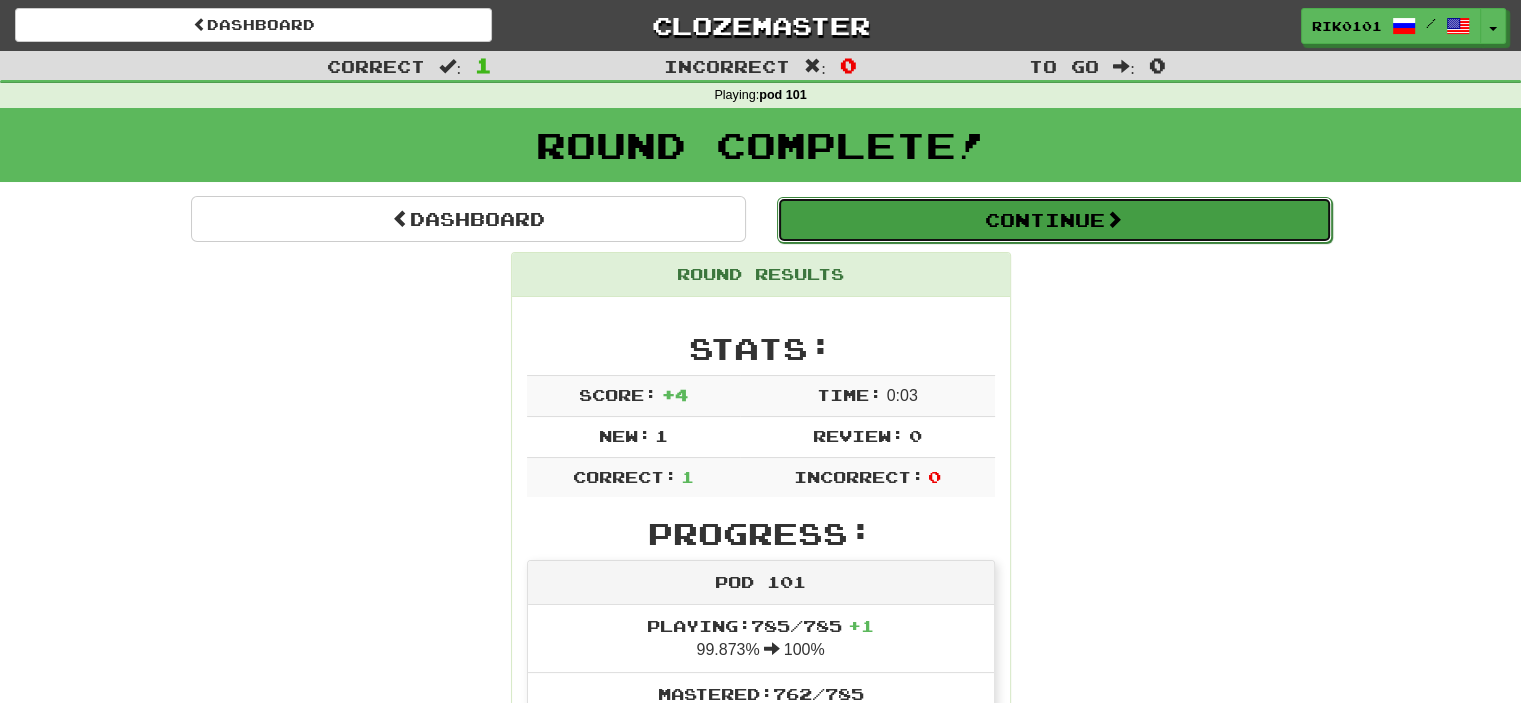 click on "Continue" at bounding box center (1054, 220) 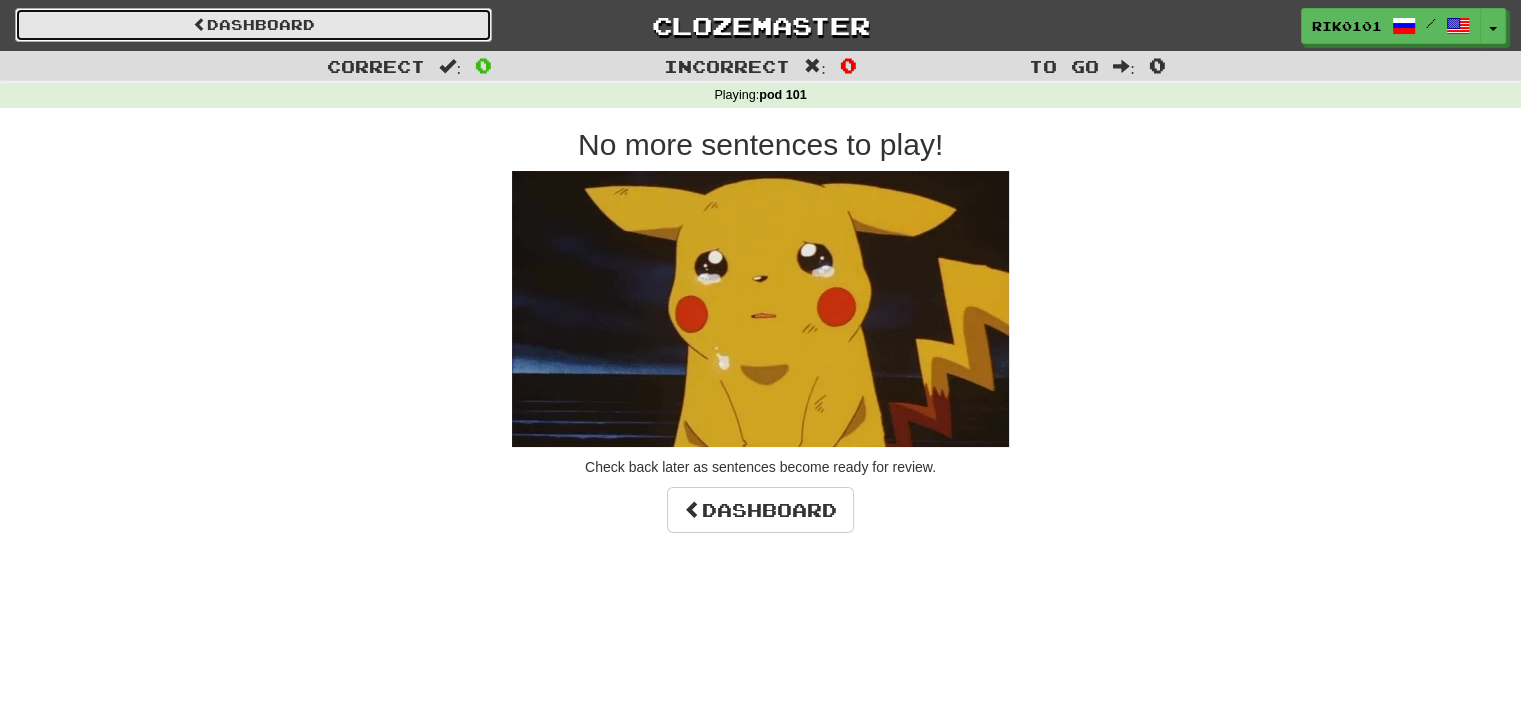 click on "Dashboard" at bounding box center [253, 25] 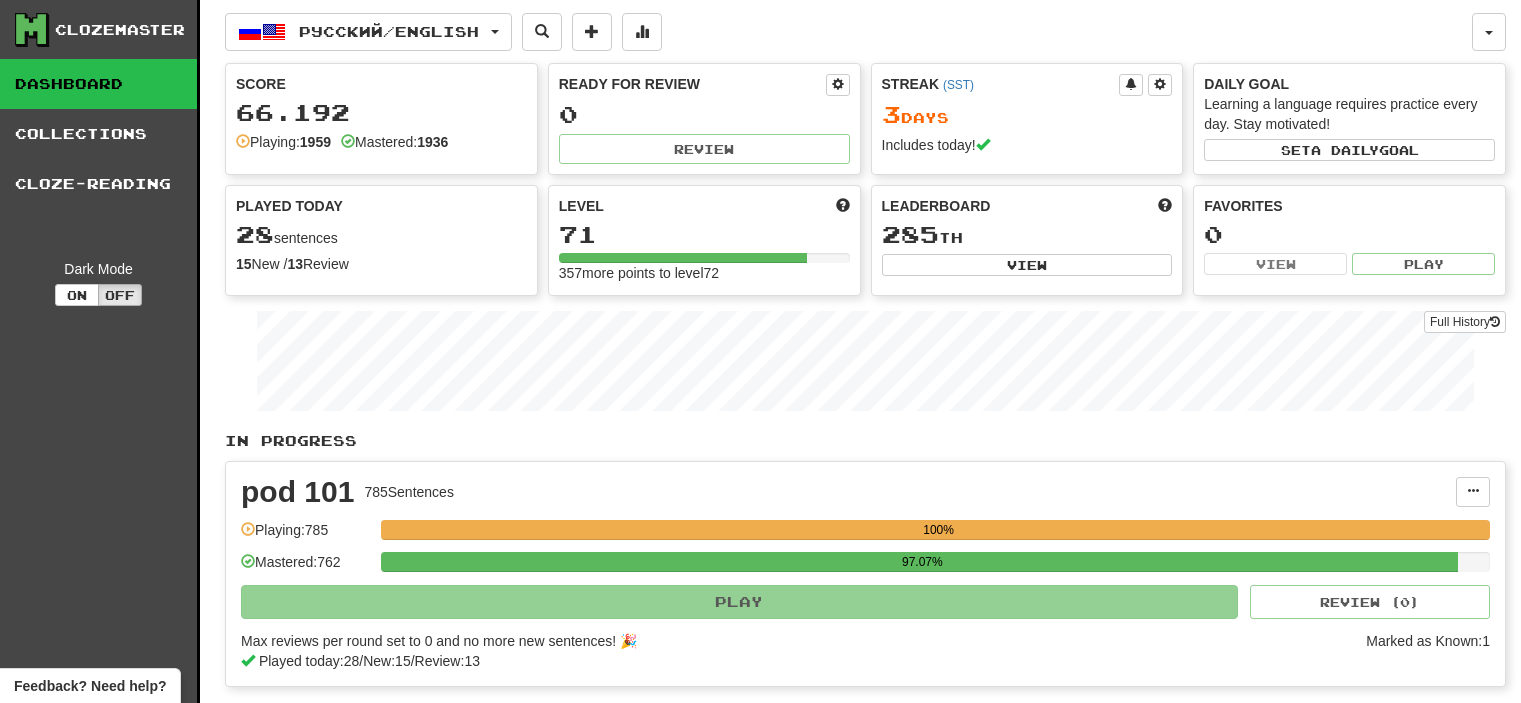 scroll, scrollTop: 0, scrollLeft: 0, axis: both 